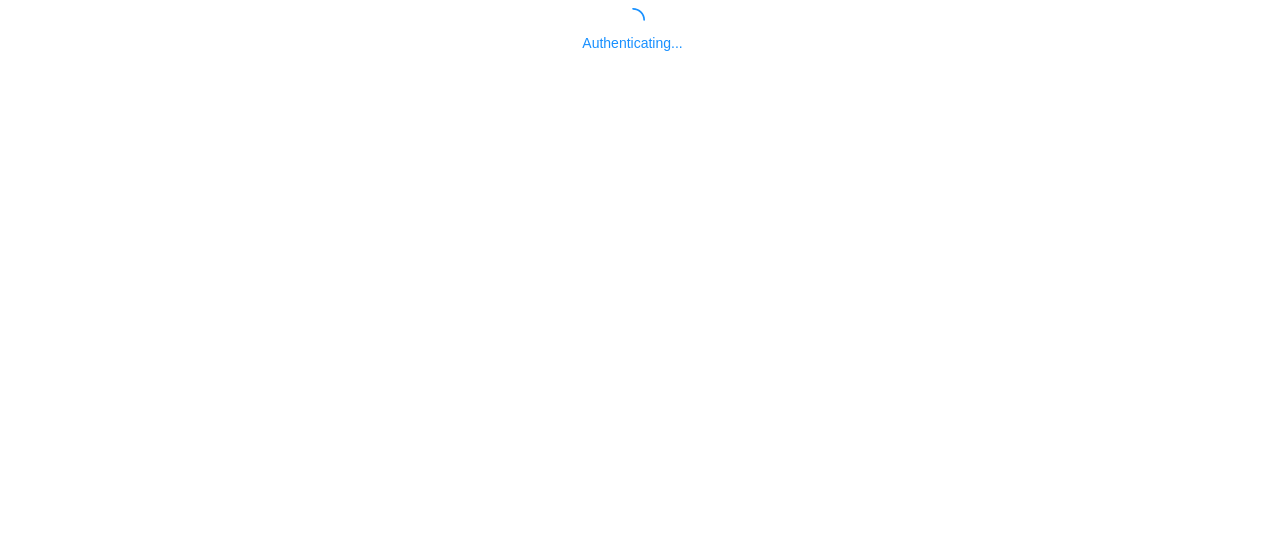 scroll, scrollTop: 0, scrollLeft: 0, axis: both 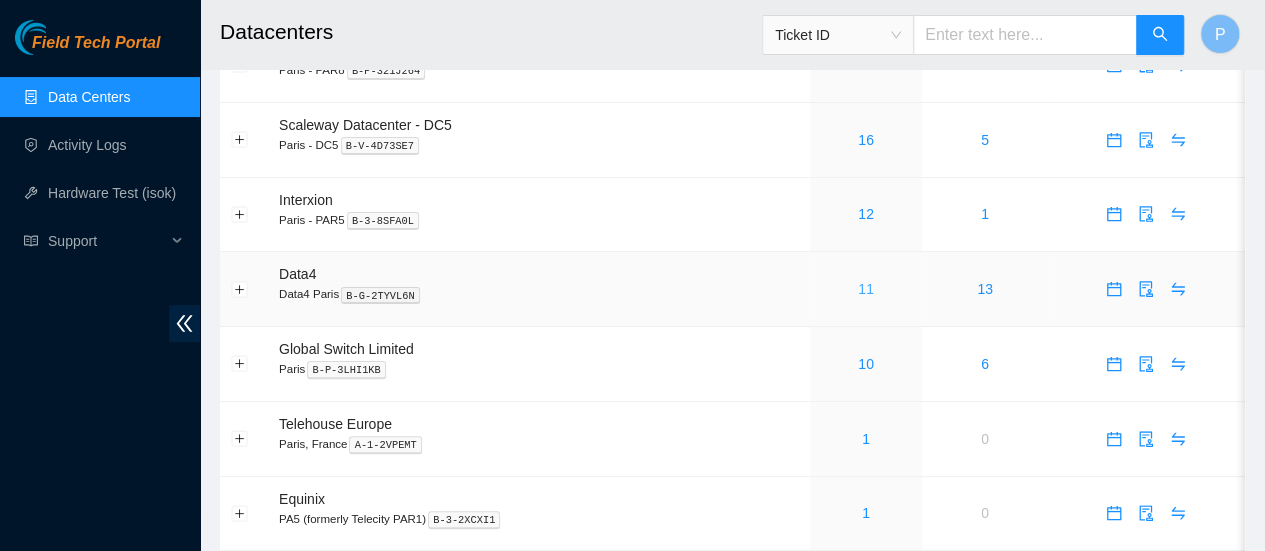 click on "11" at bounding box center [866, 289] 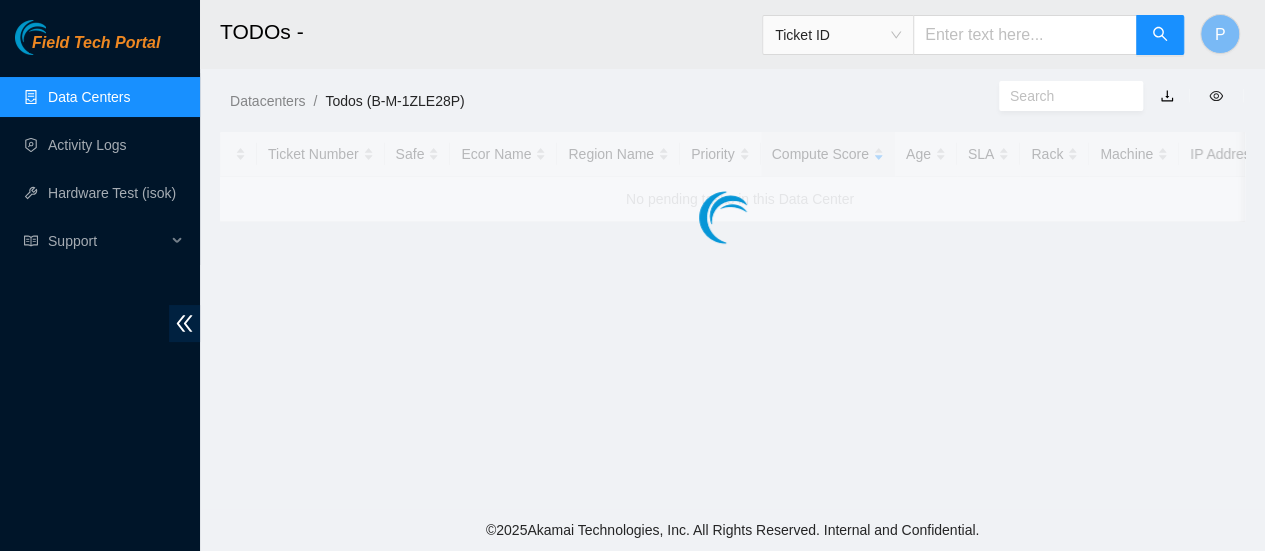 scroll, scrollTop: 0, scrollLeft: 0, axis: both 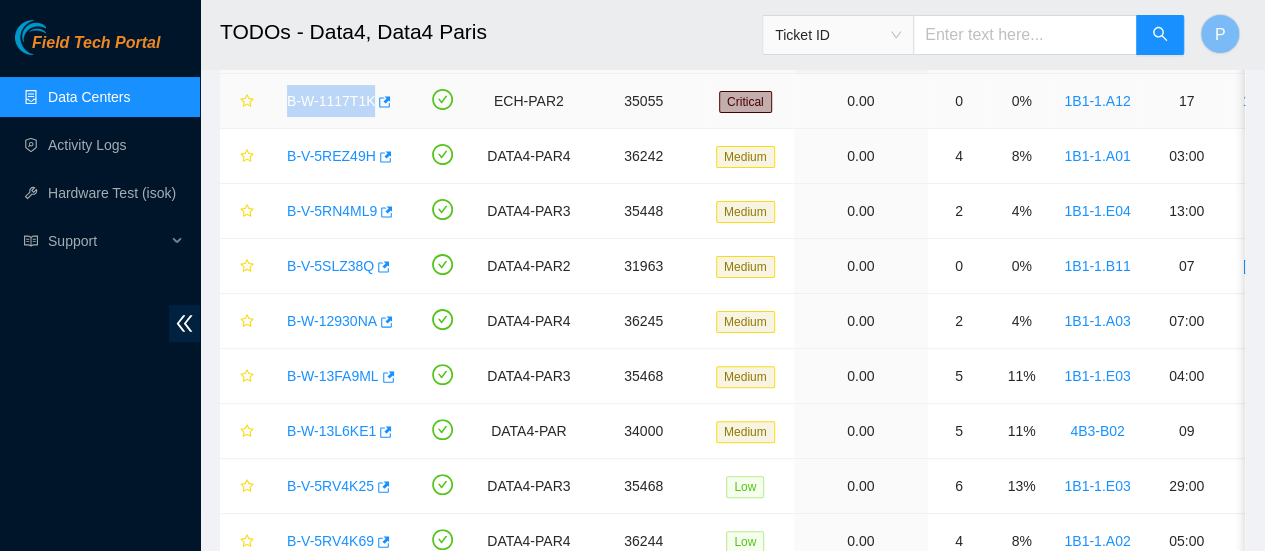 drag, startPoint x: 280, startPoint y: 103, endPoint x: 370, endPoint y: 98, distance: 90.13878 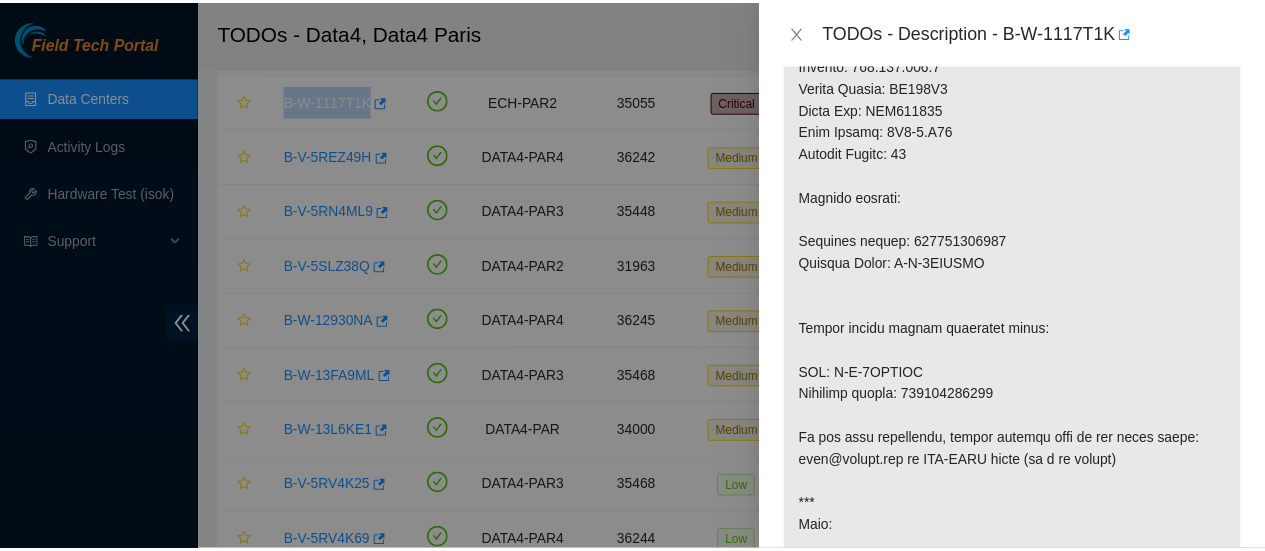 scroll, scrollTop: 862, scrollLeft: 0, axis: vertical 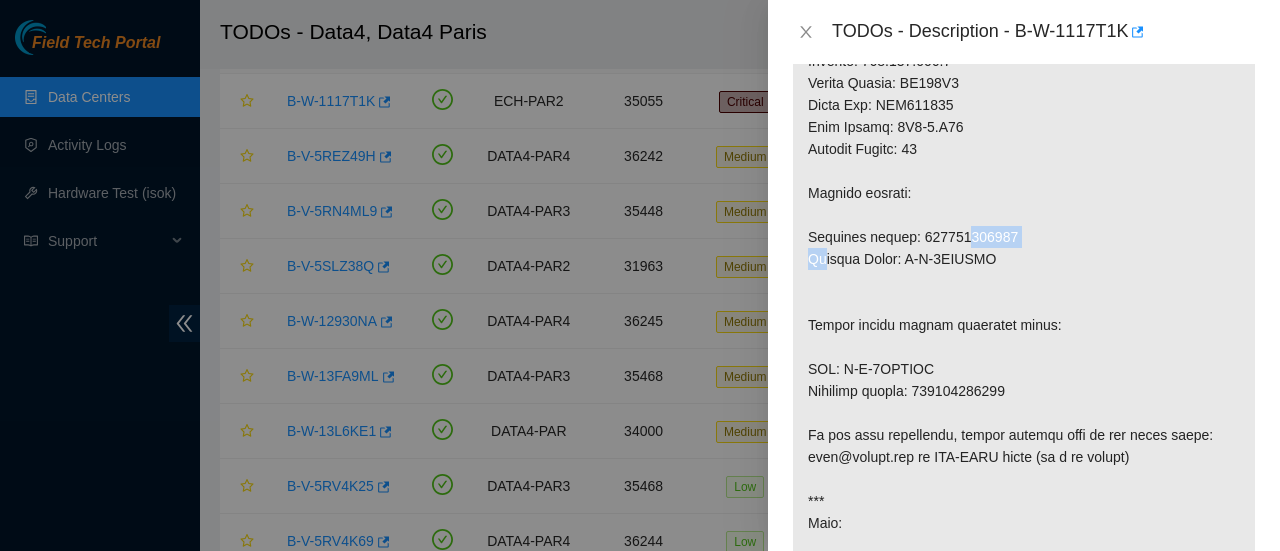 drag, startPoint x: 1013, startPoint y: 276, endPoint x: 920, endPoint y: 279, distance: 93.04838 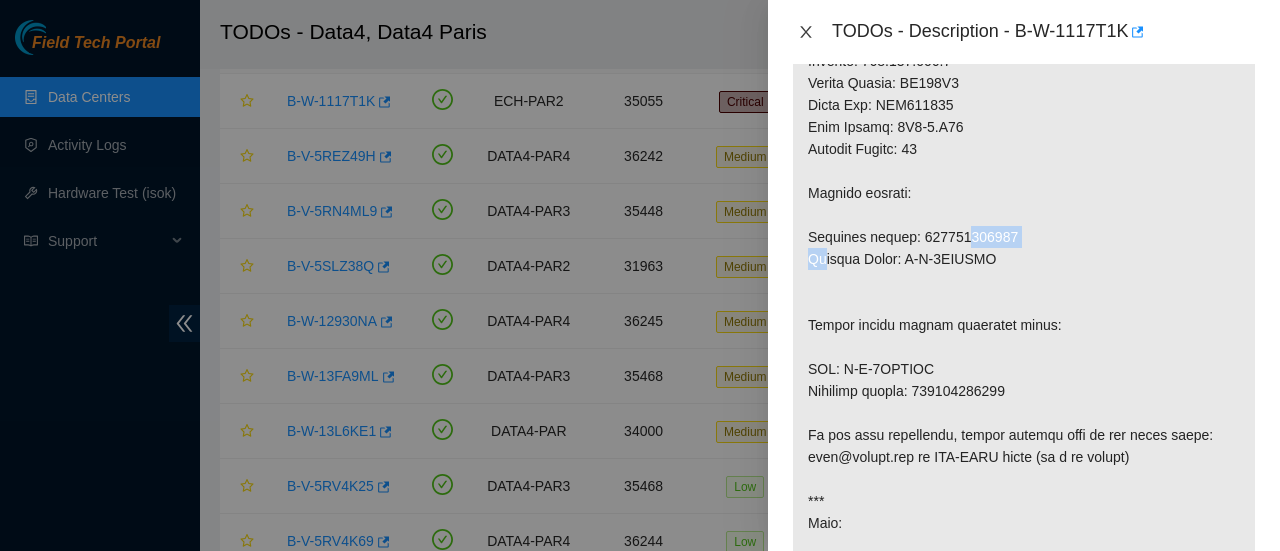 click 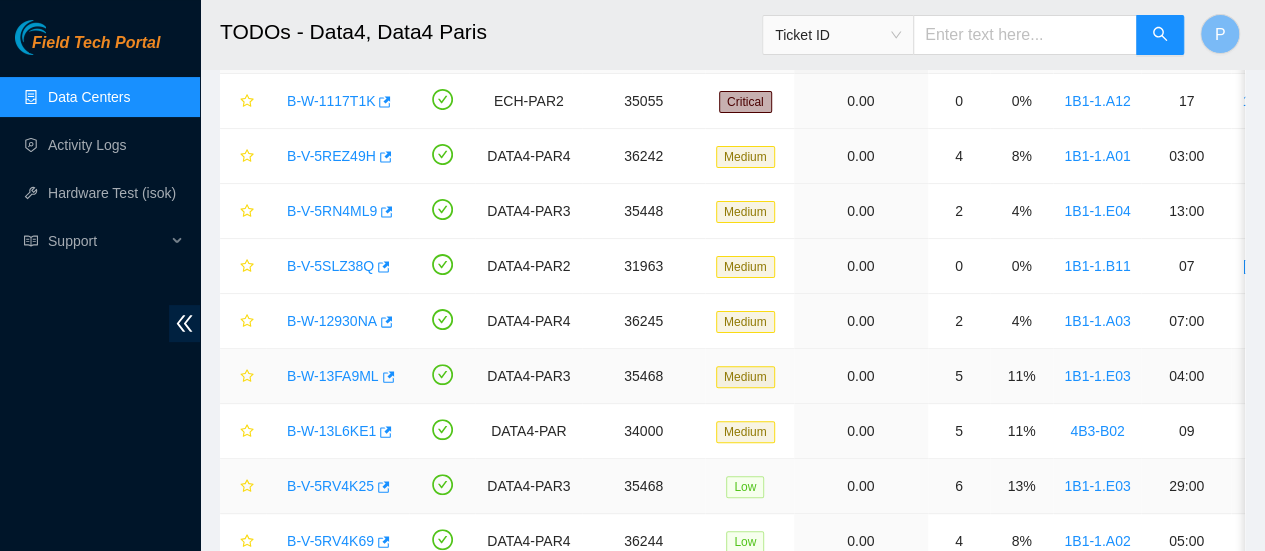 scroll, scrollTop: 766, scrollLeft: 0, axis: vertical 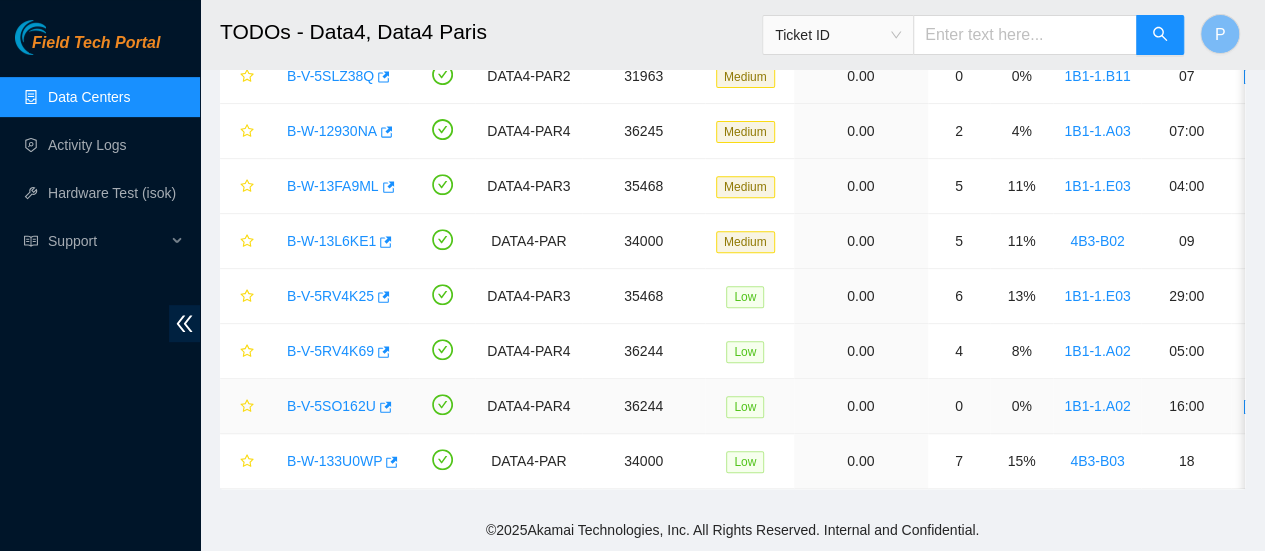 click on "B-V-5SO162U" at bounding box center [331, 406] 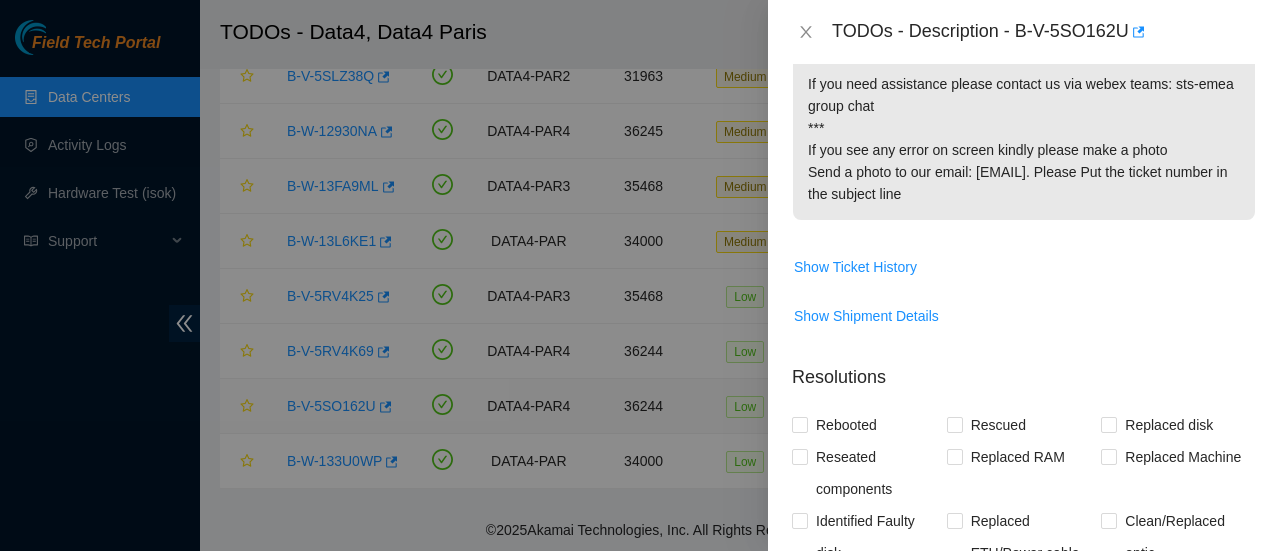 scroll, scrollTop: 833, scrollLeft: 0, axis: vertical 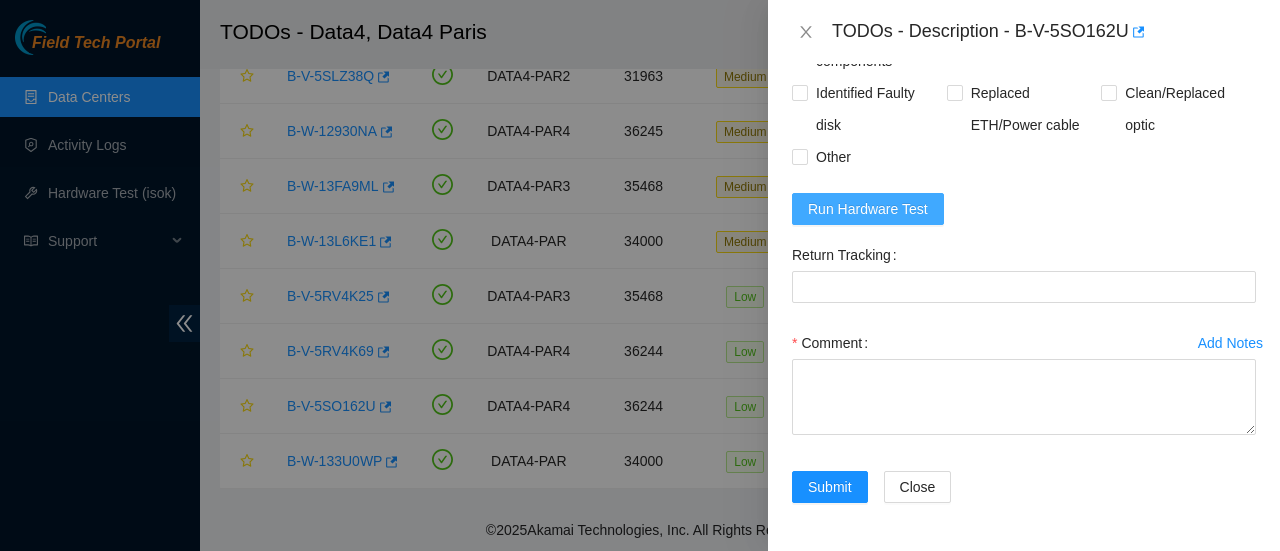 click on "Run Hardware Test" at bounding box center (868, 209) 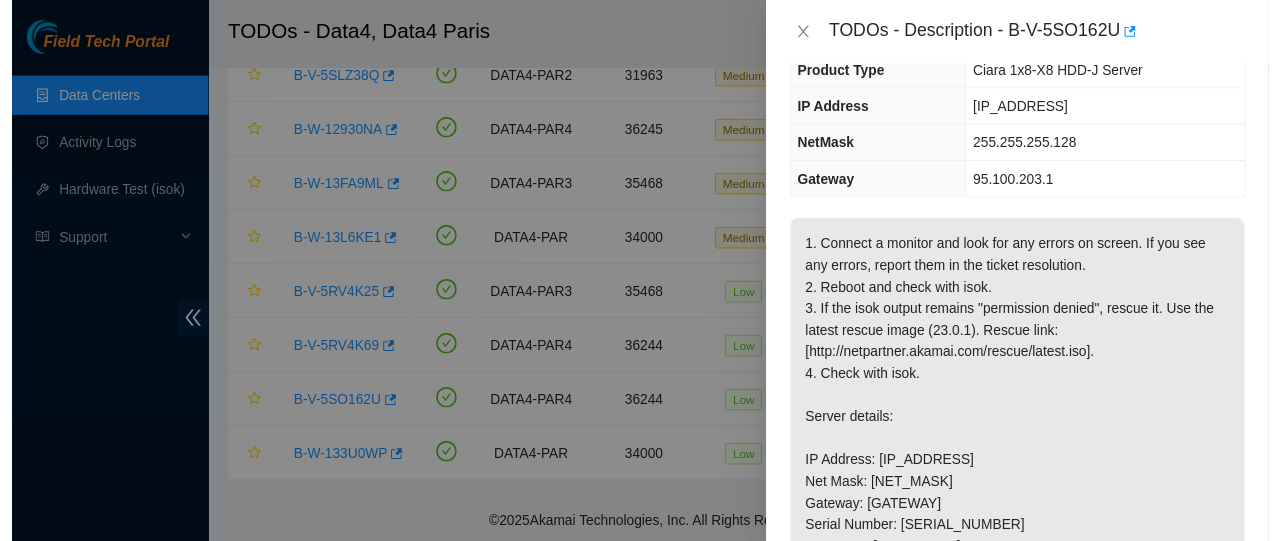 scroll, scrollTop: 187, scrollLeft: 0, axis: vertical 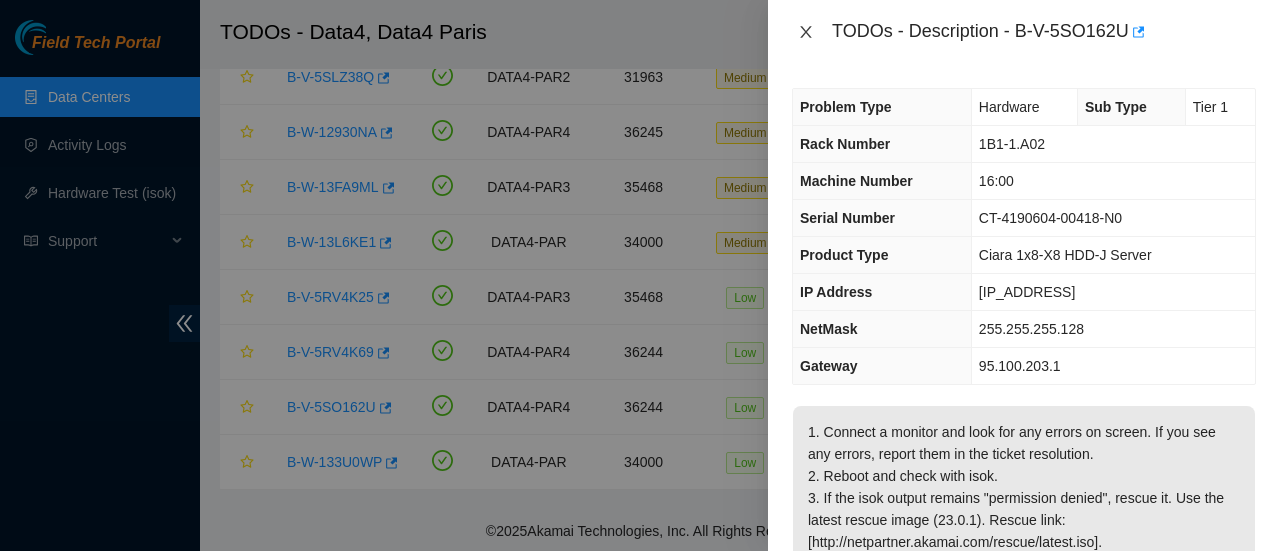 click 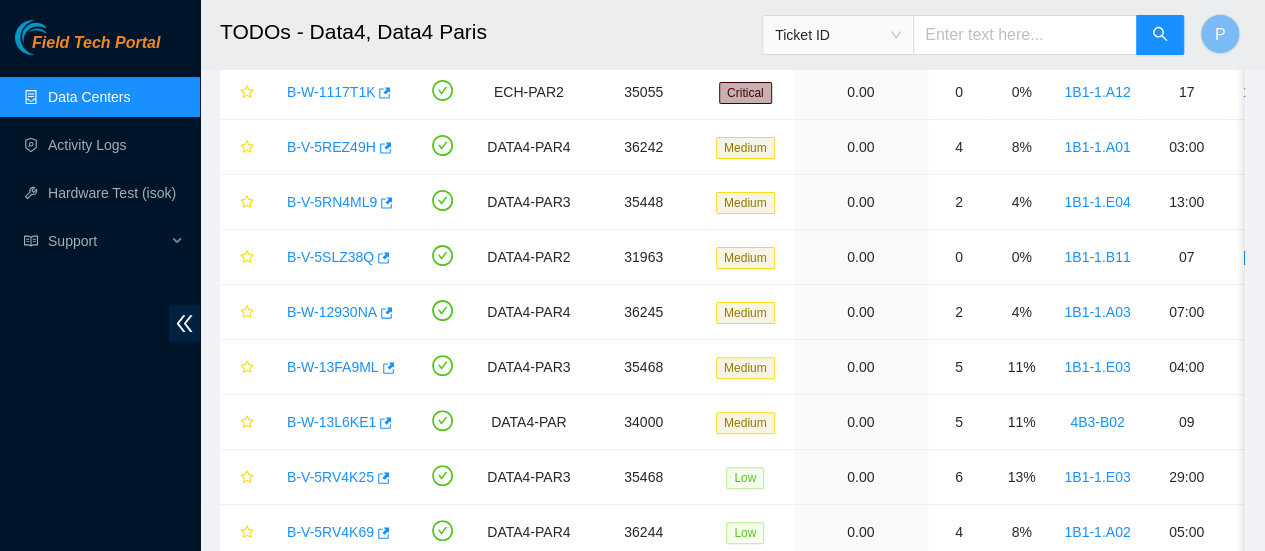 scroll, scrollTop: 162, scrollLeft: 0, axis: vertical 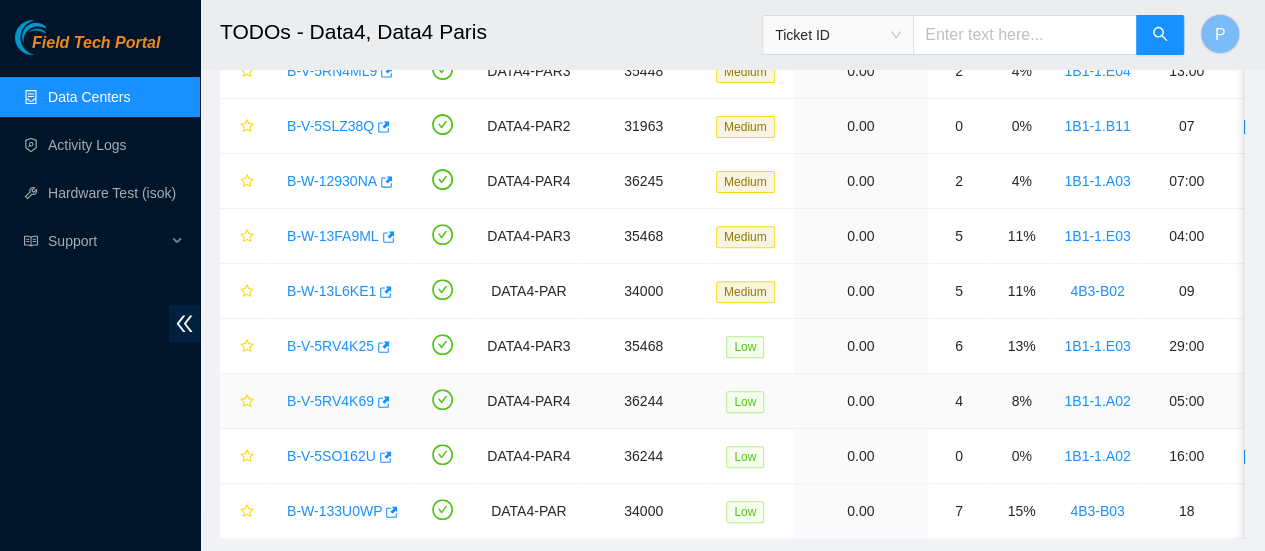 click on "B-V-5RV4K69" at bounding box center (330, 401) 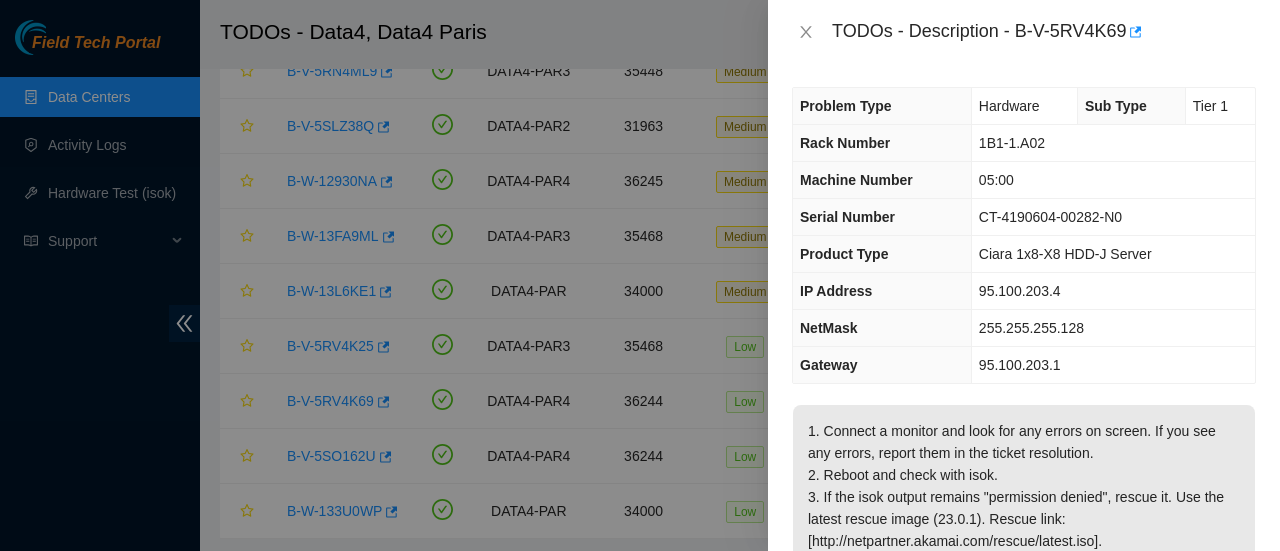 scroll, scrollTop: 0, scrollLeft: 0, axis: both 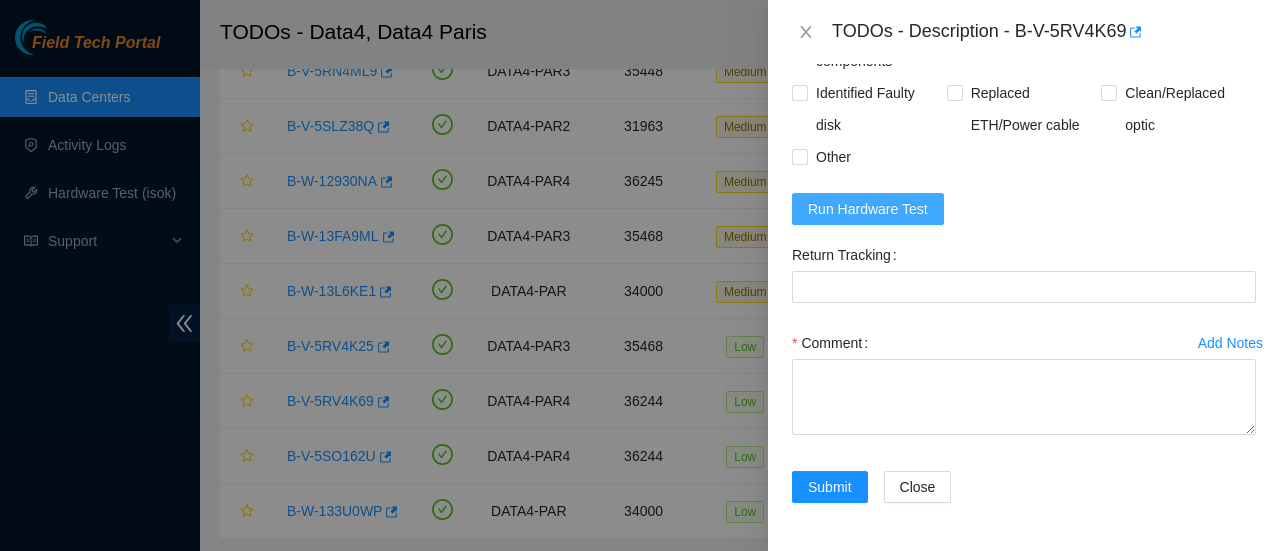 click on "Run Hardware Test" at bounding box center [868, 209] 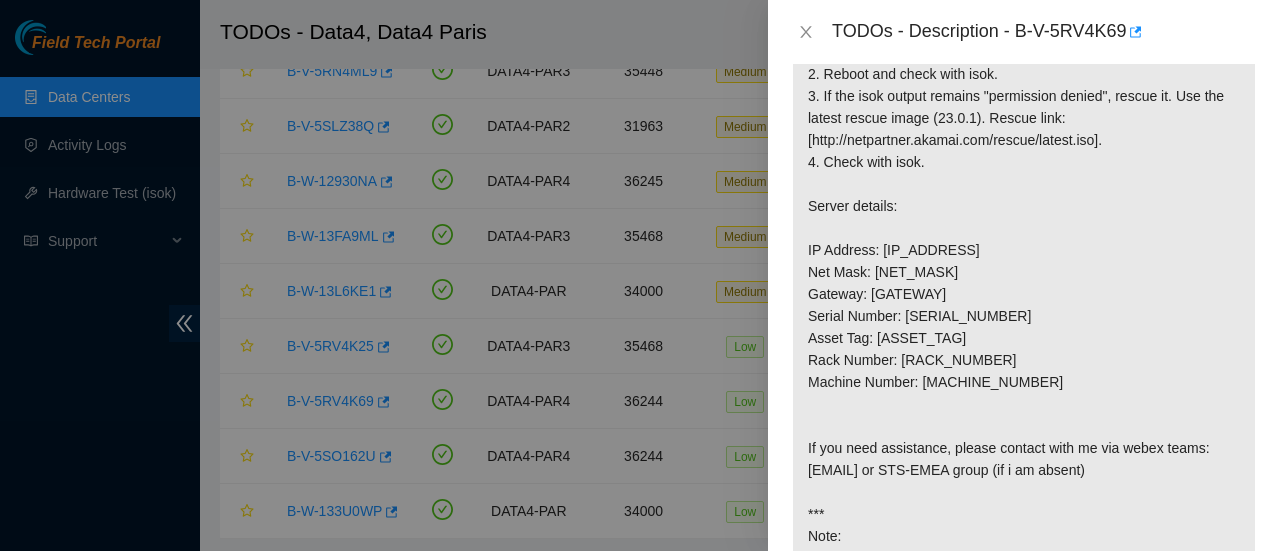 scroll, scrollTop: 394, scrollLeft: 0, axis: vertical 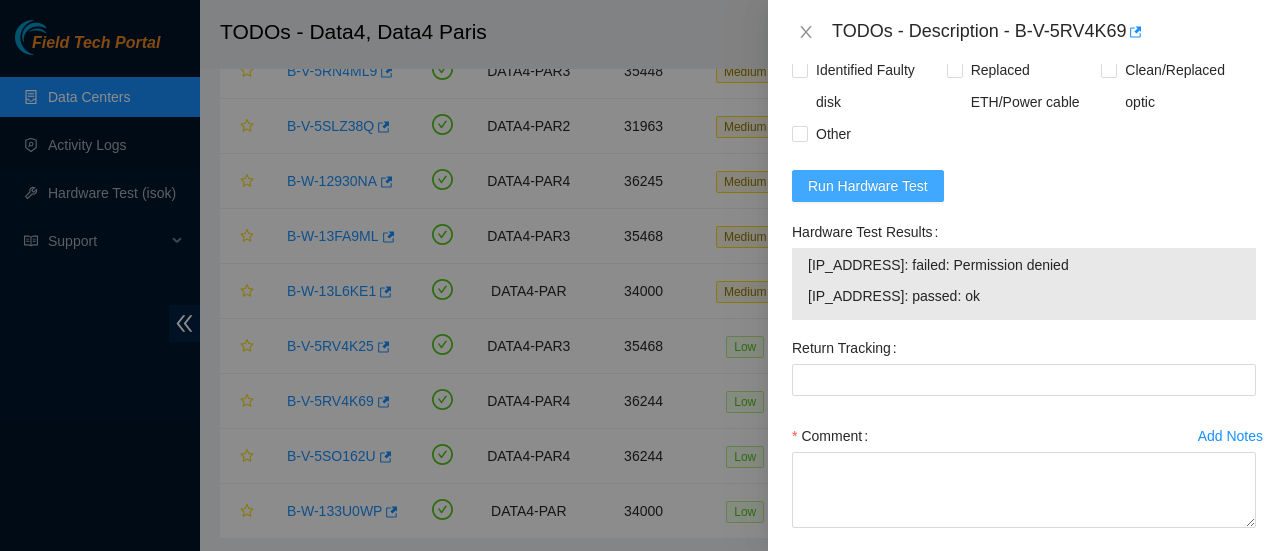 click on "Run Hardware Test" at bounding box center (868, 186) 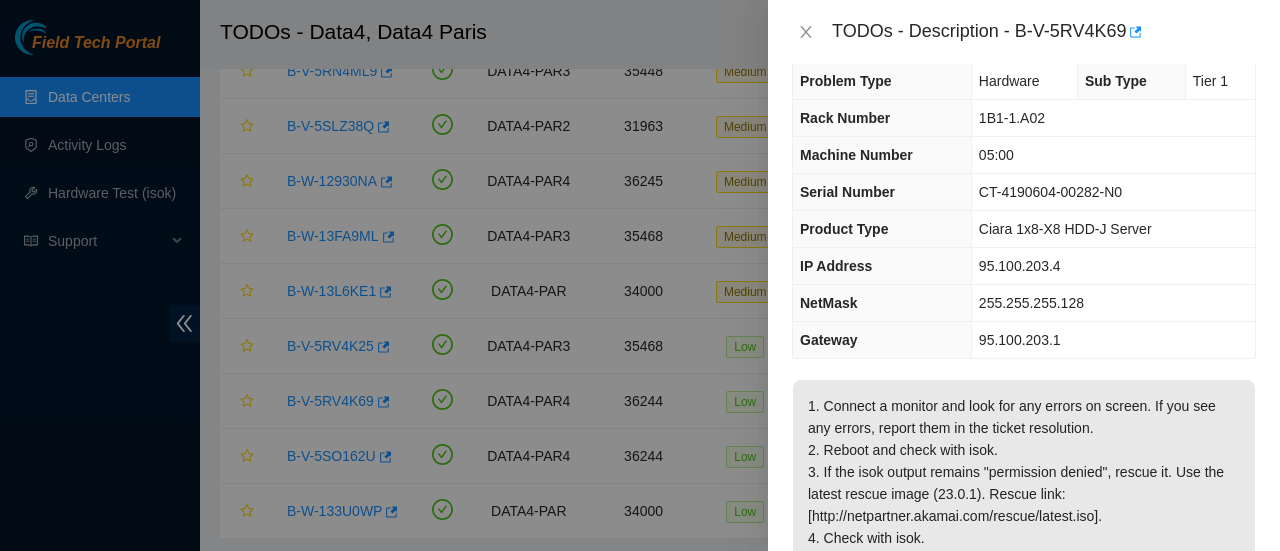 scroll, scrollTop: 20, scrollLeft: 0, axis: vertical 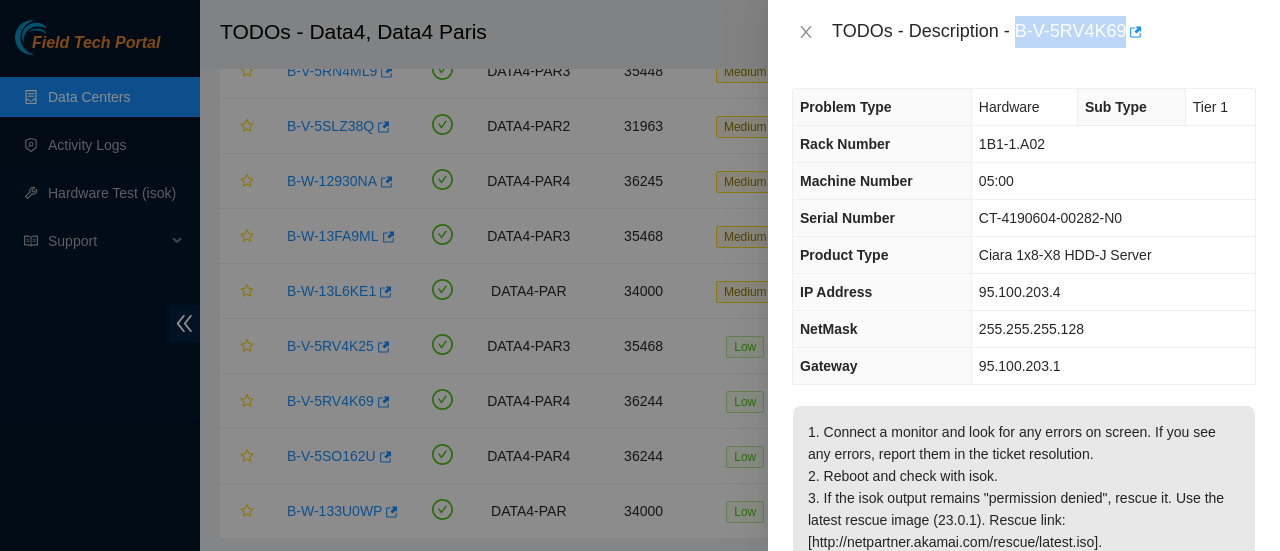 drag, startPoint x: 1018, startPoint y: 27, endPoint x: 1124, endPoint y: 27, distance: 106 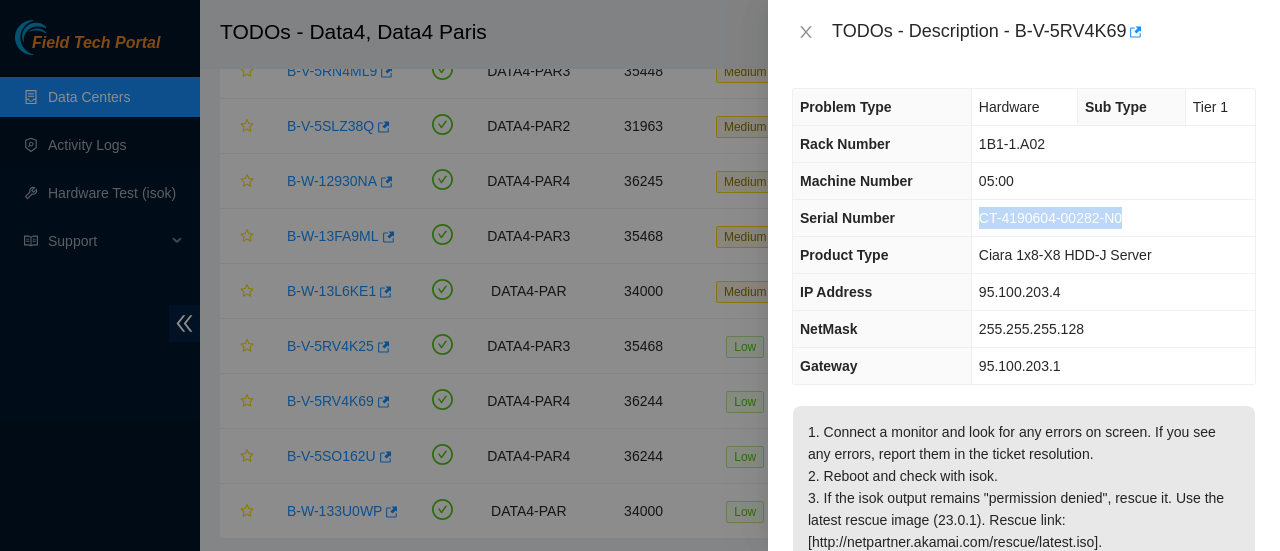 drag, startPoint x: 1137, startPoint y: 217, endPoint x: 978, endPoint y: 215, distance: 159.01257 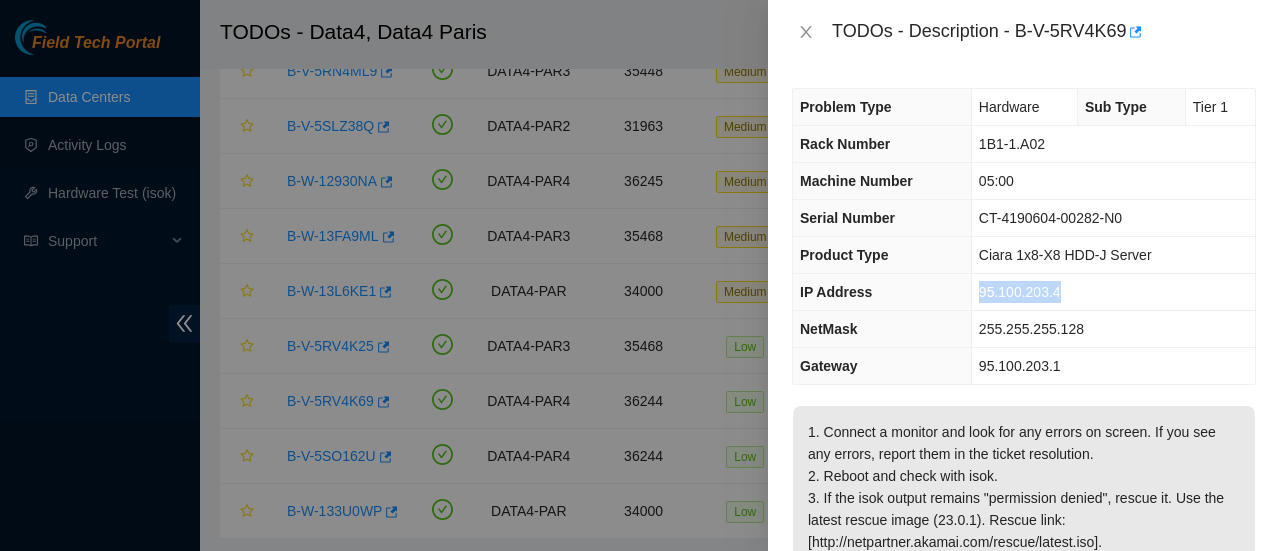 drag, startPoint x: 1070, startPoint y: 286, endPoint x: 978, endPoint y: 285, distance: 92.00543 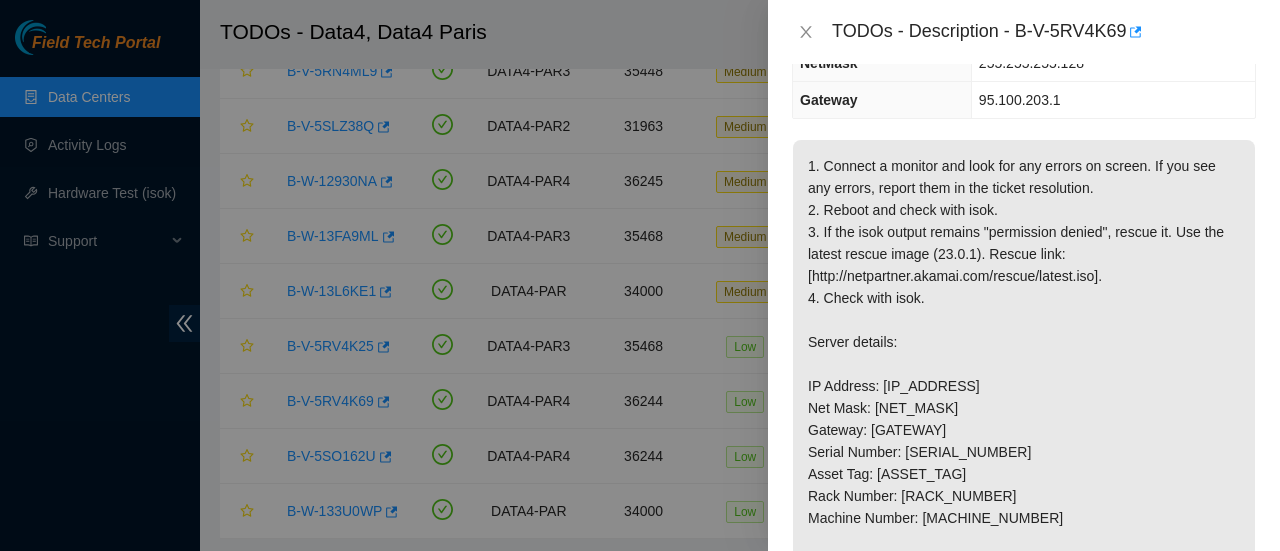 scroll, scrollTop: 274, scrollLeft: 0, axis: vertical 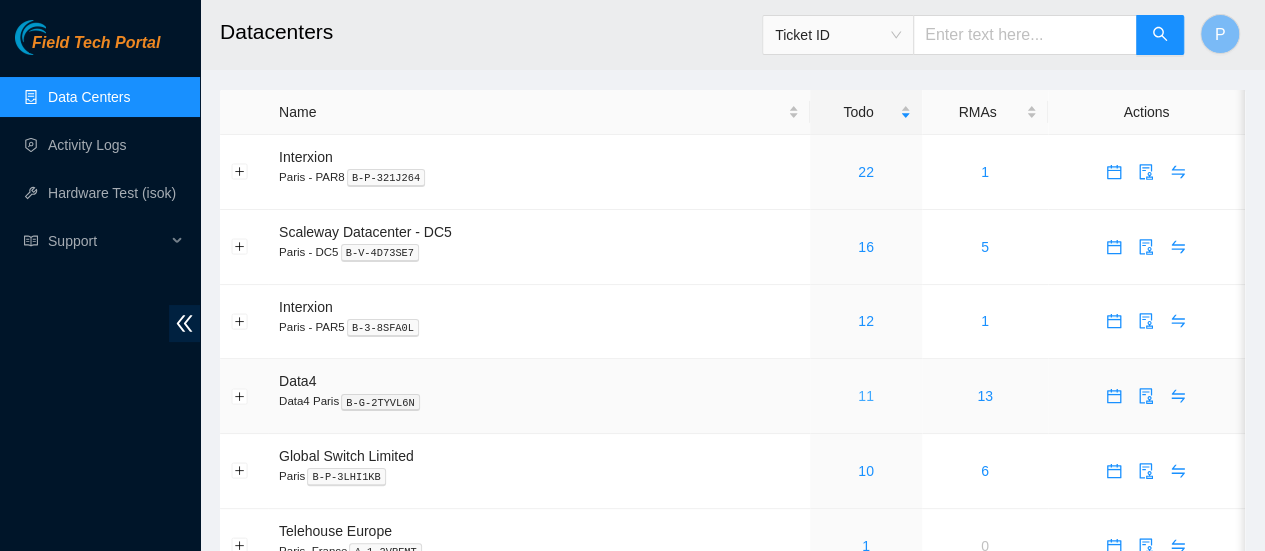 click on "11" at bounding box center (866, 396) 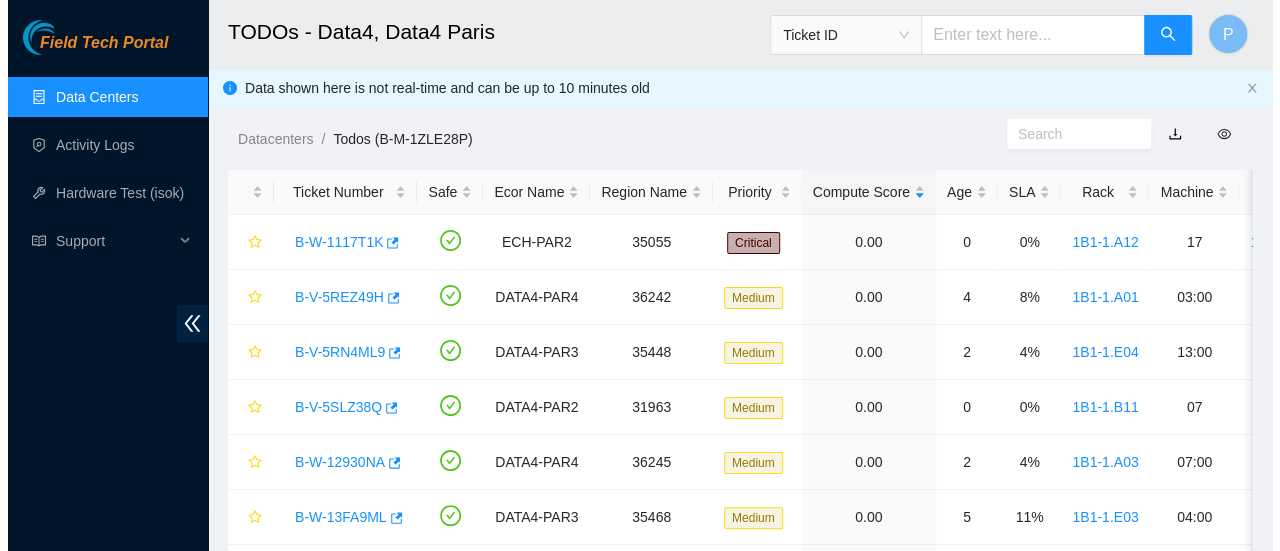 scroll, scrollTop: 322, scrollLeft: 0, axis: vertical 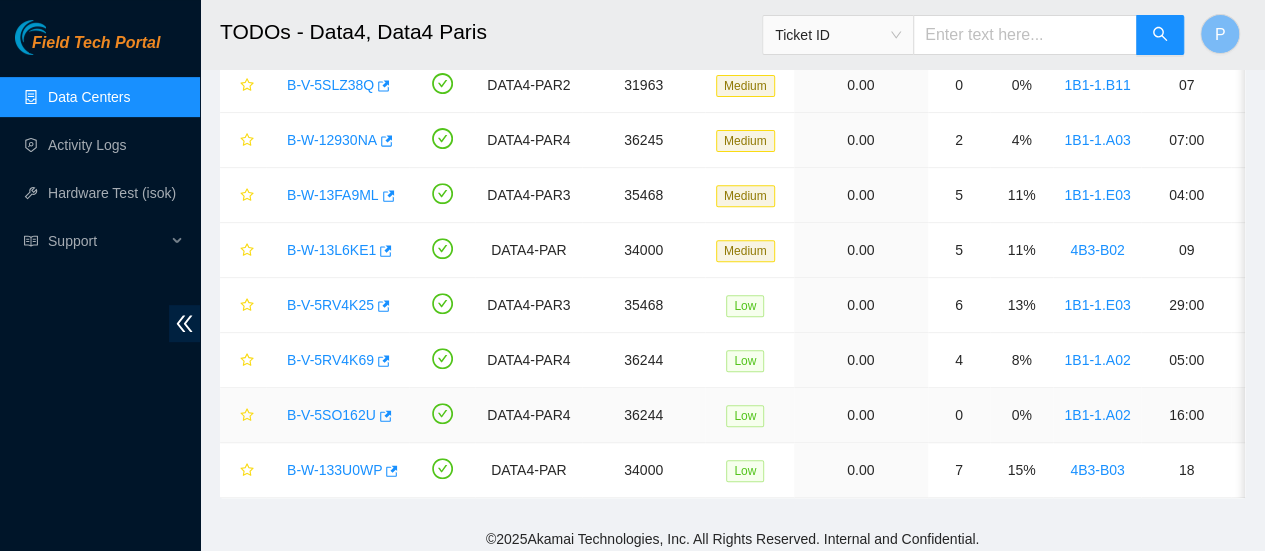 click on "B-V-5SO162U" at bounding box center [331, 415] 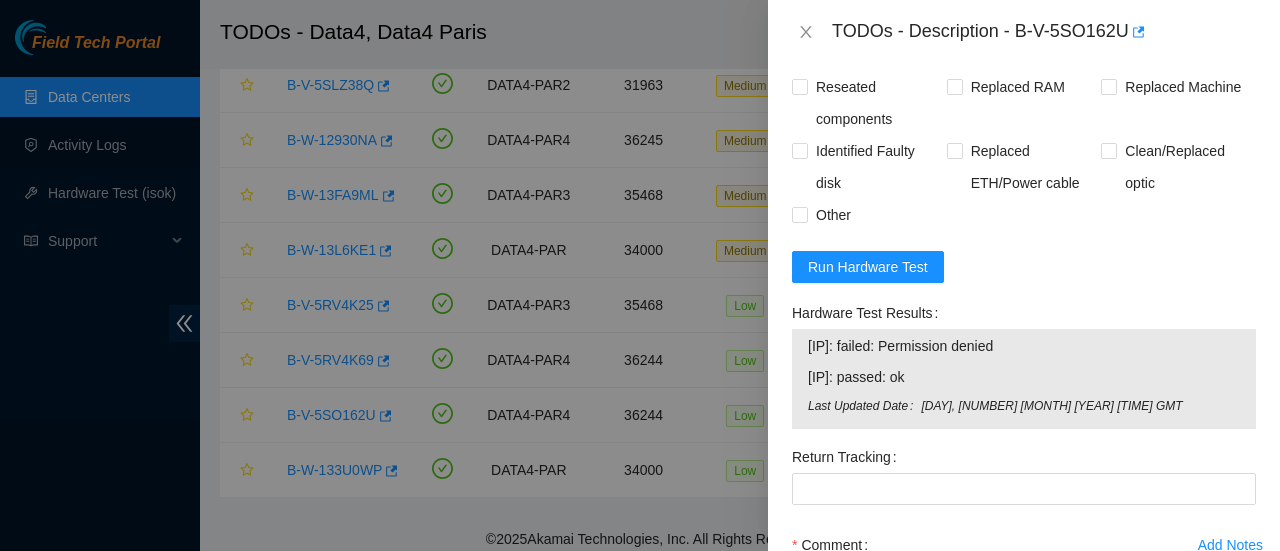 scroll, scrollTop: 1195, scrollLeft: 0, axis: vertical 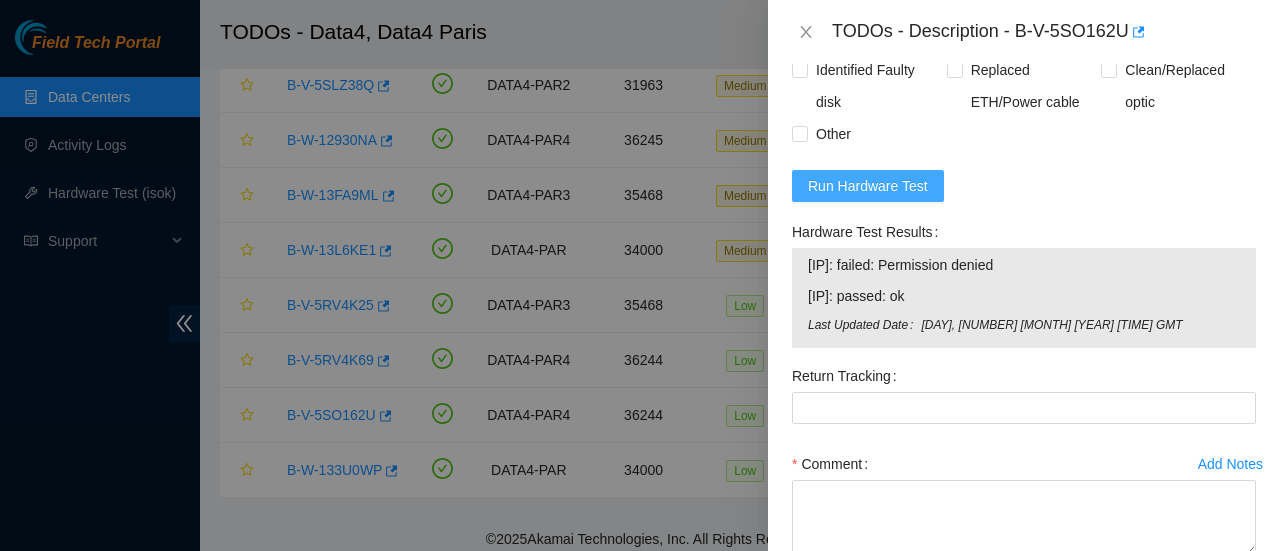 click on "Run Hardware Test" at bounding box center [868, 186] 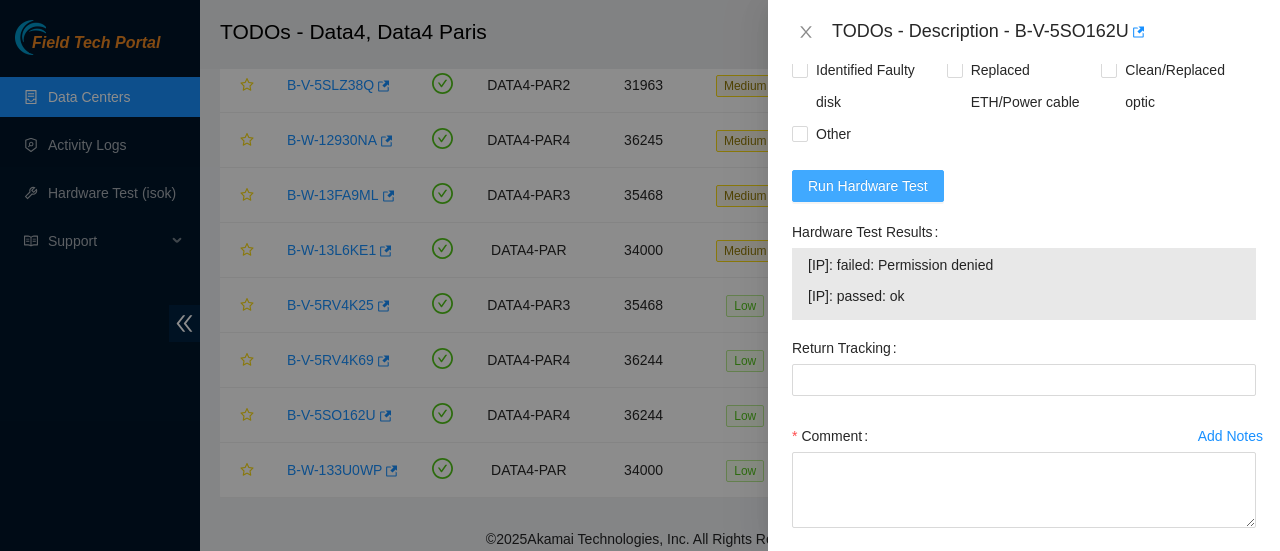 click on "Run Hardware Test" at bounding box center (868, 186) 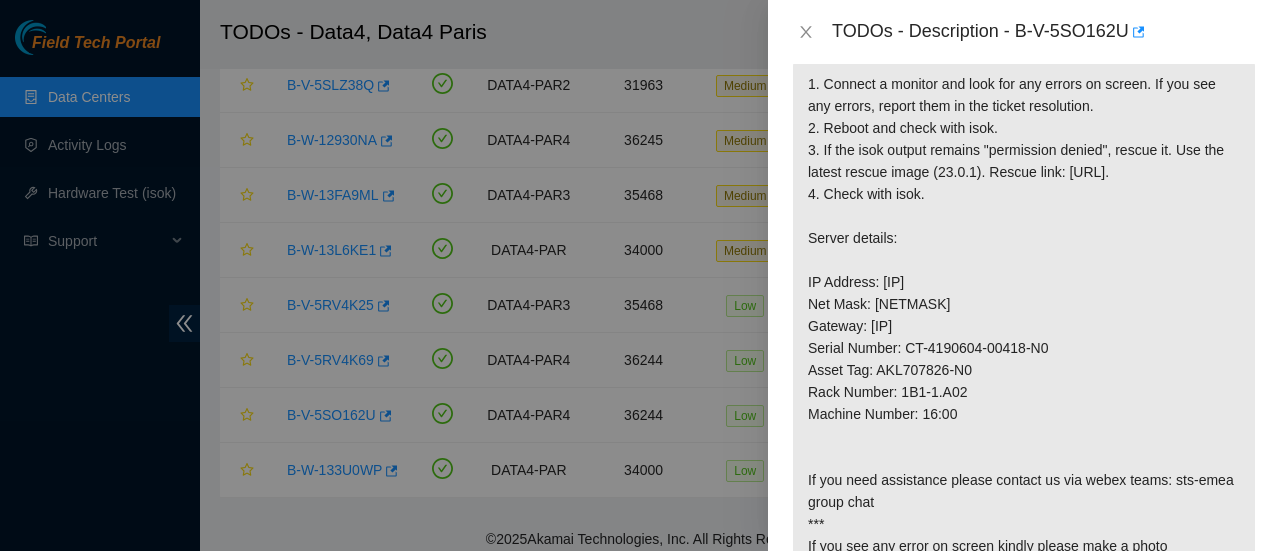 scroll, scrollTop: 359, scrollLeft: 0, axis: vertical 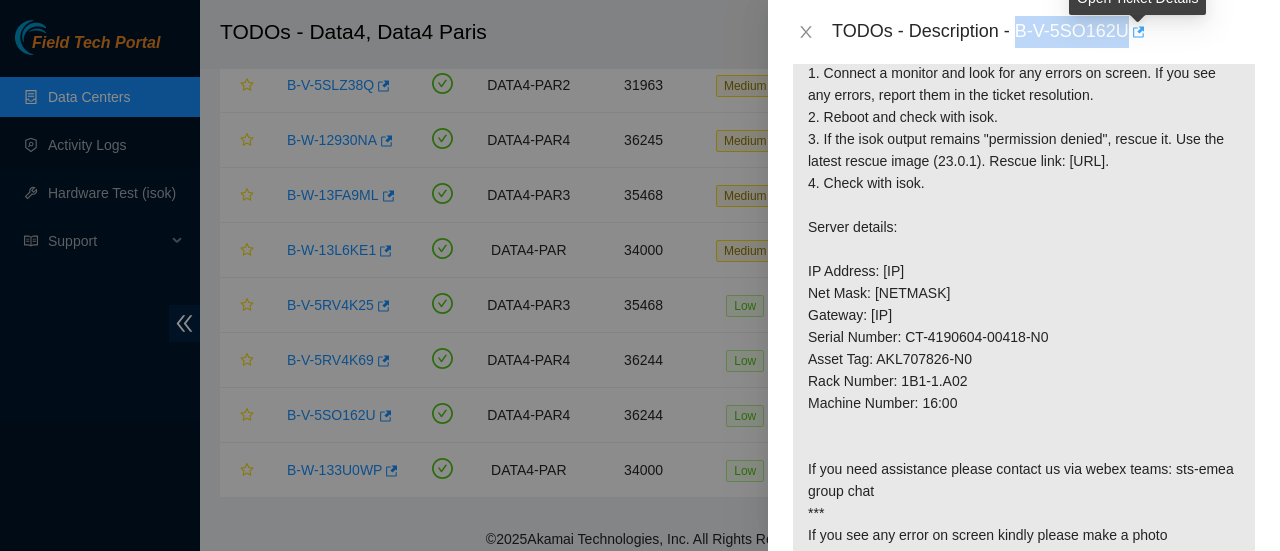 drag, startPoint x: 1015, startPoint y: 31, endPoint x: 1138, endPoint y: 39, distance: 123.25989 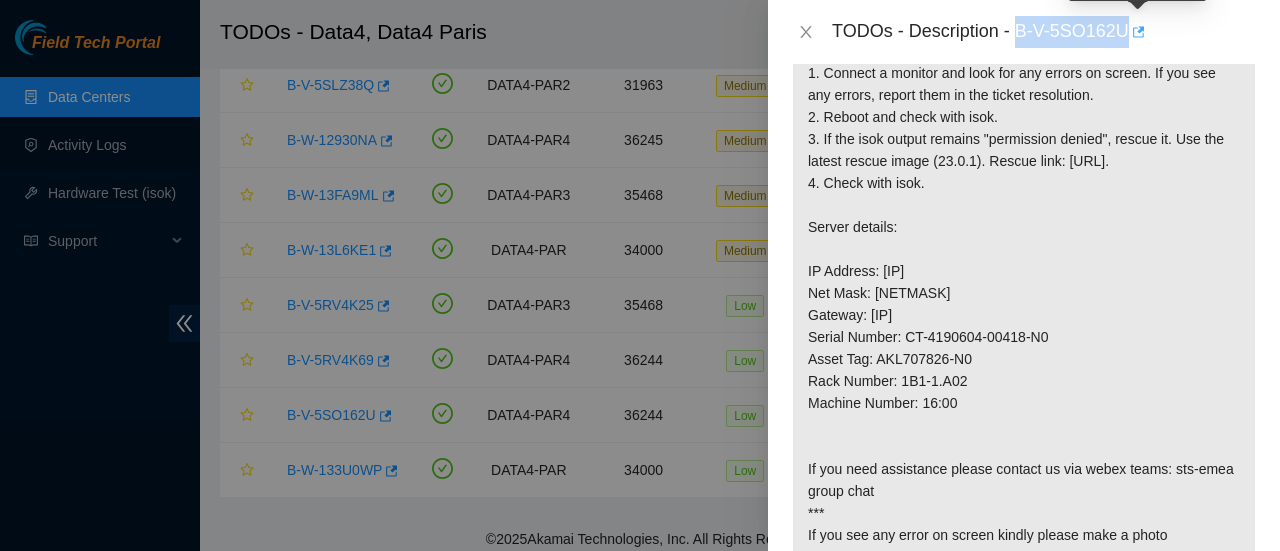 copy on "B-V-5SO162U" 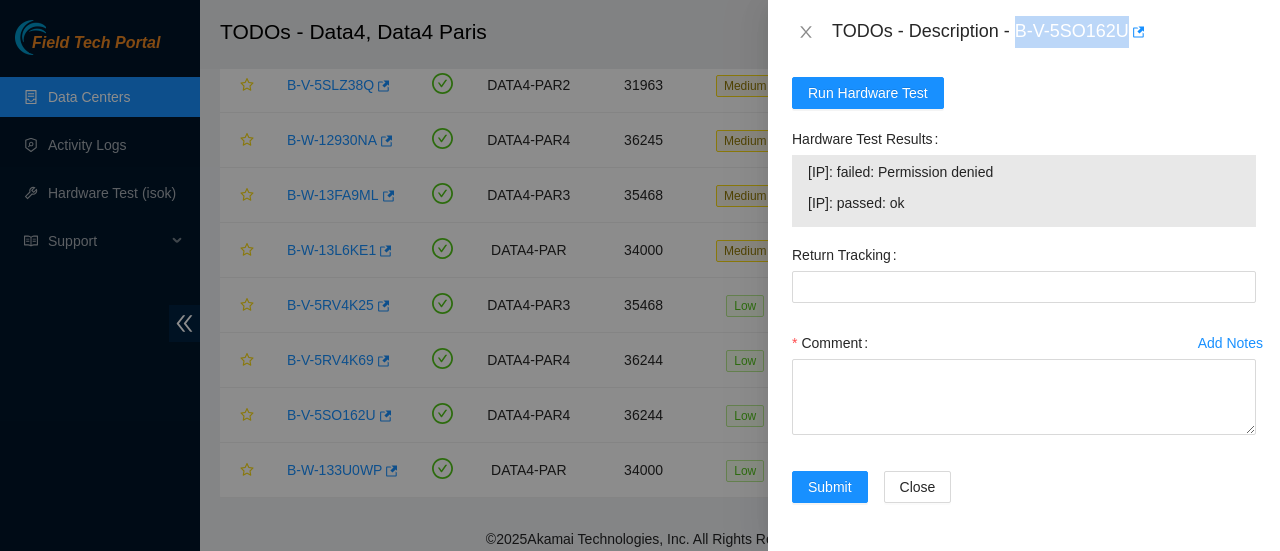 scroll, scrollTop: 1372, scrollLeft: 0, axis: vertical 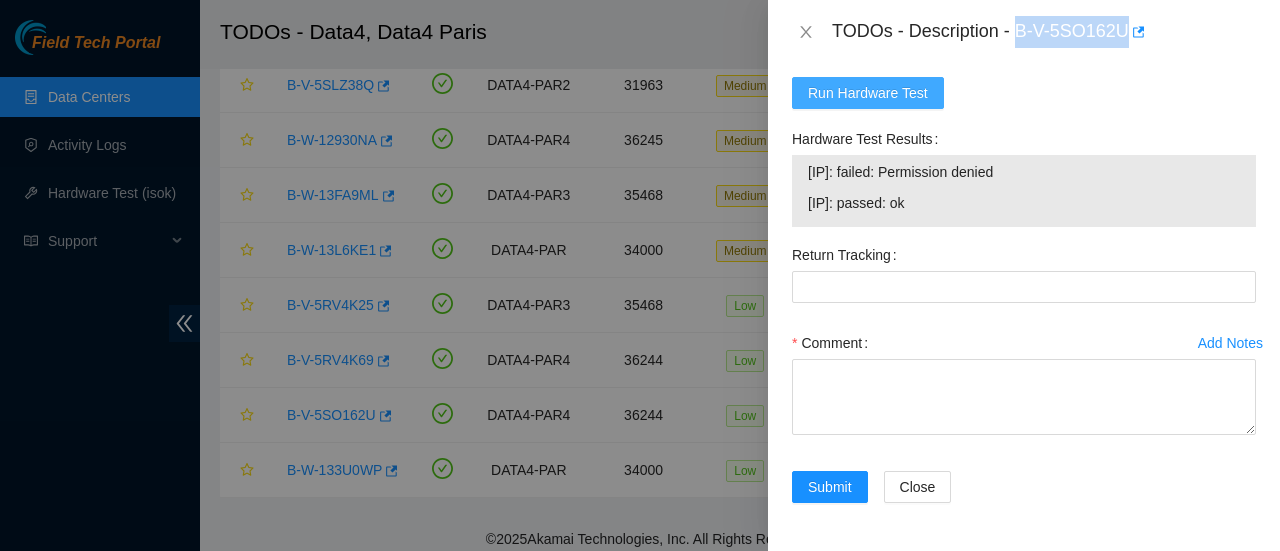 click on "Run Hardware Test" at bounding box center [868, 93] 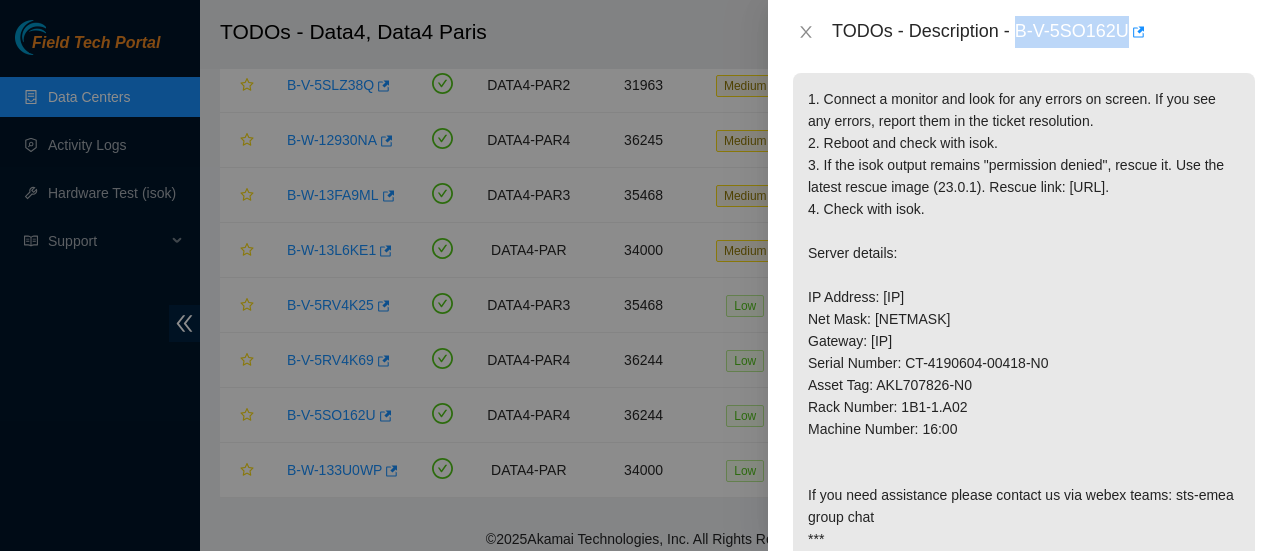 scroll, scrollTop: 1256, scrollLeft: 0, axis: vertical 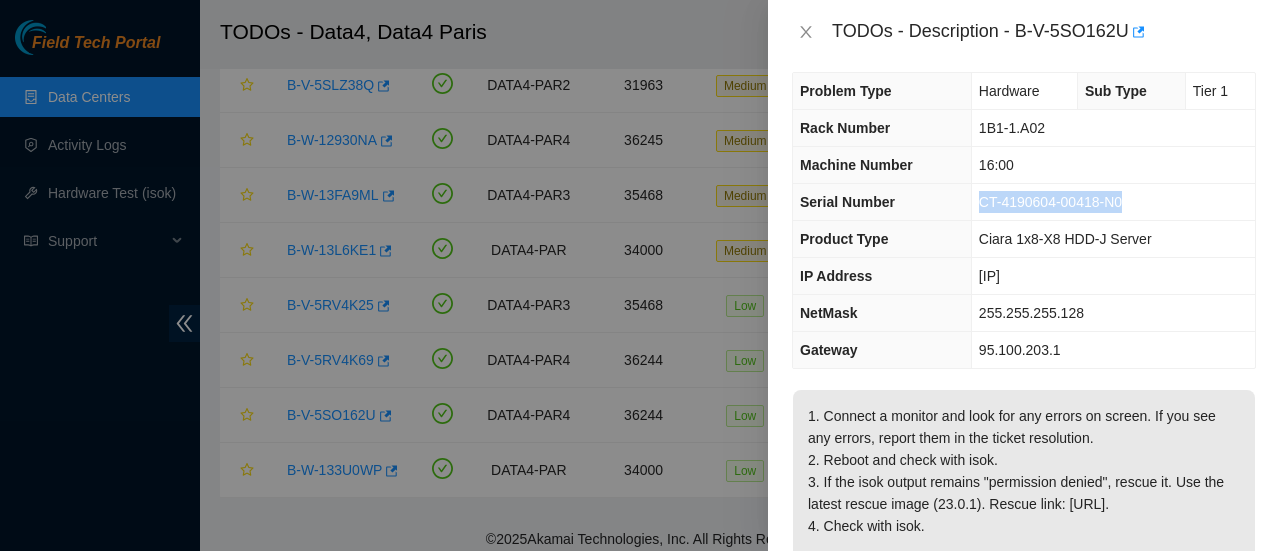 drag, startPoint x: 1030, startPoint y: 204, endPoint x: 970, endPoint y: 196, distance: 60.530983 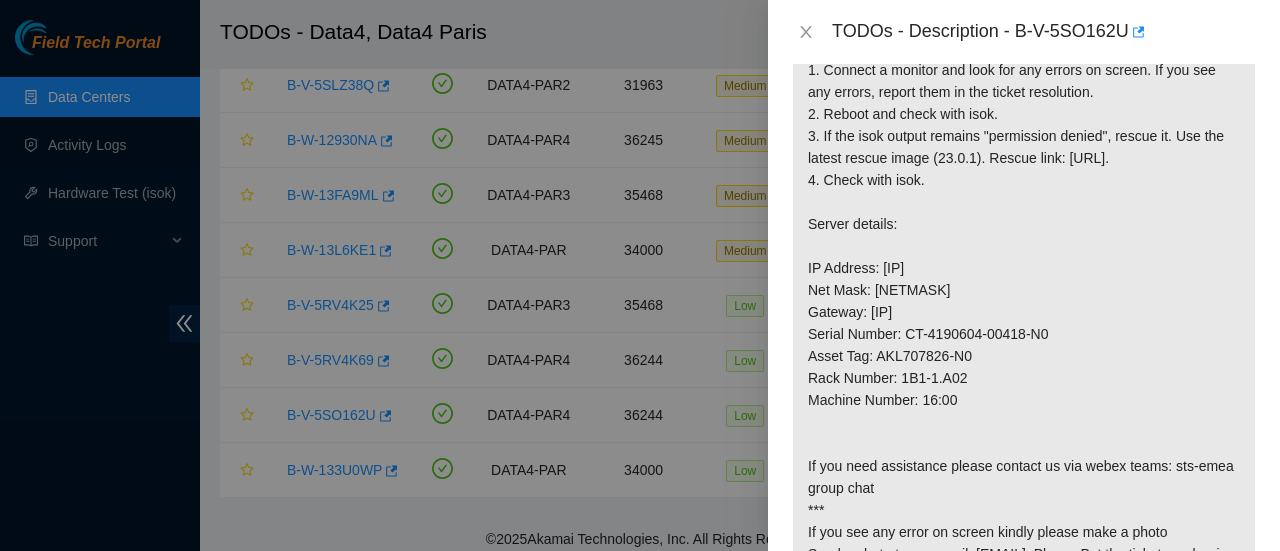 scroll, scrollTop: 368, scrollLeft: 0, axis: vertical 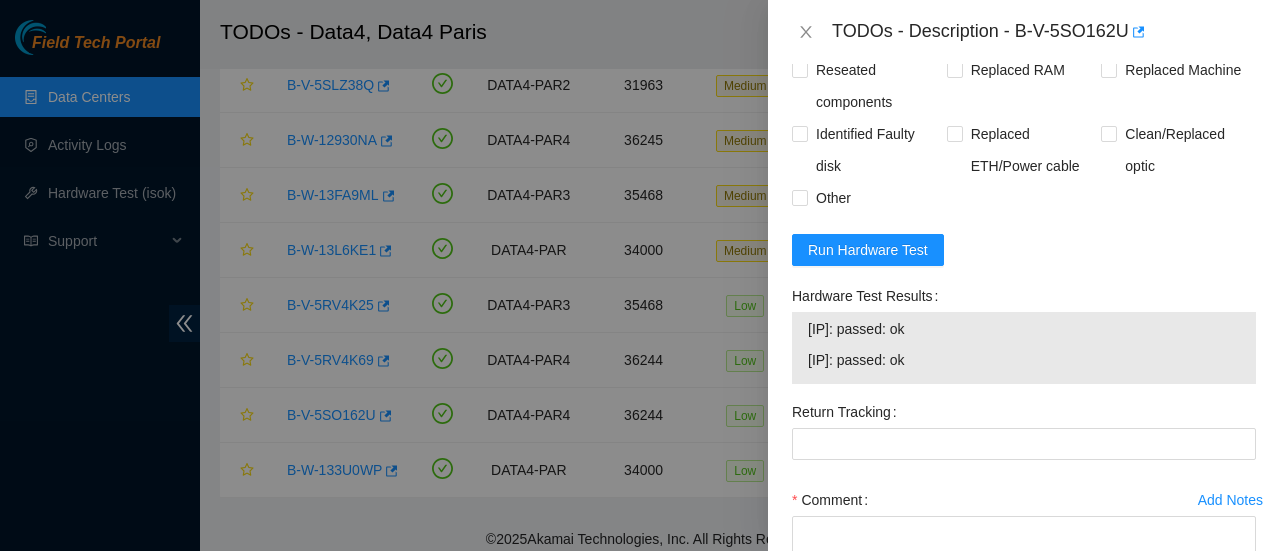 click on "Rebooted" at bounding box center (846, 38) 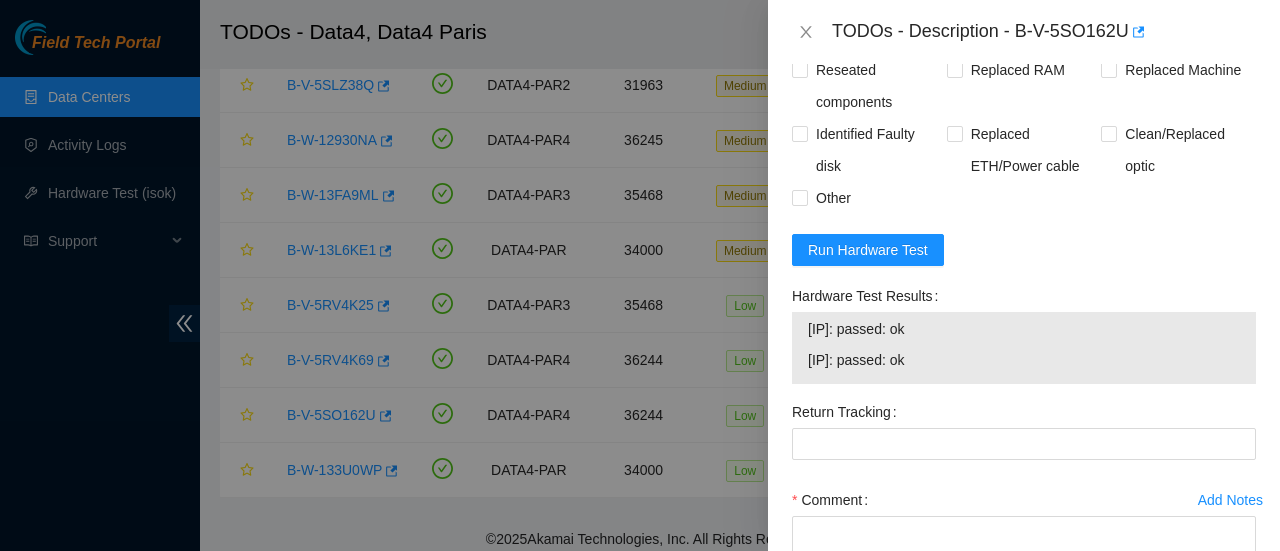 click on "Rescued" at bounding box center [954, 37] 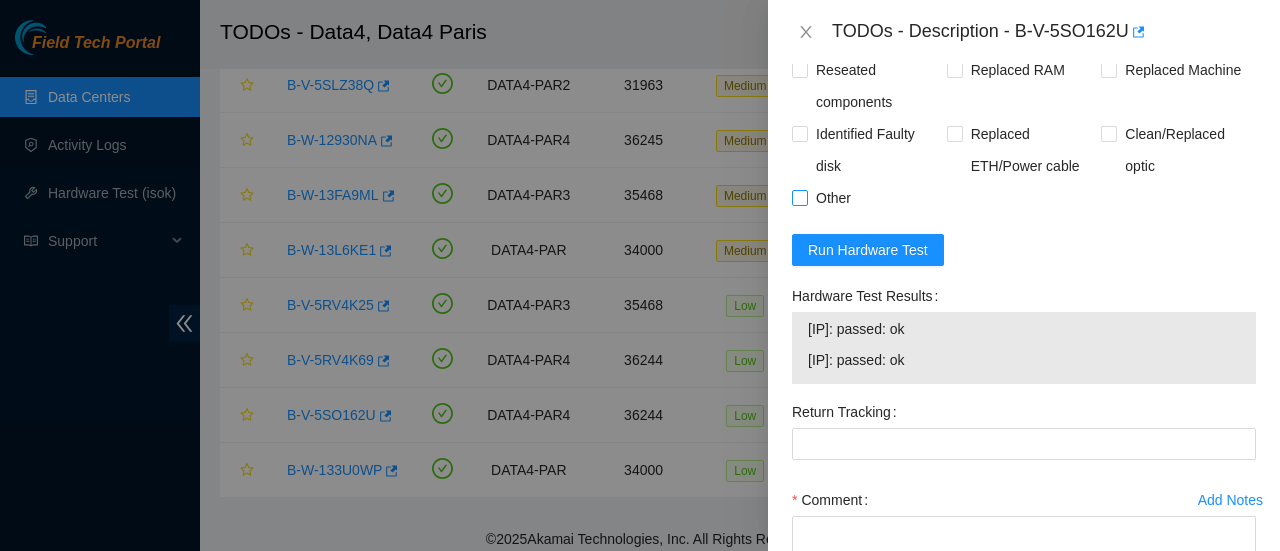 click at bounding box center [800, 198] 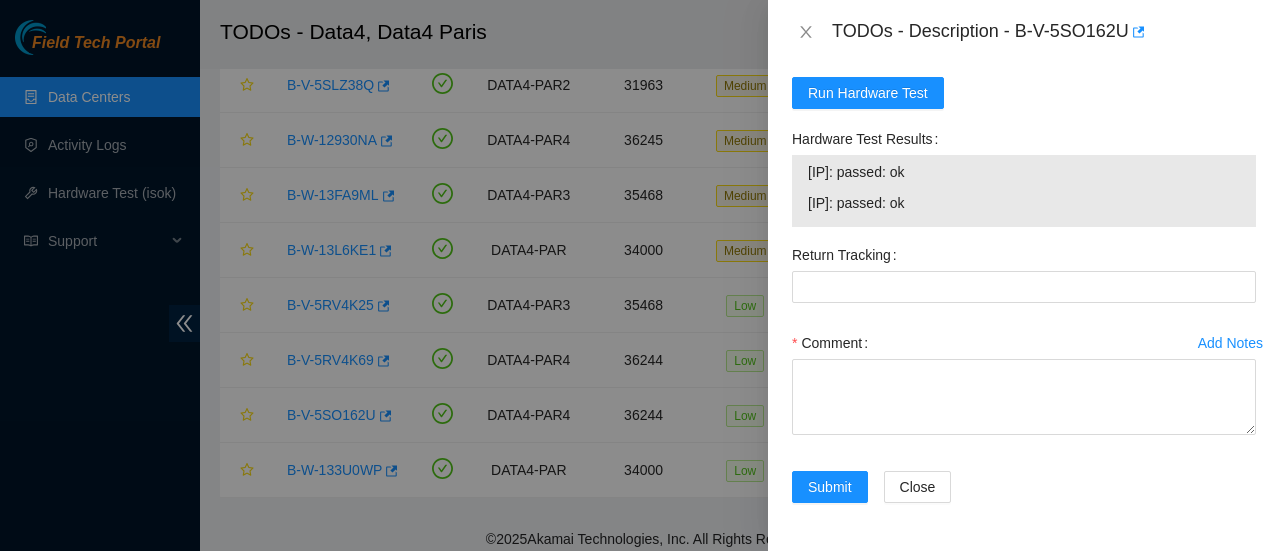 scroll, scrollTop: 1372, scrollLeft: 0, axis: vertical 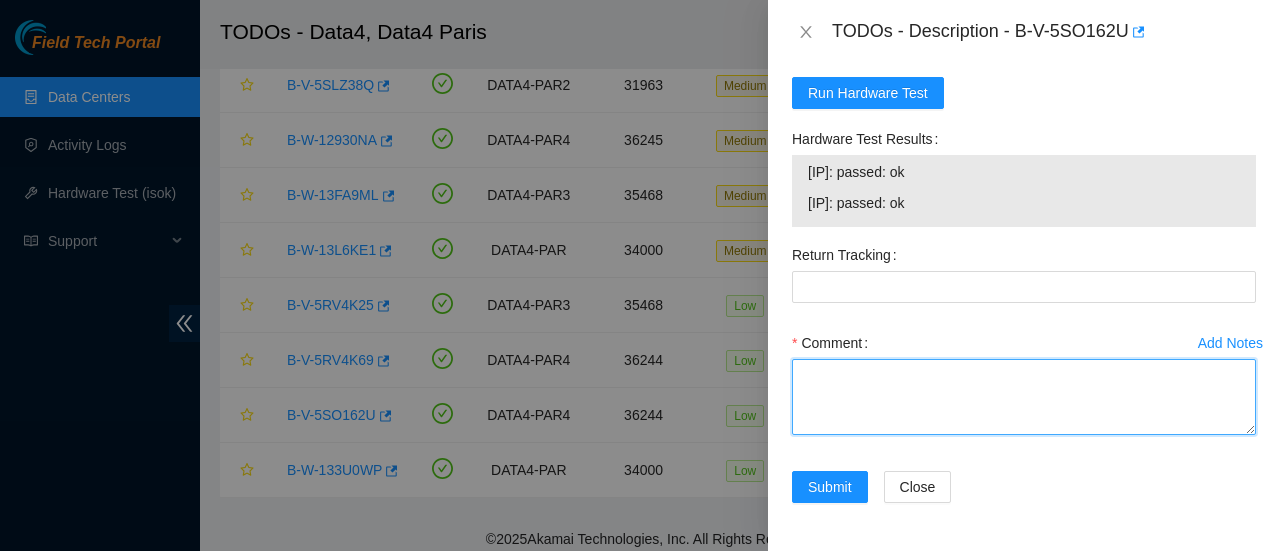 click on "Comment" at bounding box center [1024, 397] 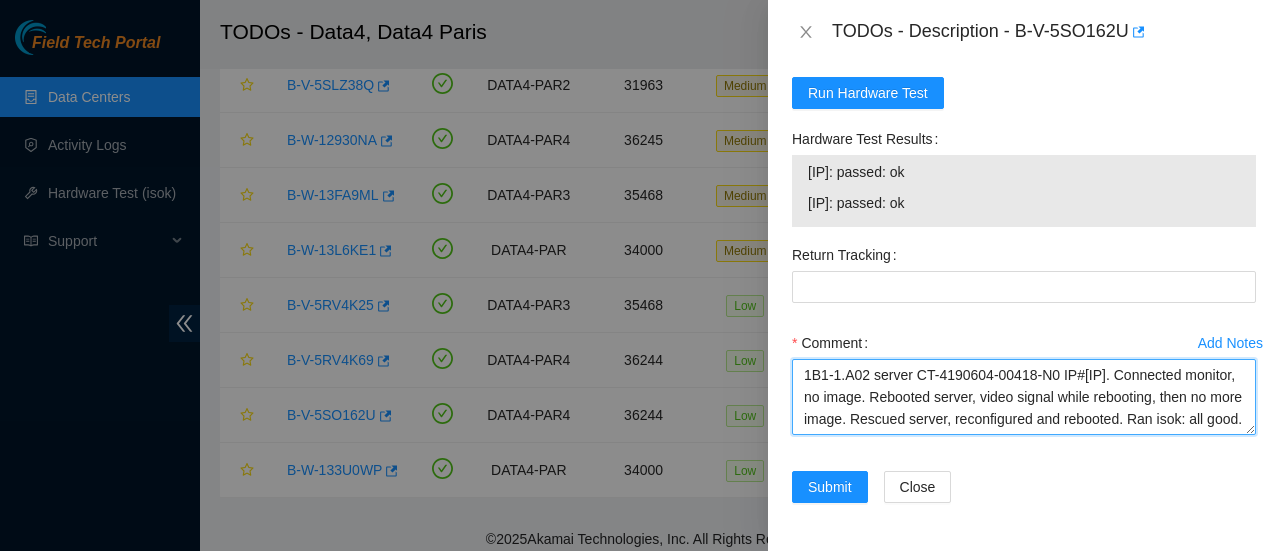 scroll, scrollTop: 16, scrollLeft: 0, axis: vertical 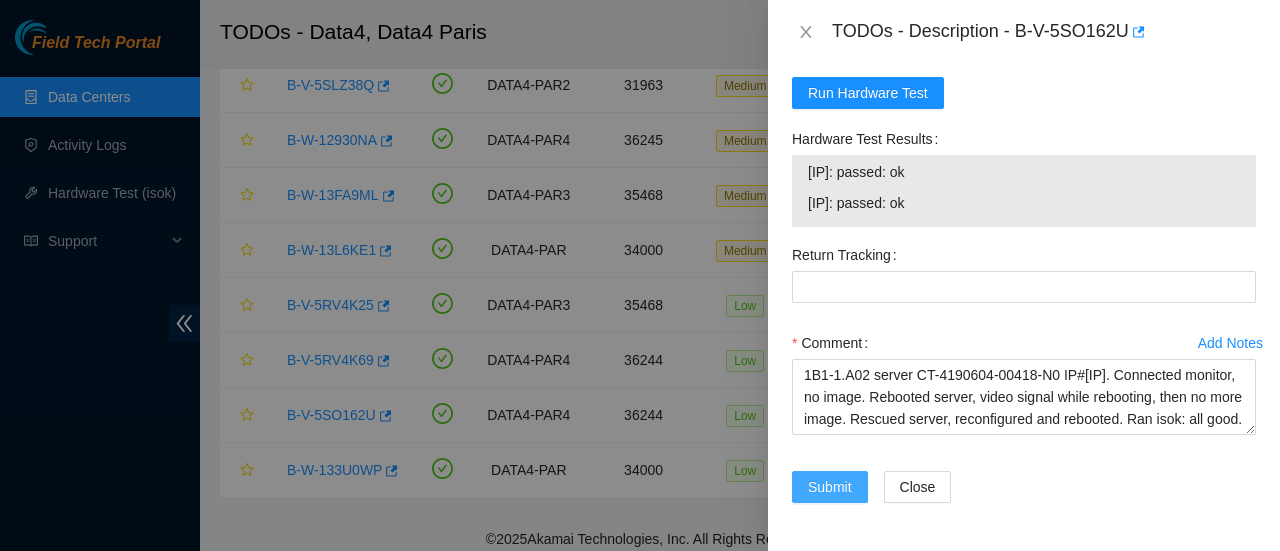 click on "Submit" at bounding box center (830, 487) 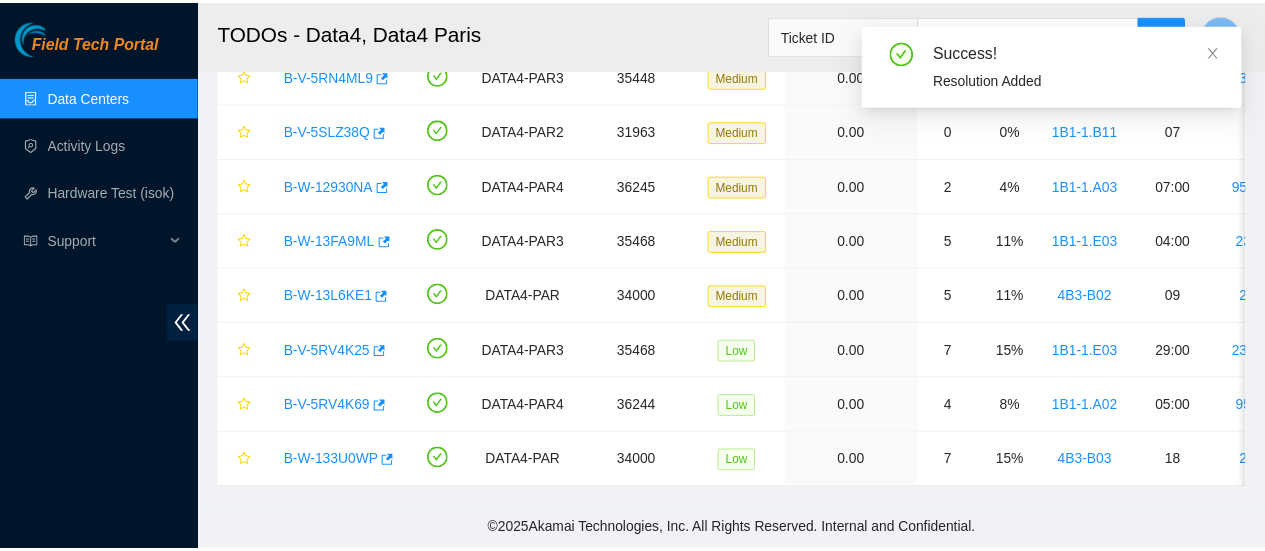 scroll, scrollTop: 287, scrollLeft: 0, axis: vertical 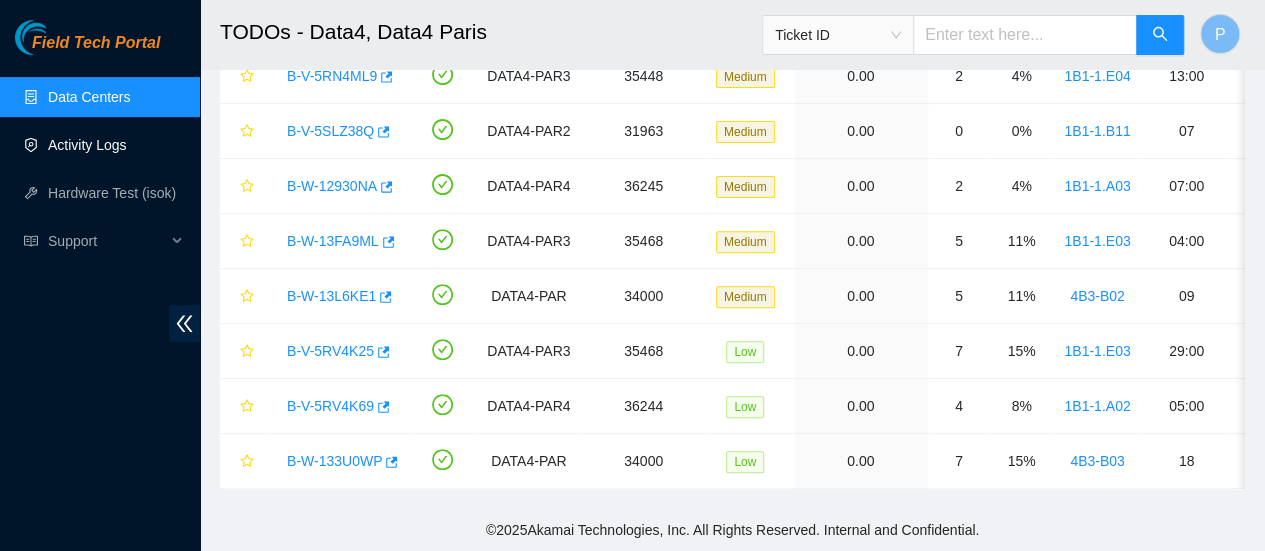 click on "Activity Logs" at bounding box center [87, 145] 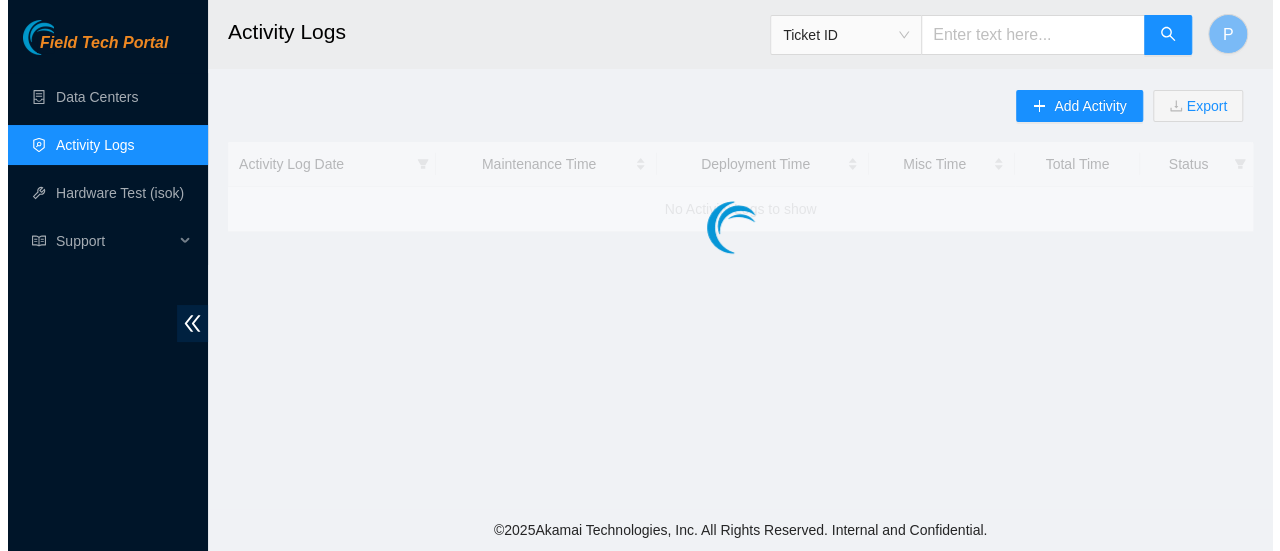 scroll, scrollTop: 0, scrollLeft: 0, axis: both 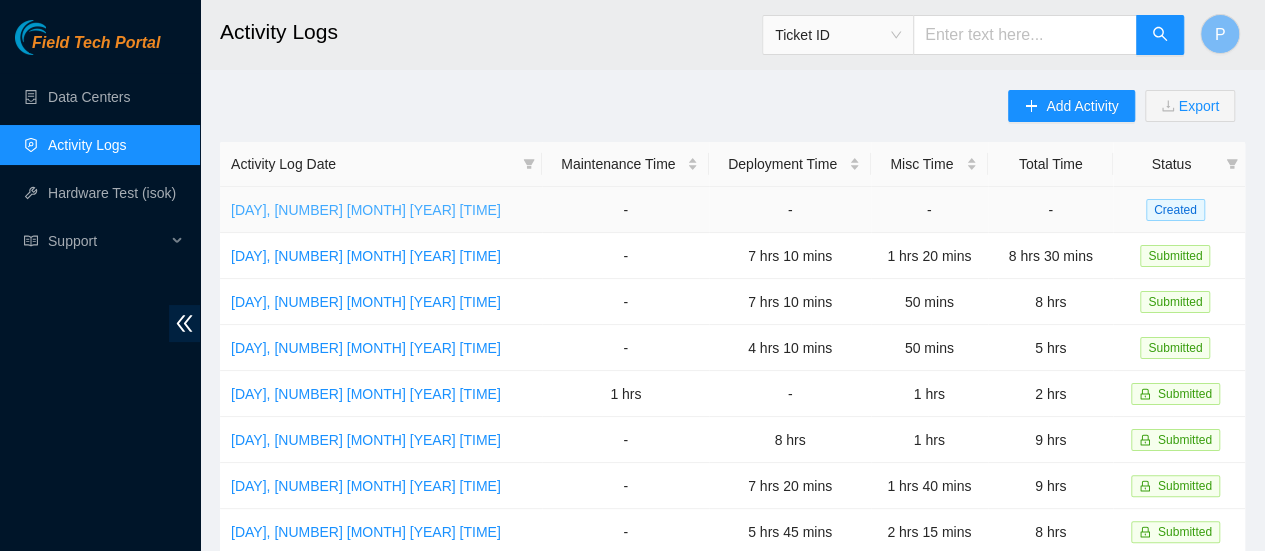 click on "Tue, 05 Aug 2025 11:59" at bounding box center (366, 210) 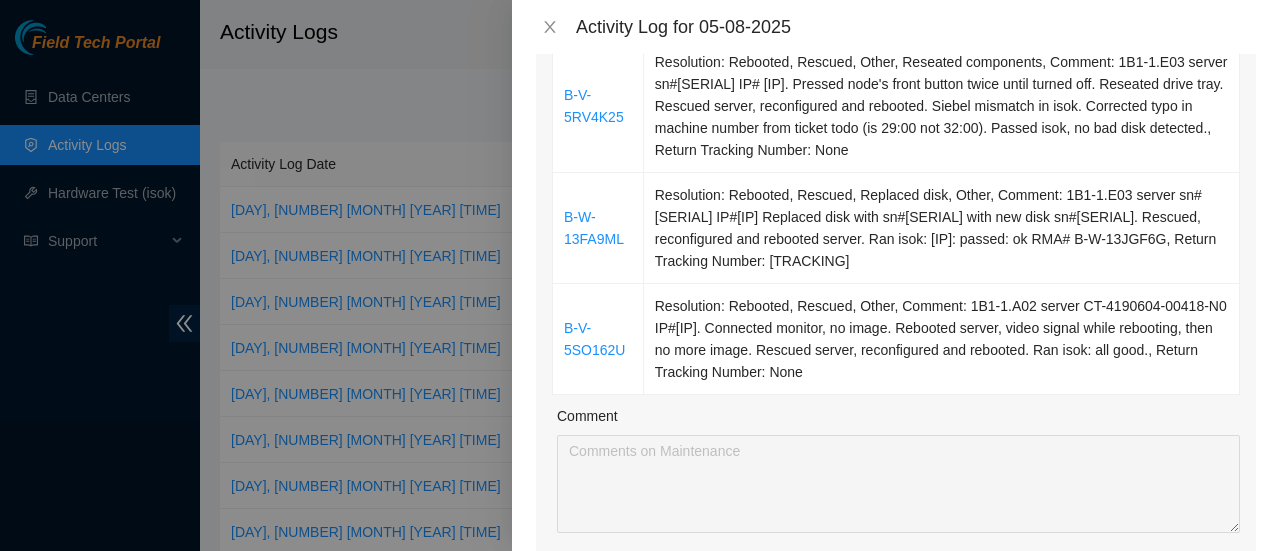 scroll, scrollTop: 314, scrollLeft: 0, axis: vertical 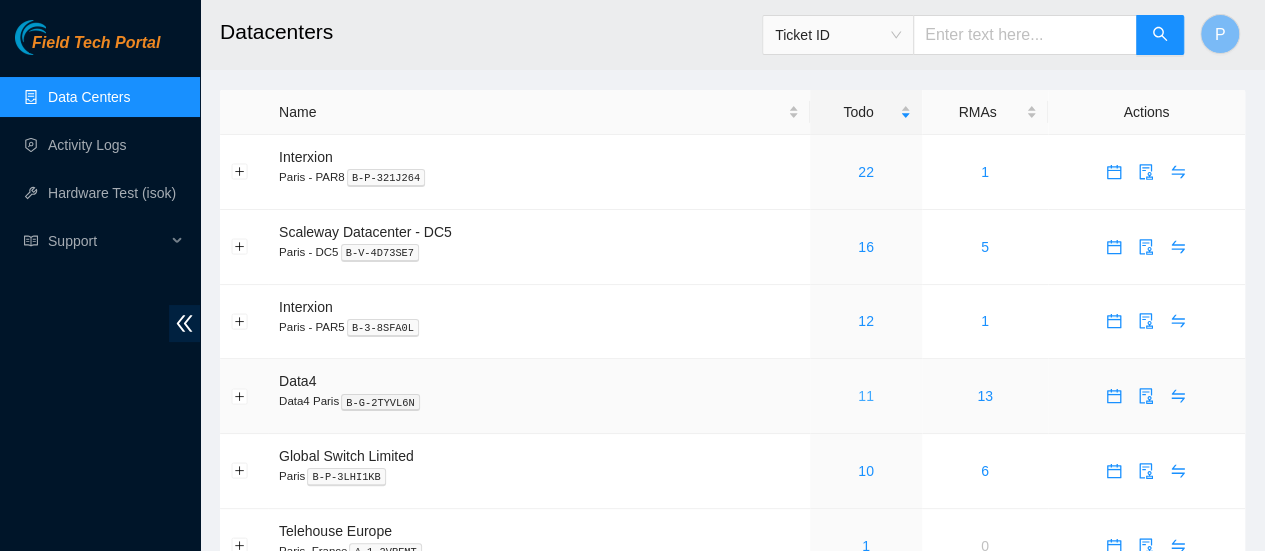 click on "11" at bounding box center [866, 396] 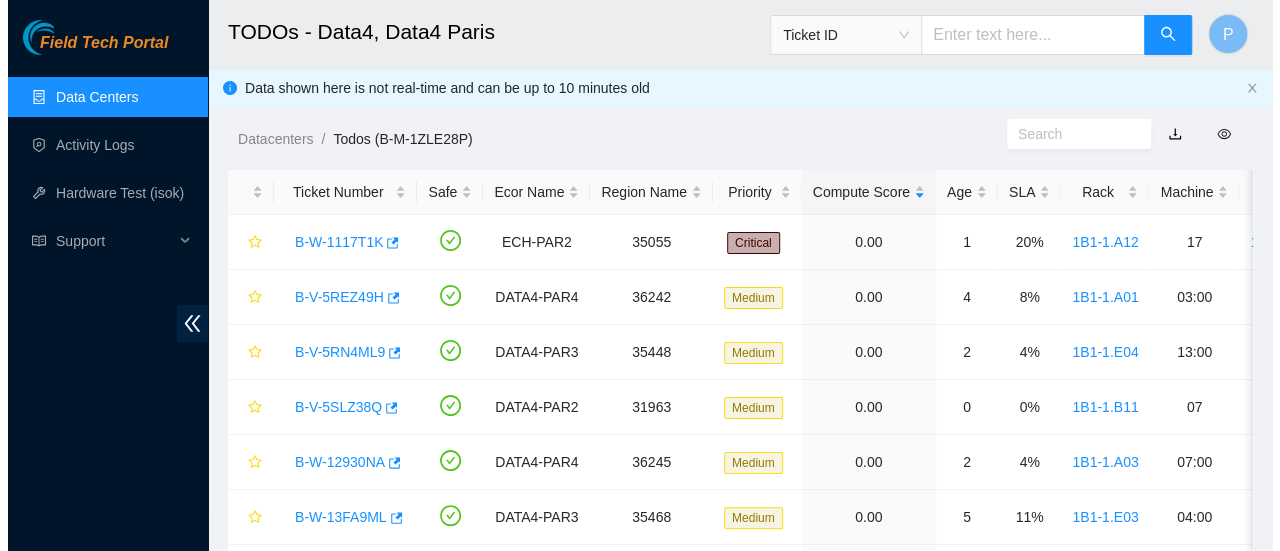 scroll, scrollTop: 342, scrollLeft: 0, axis: vertical 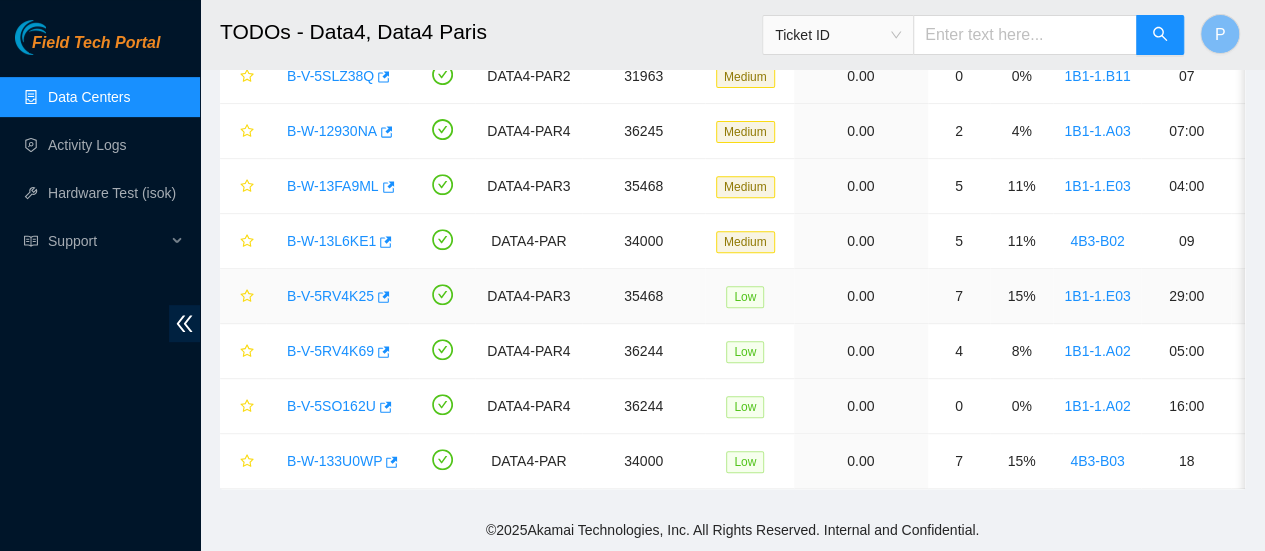 click on "B-V-5RV4K25" at bounding box center [330, 296] 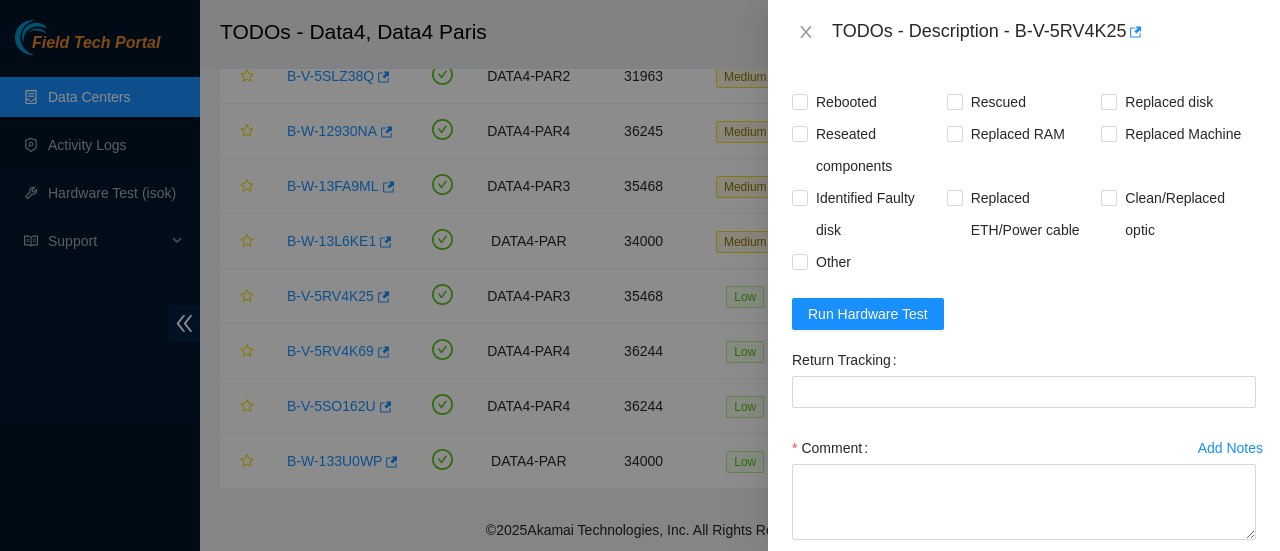 scroll, scrollTop: 1365, scrollLeft: 0, axis: vertical 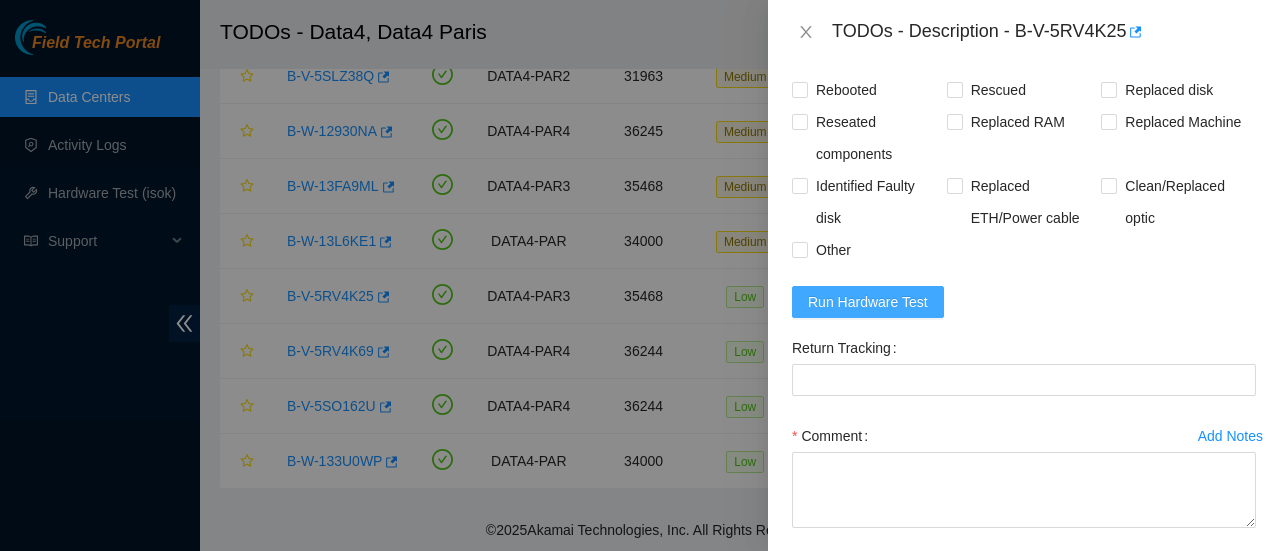 click on "Run Hardware Test" at bounding box center (868, 302) 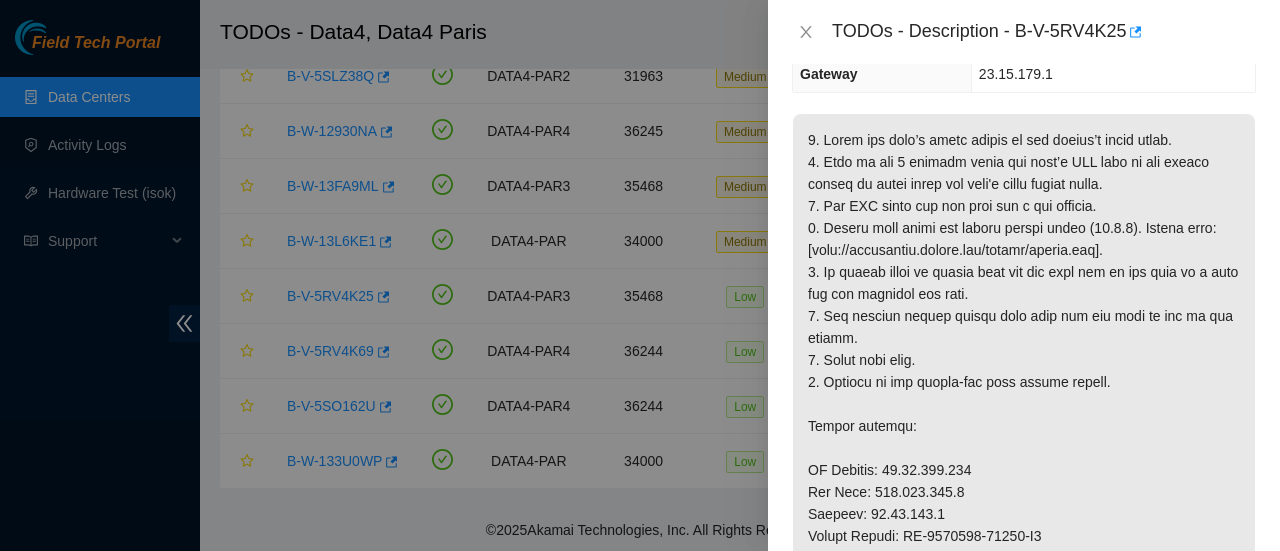 scroll, scrollTop: 311, scrollLeft: 0, axis: vertical 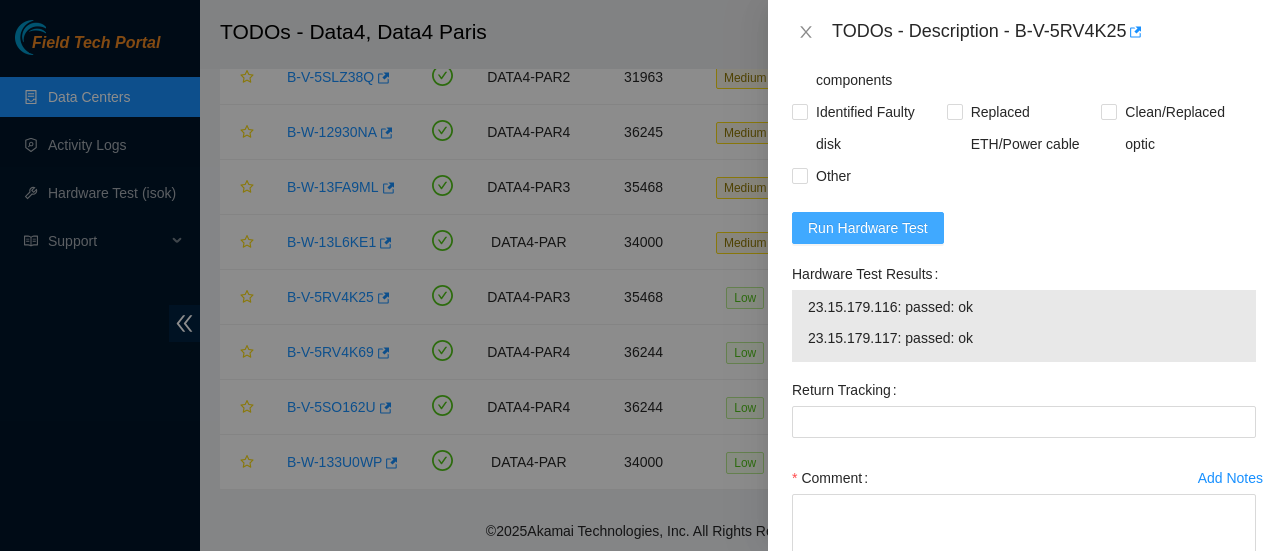 click on "Run Hardware Test" at bounding box center [868, 228] 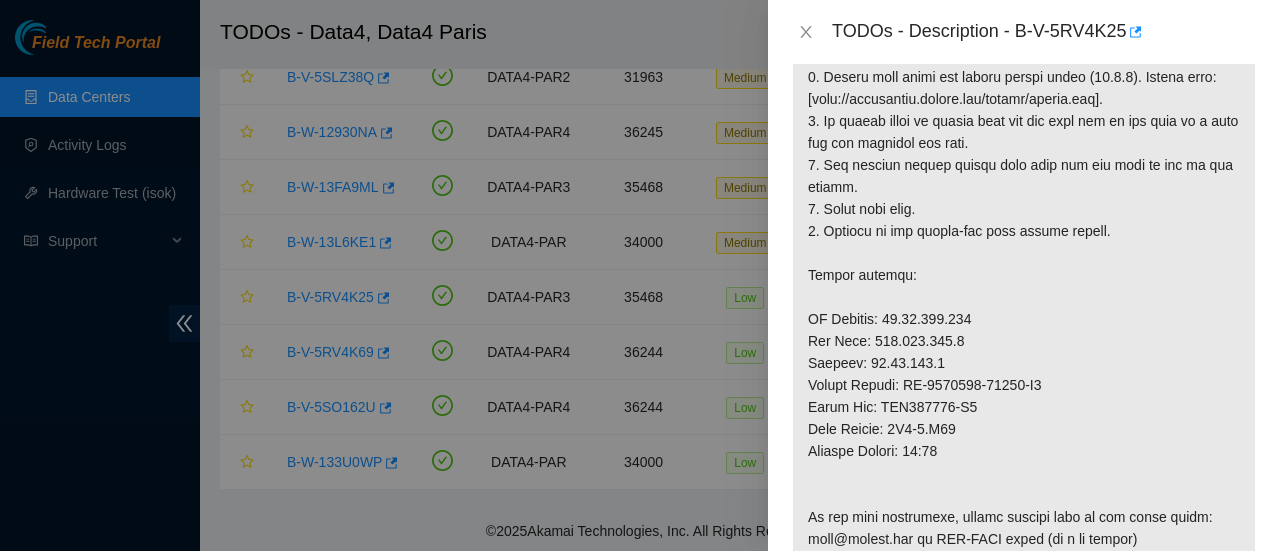 scroll, scrollTop: 481, scrollLeft: 0, axis: vertical 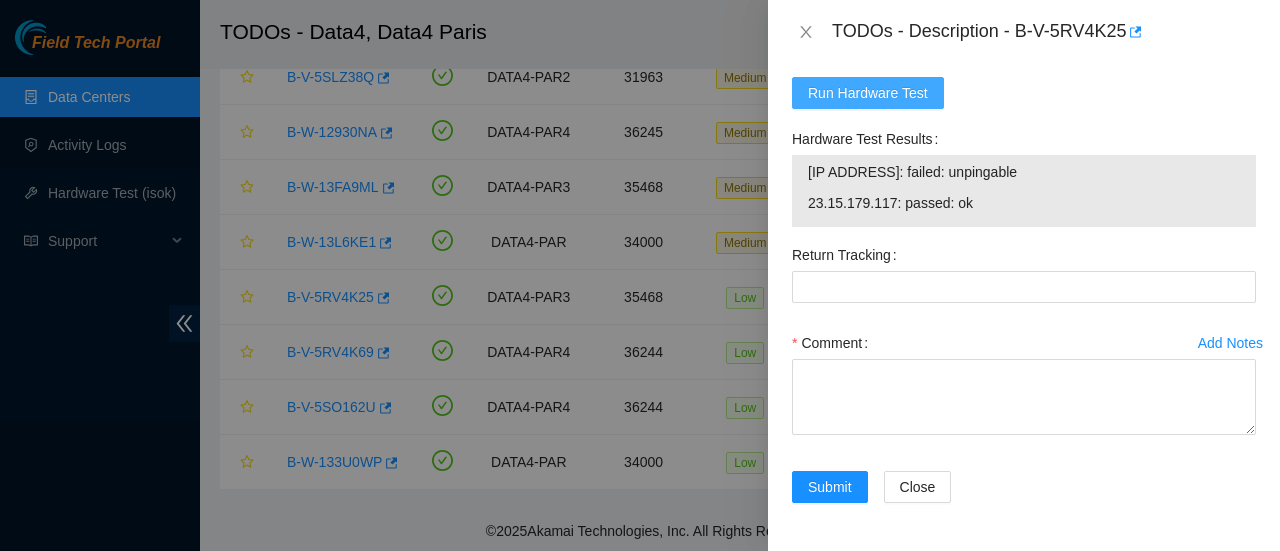 click on "Run Hardware Test" at bounding box center (868, 93) 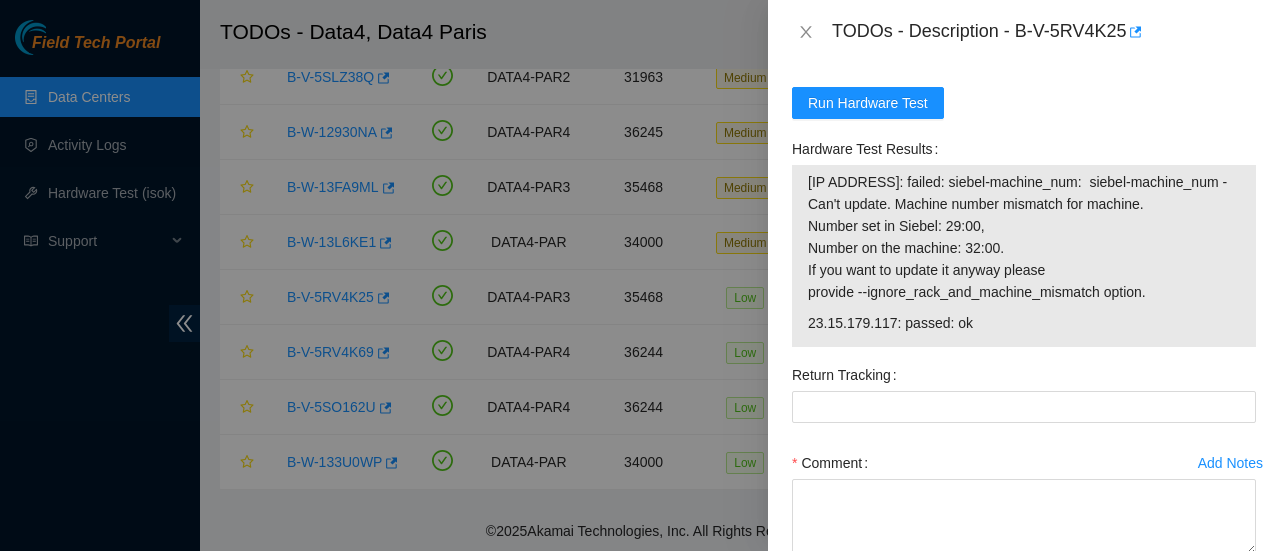 scroll, scrollTop: 1667, scrollLeft: 0, axis: vertical 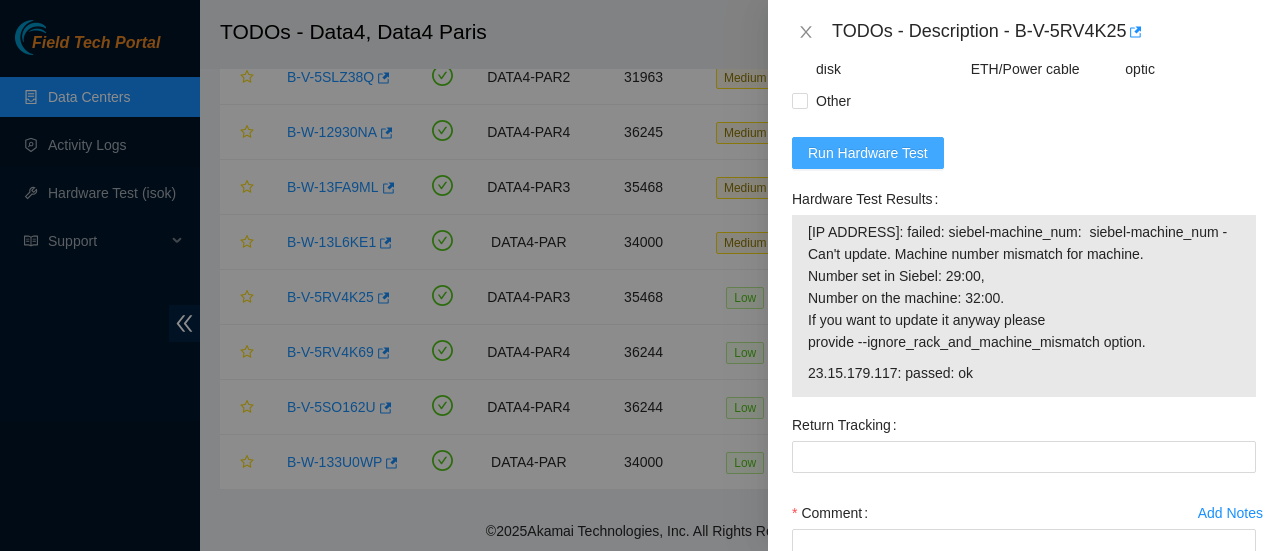 click on "Run Hardware Test" at bounding box center (868, 153) 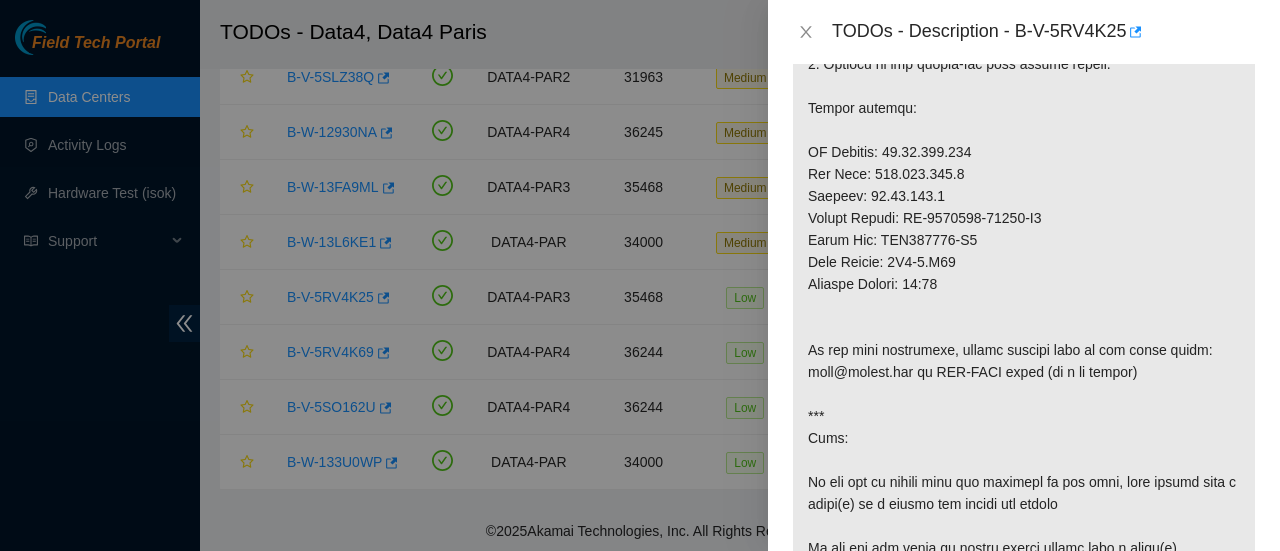 scroll, scrollTop: 274, scrollLeft: 0, axis: vertical 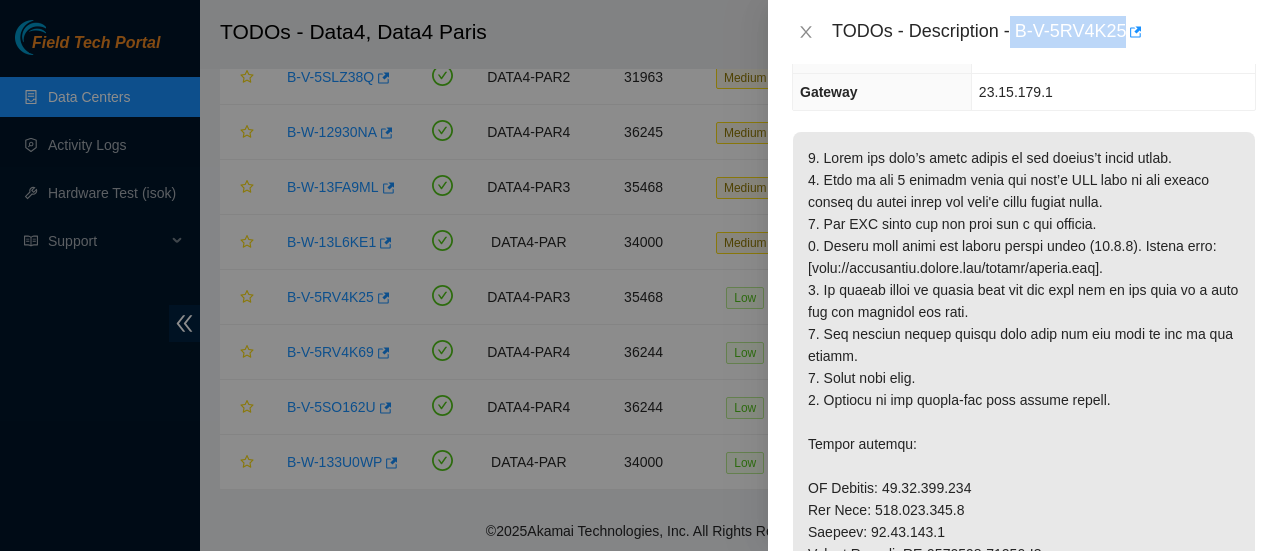 drag, startPoint x: 1014, startPoint y: 27, endPoint x: 1126, endPoint y: 33, distance: 112.1606 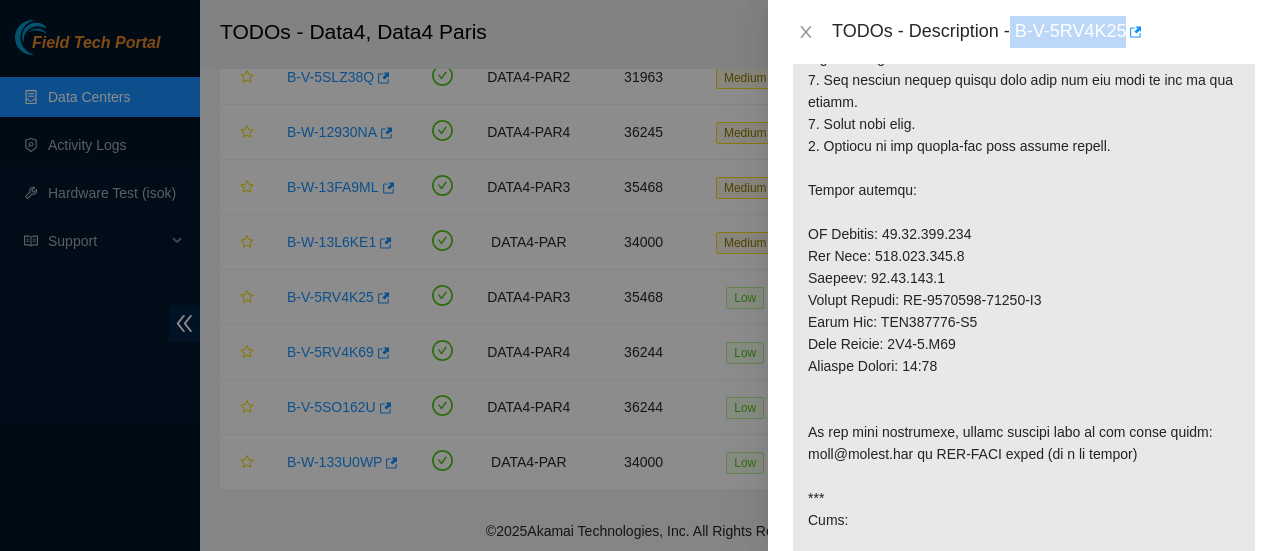 scroll, scrollTop: 573, scrollLeft: 0, axis: vertical 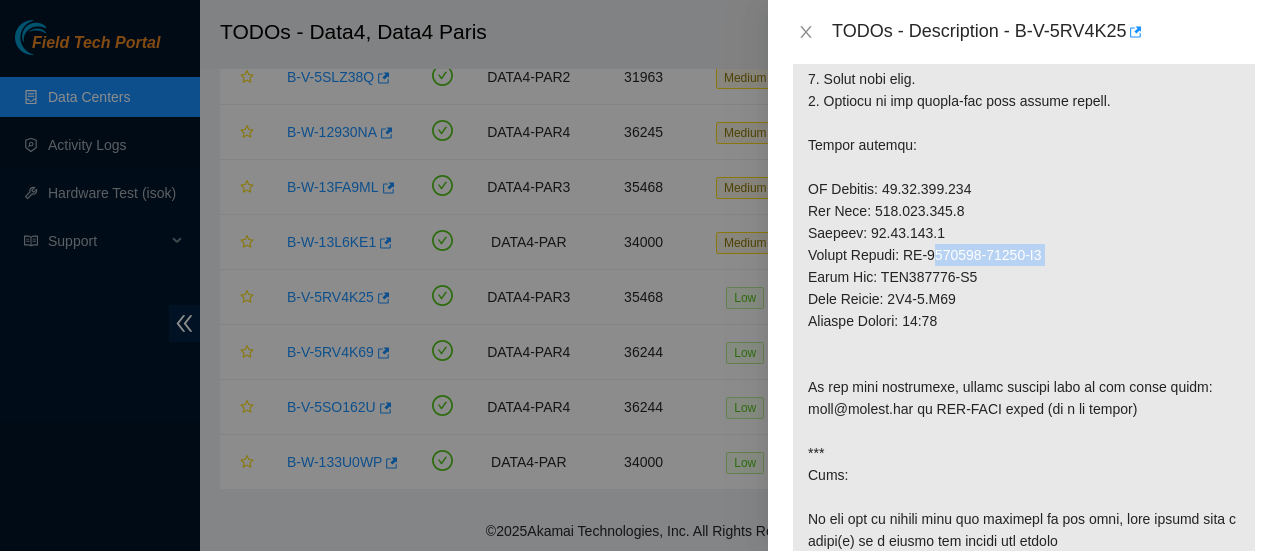 drag, startPoint x: 1053, startPoint y: 291, endPoint x: 906, endPoint y: 295, distance: 147.05441 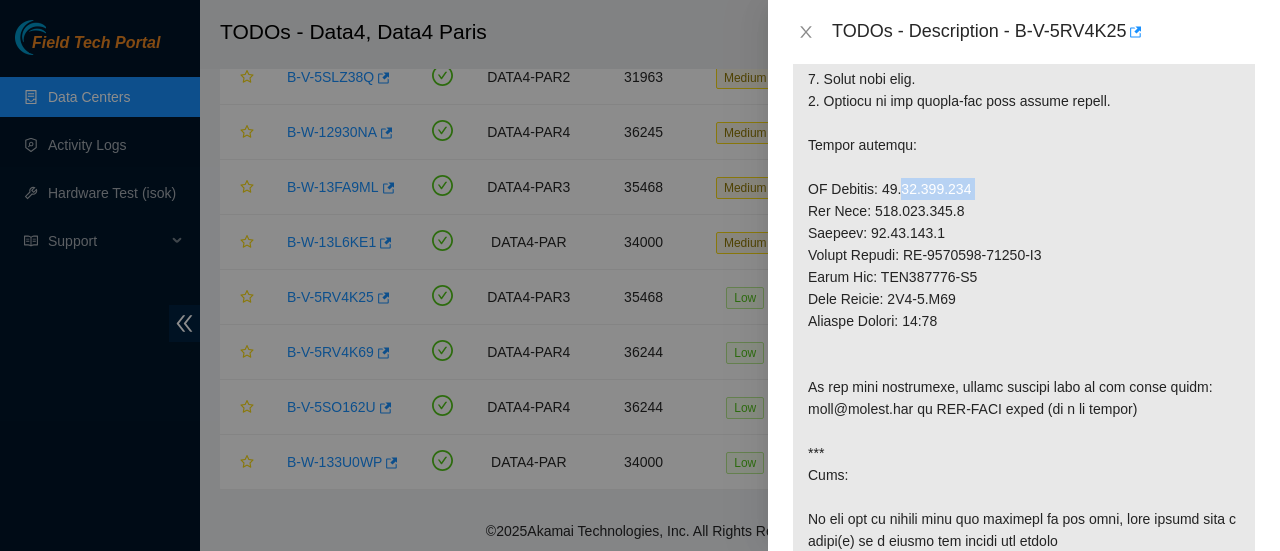 drag, startPoint x: 982, startPoint y: 229, endPoint x: 876, endPoint y: 227, distance: 106.01887 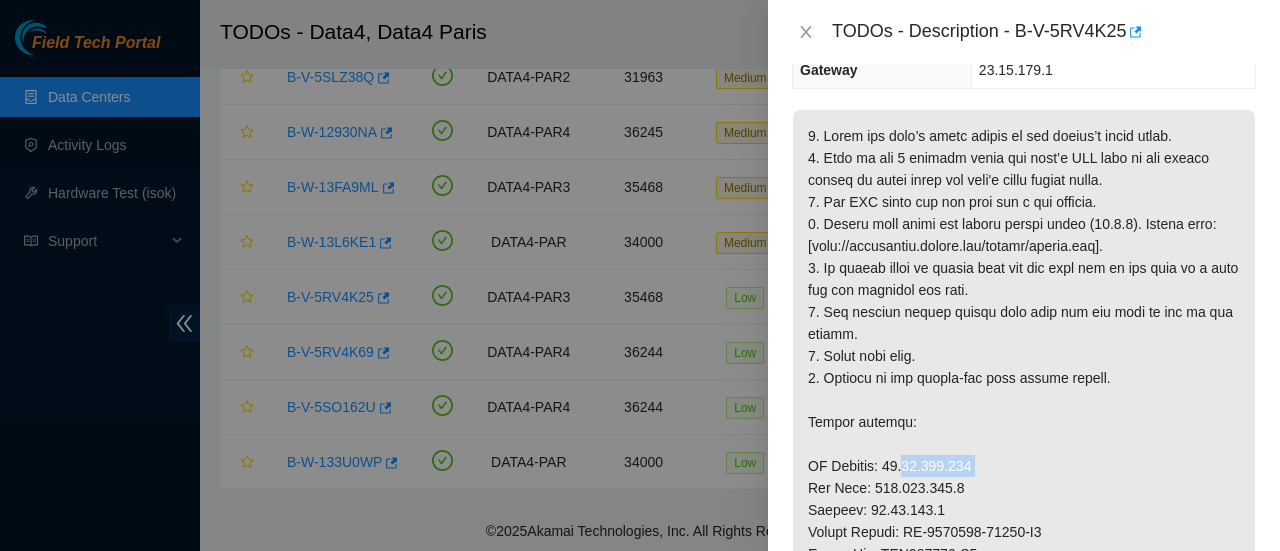 scroll, scrollTop: 274, scrollLeft: 0, axis: vertical 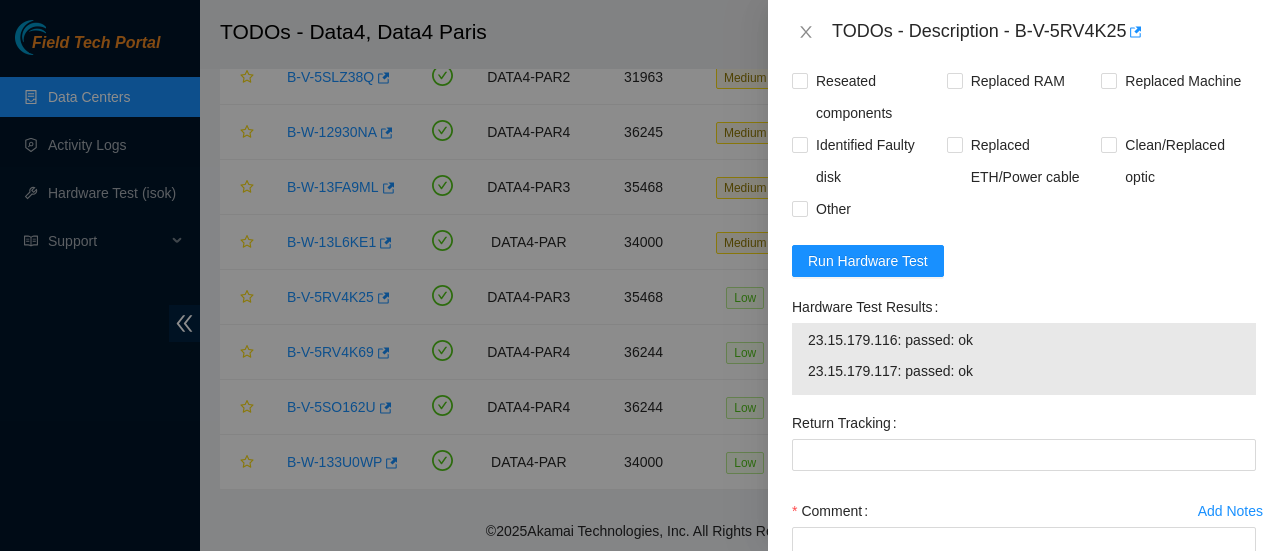 click on "Rebooted" at bounding box center (799, 48) 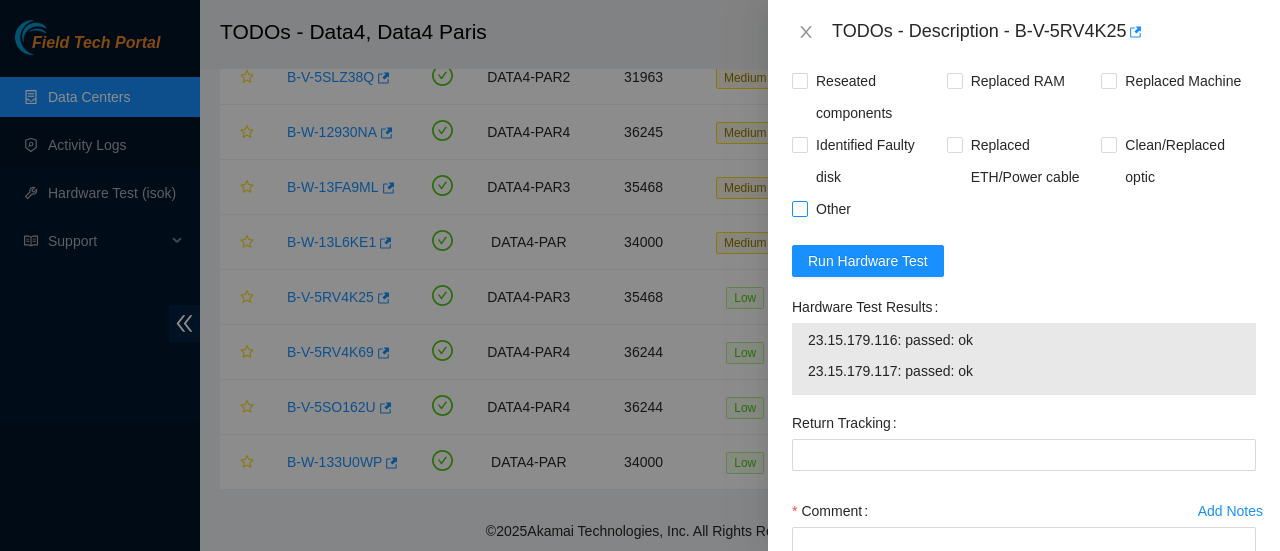 click on "Other" at bounding box center [799, 208] 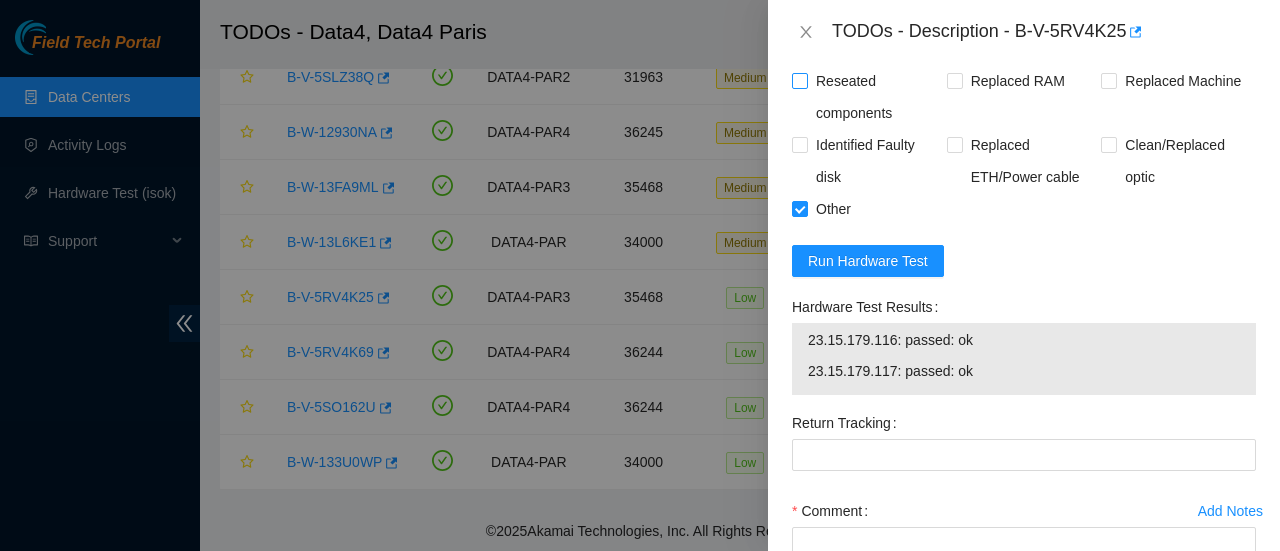 click on "Reseated components" at bounding box center [799, 80] 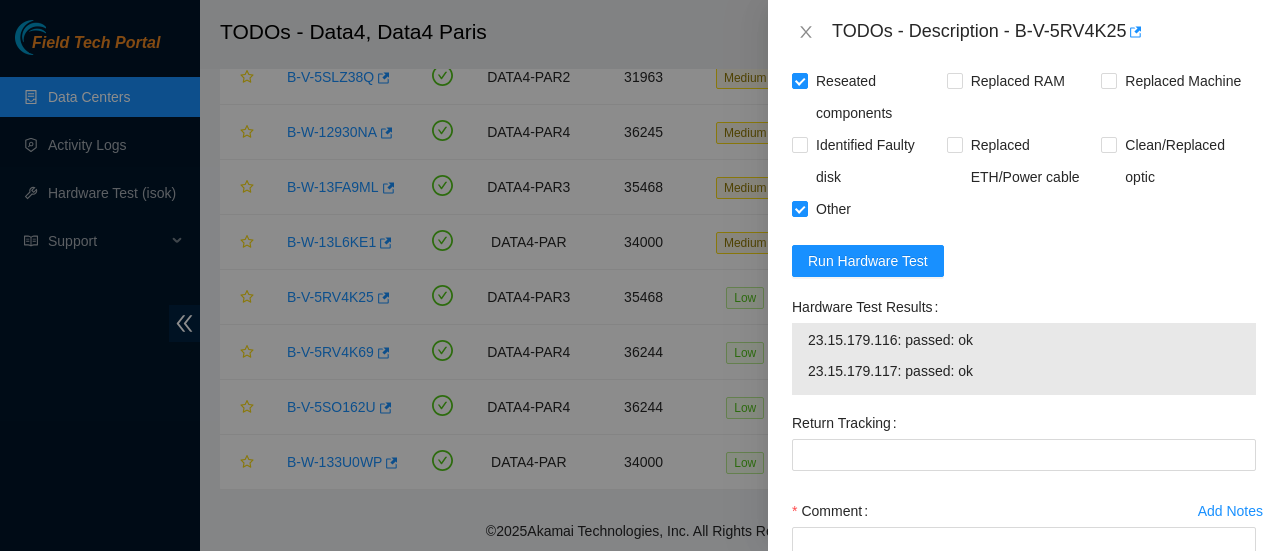 scroll, scrollTop: 1680, scrollLeft: 0, axis: vertical 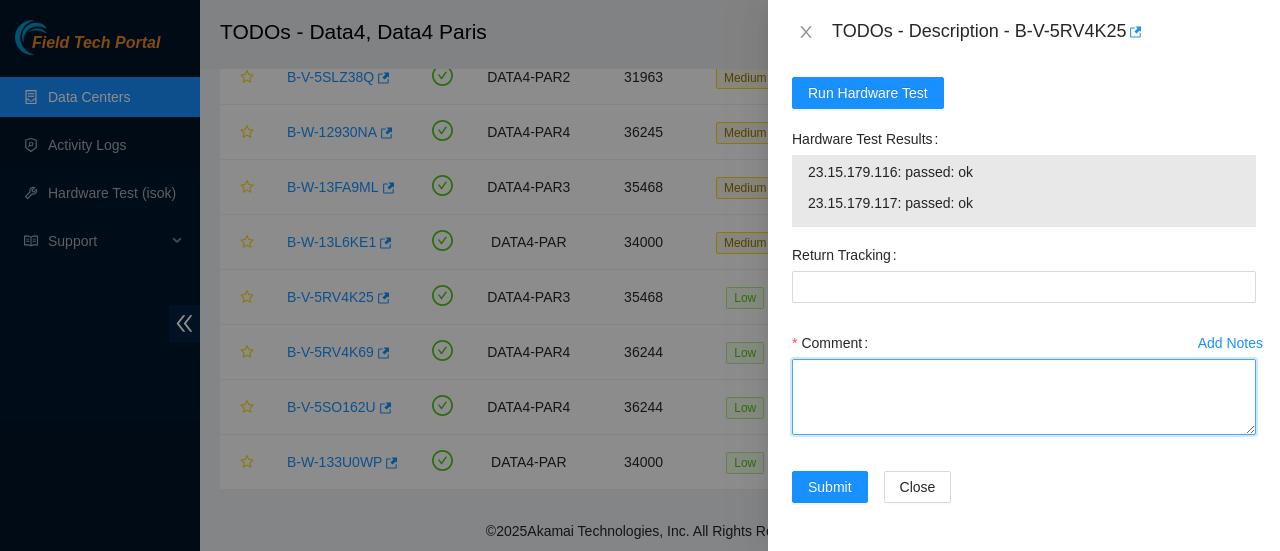 click on "Comment" at bounding box center (1024, 397) 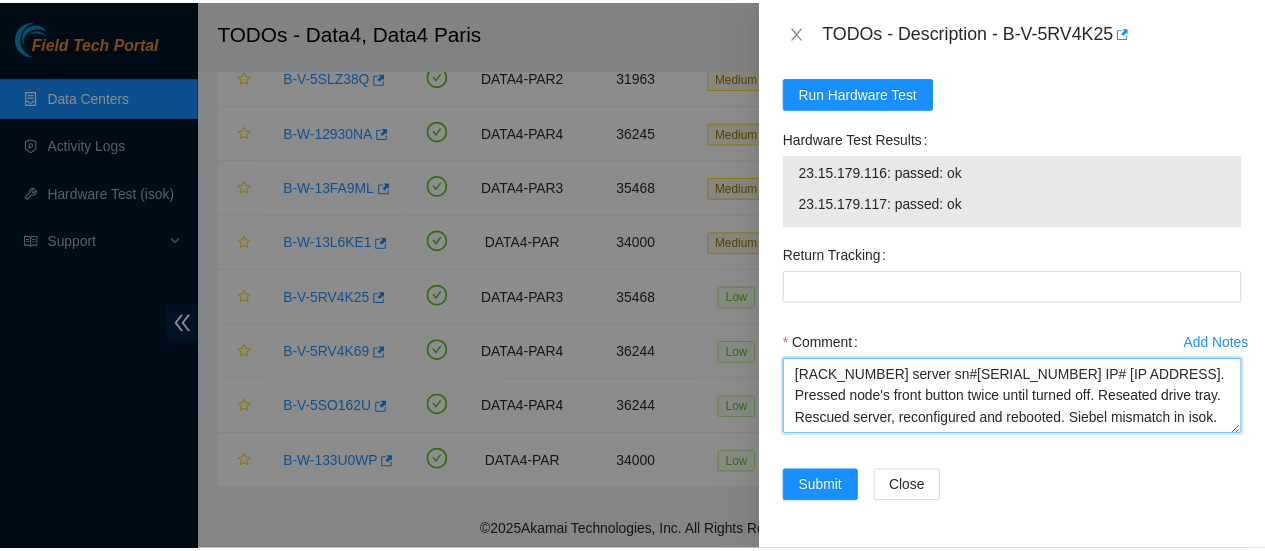 scroll, scrollTop: 38, scrollLeft: 0, axis: vertical 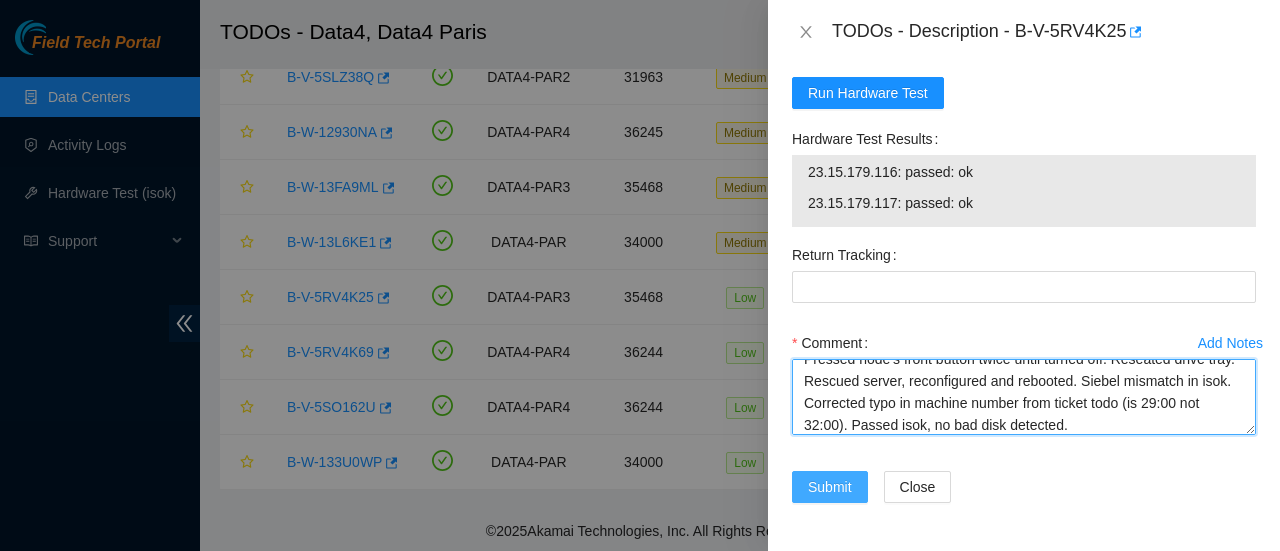 type on "1B1-1.E03 server sn#CT-4190612-00172-N0 IP# 23.15.179.116. Pressed node's front button twice until turned off. Reseated drive tray. Rescued server, reconfigured and rebooted. Siebel mismatch in isok. Corrected typo in machine number from ticket todo (is 29:00 not 32:00). Passed isok, no bad disk detected." 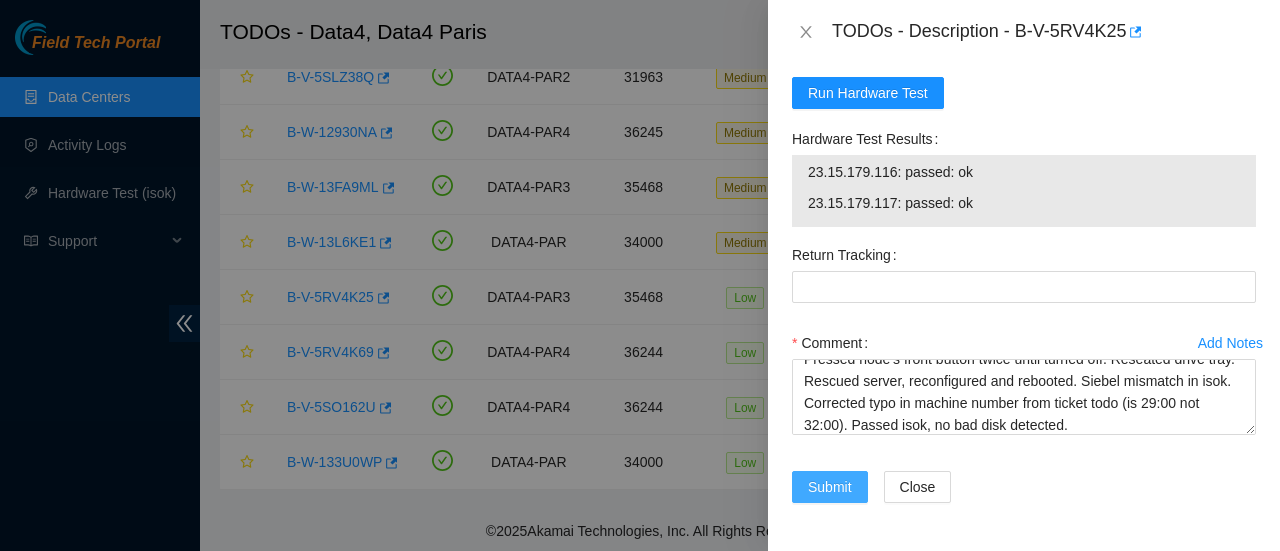 click on "Submit" at bounding box center [830, 487] 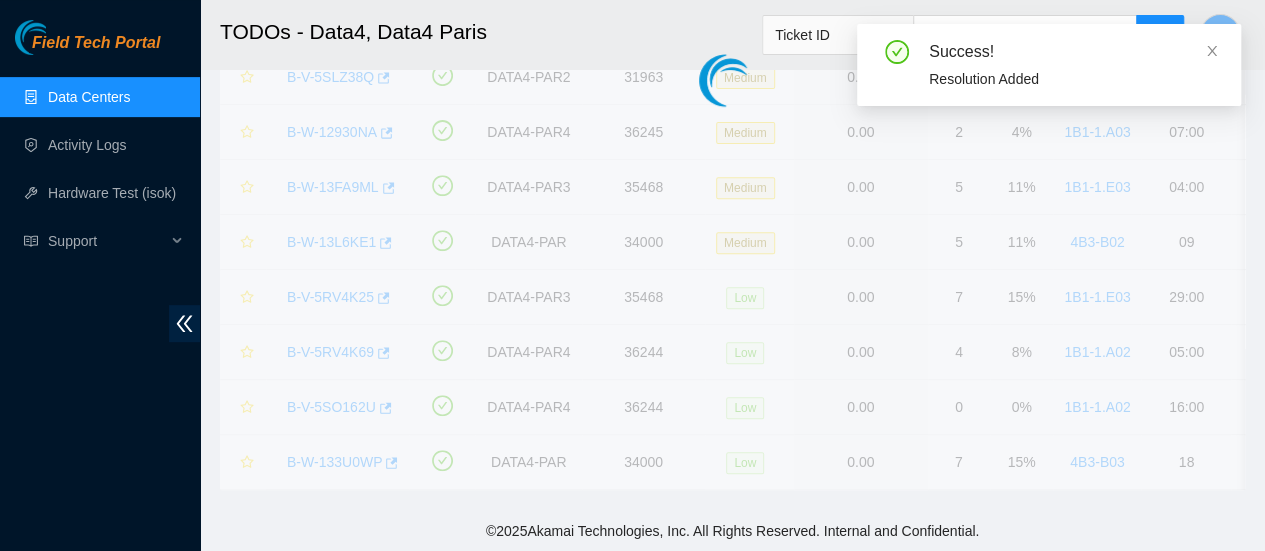 scroll, scrollTop: 691, scrollLeft: 0, axis: vertical 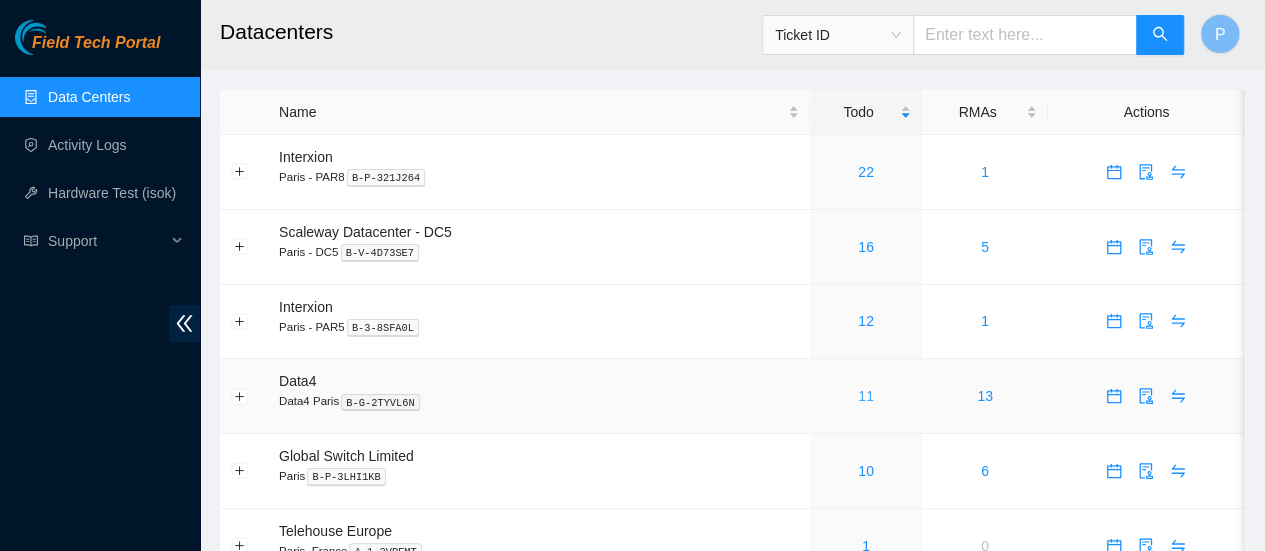click on "11" at bounding box center [866, 396] 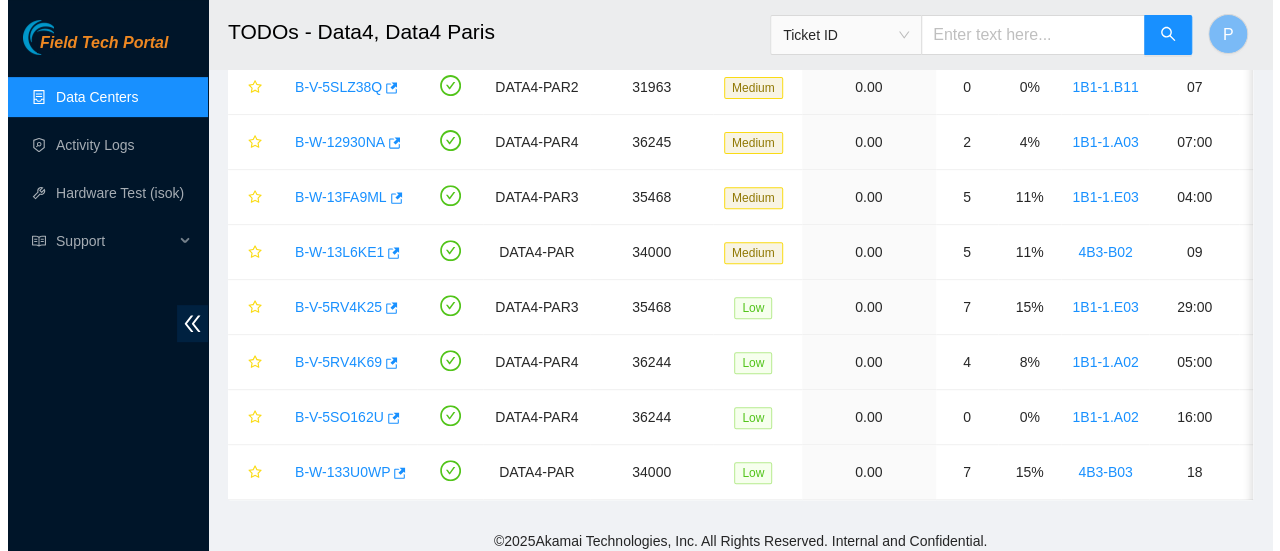 scroll, scrollTop: 342, scrollLeft: 0, axis: vertical 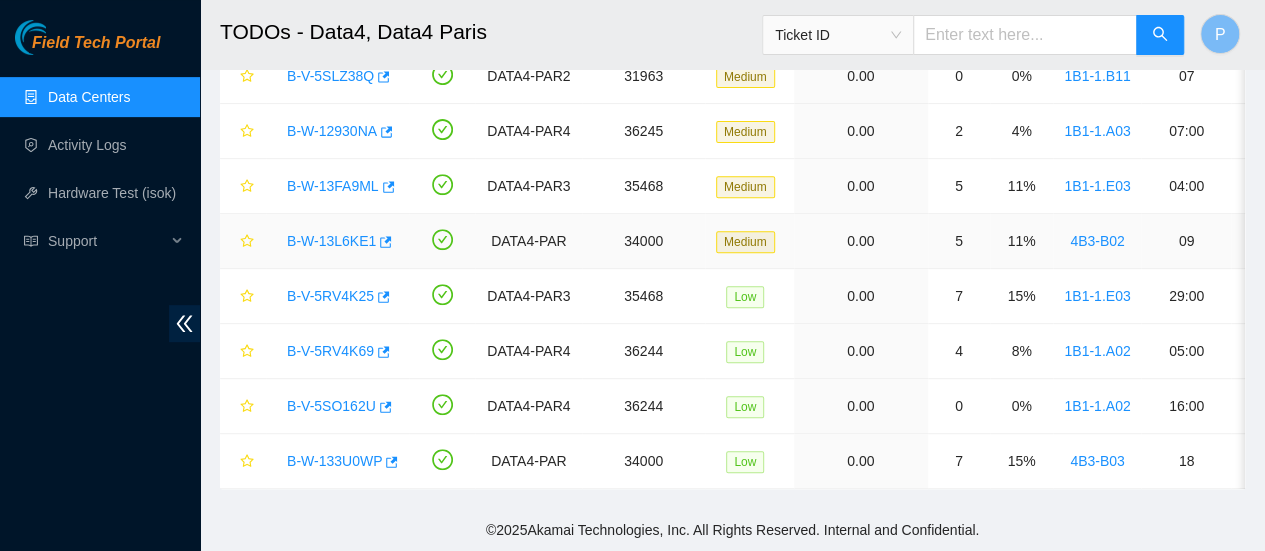 click on "B-W-13L6KE1" at bounding box center (331, 241) 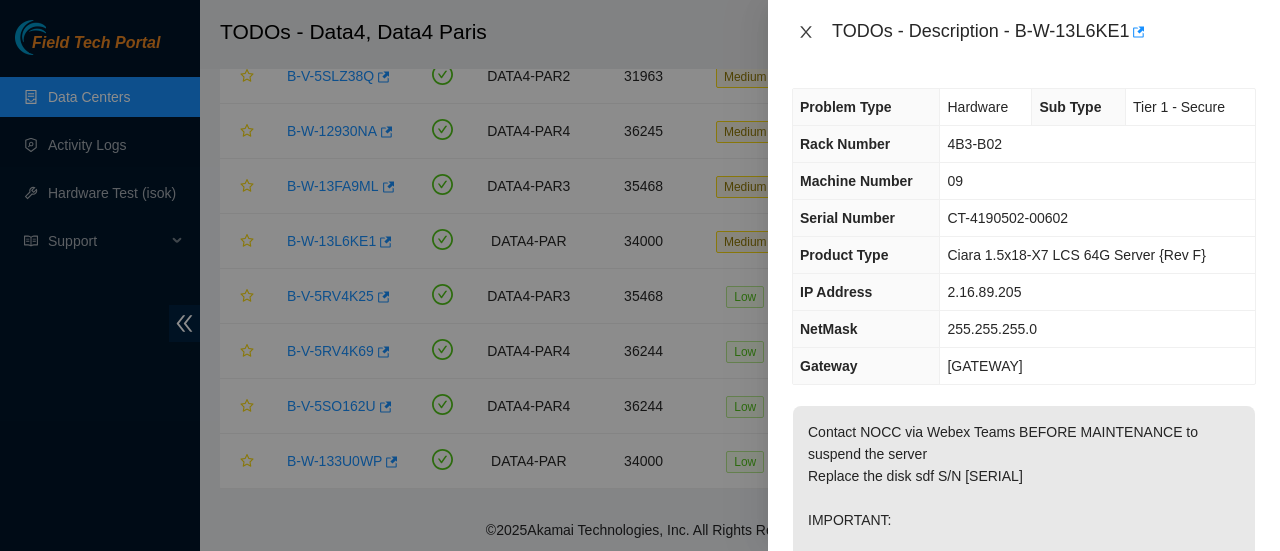 click 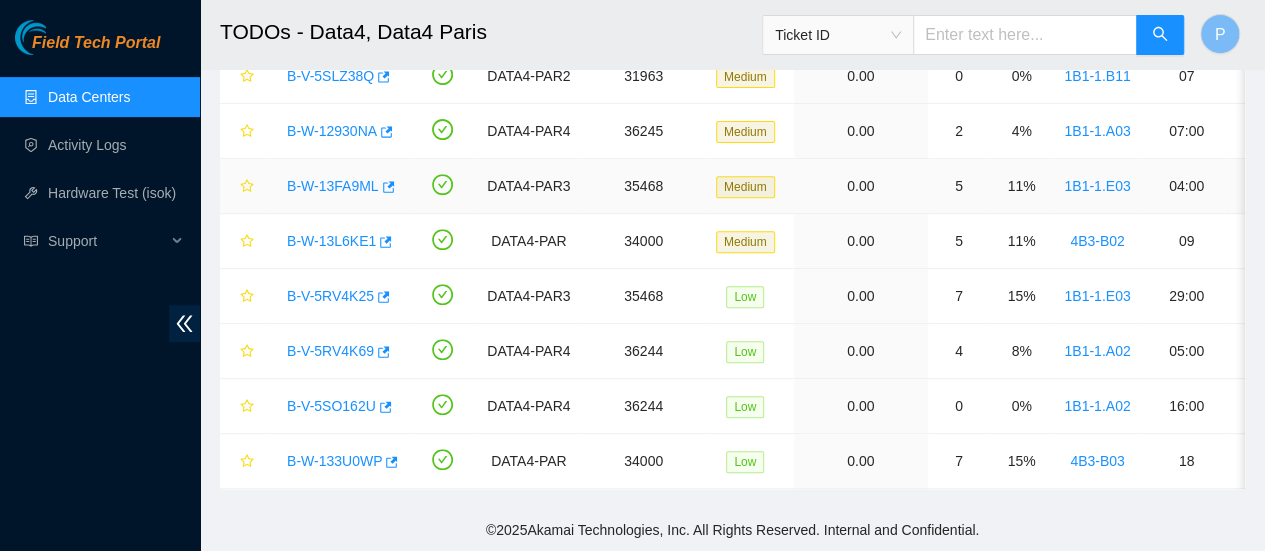click on "B-W-13FA9ML" at bounding box center (333, 186) 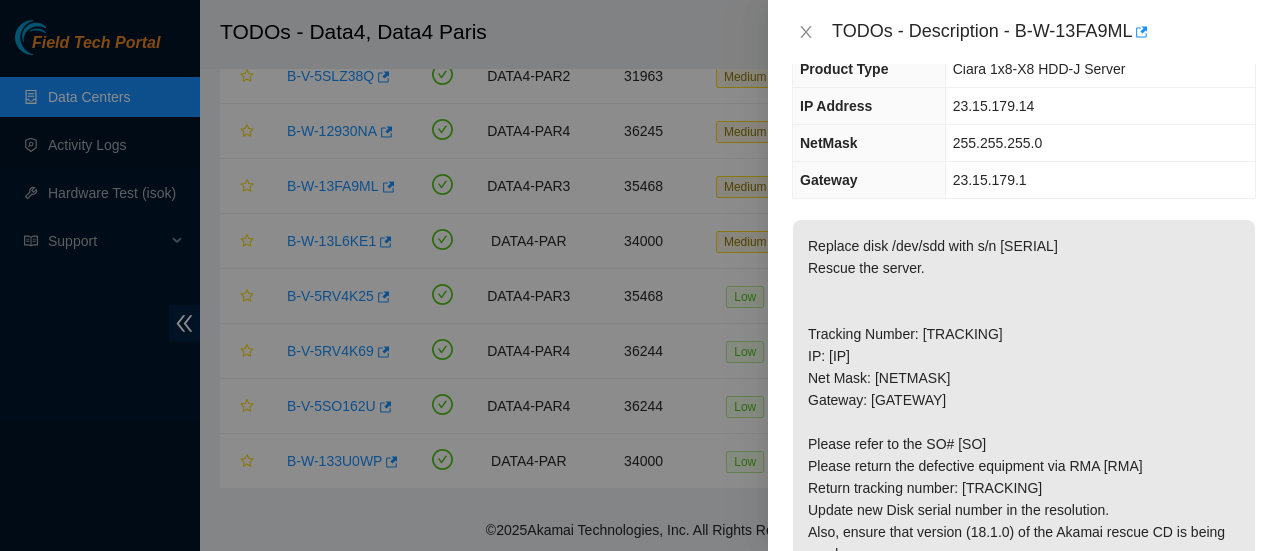scroll, scrollTop: 256, scrollLeft: 0, axis: vertical 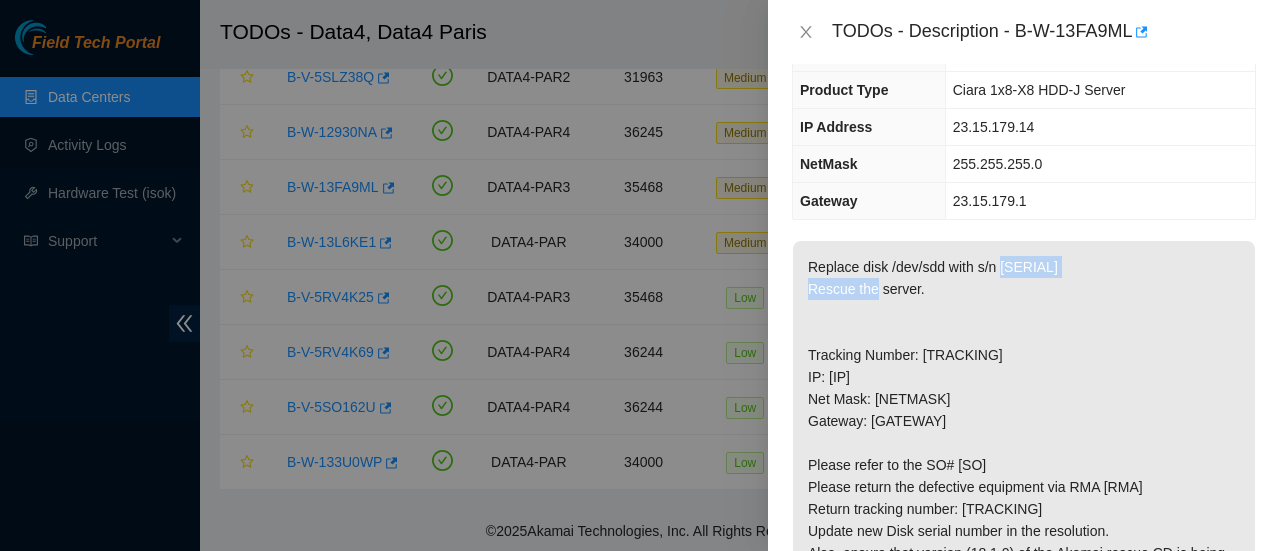 drag, startPoint x: 1155, startPoint y: 264, endPoint x: 1003, endPoint y: 254, distance: 152.3286 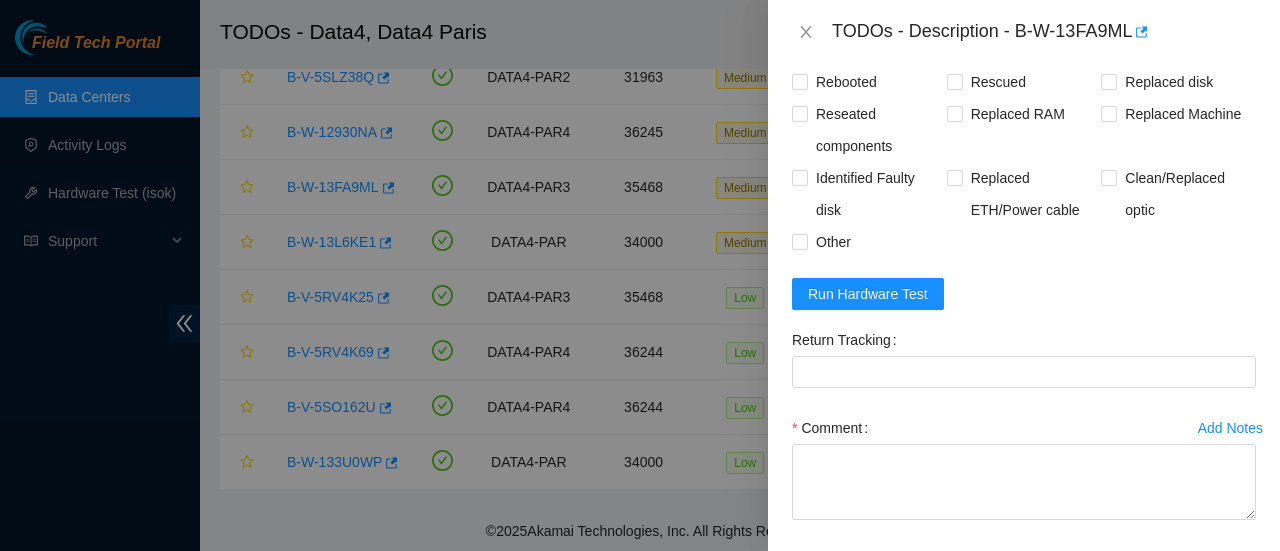 scroll, scrollTop: 1124, scrollLeft: 0, axis: vertical 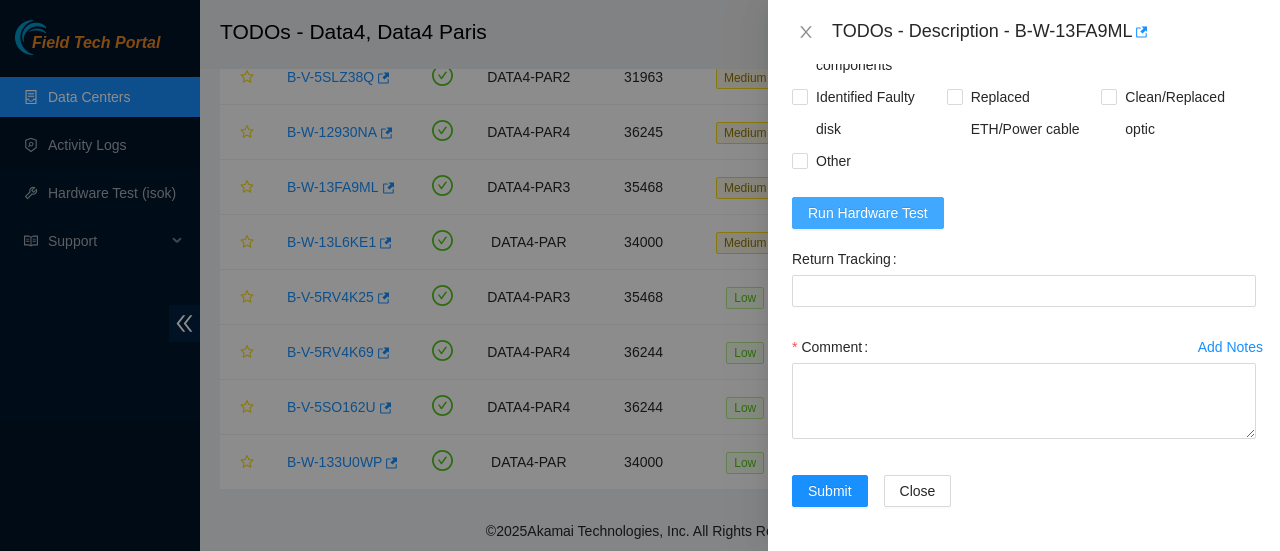 click on "Run Hardware Test" at bounding box center [868, 213] 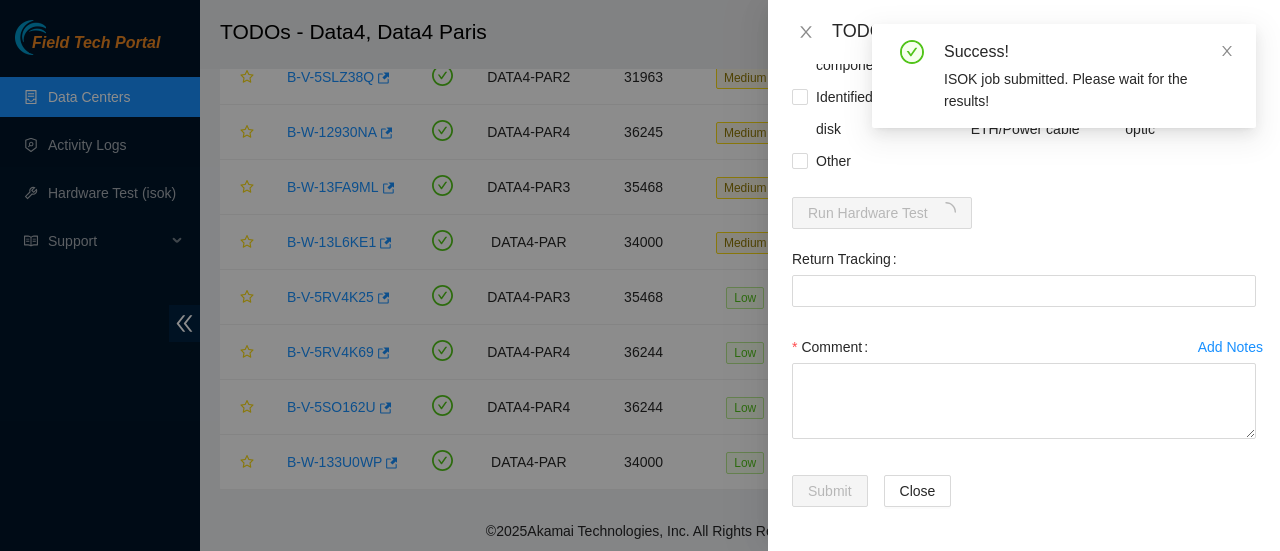 scroll, scrollTop: 0, scrollLeft: 0, axis: both 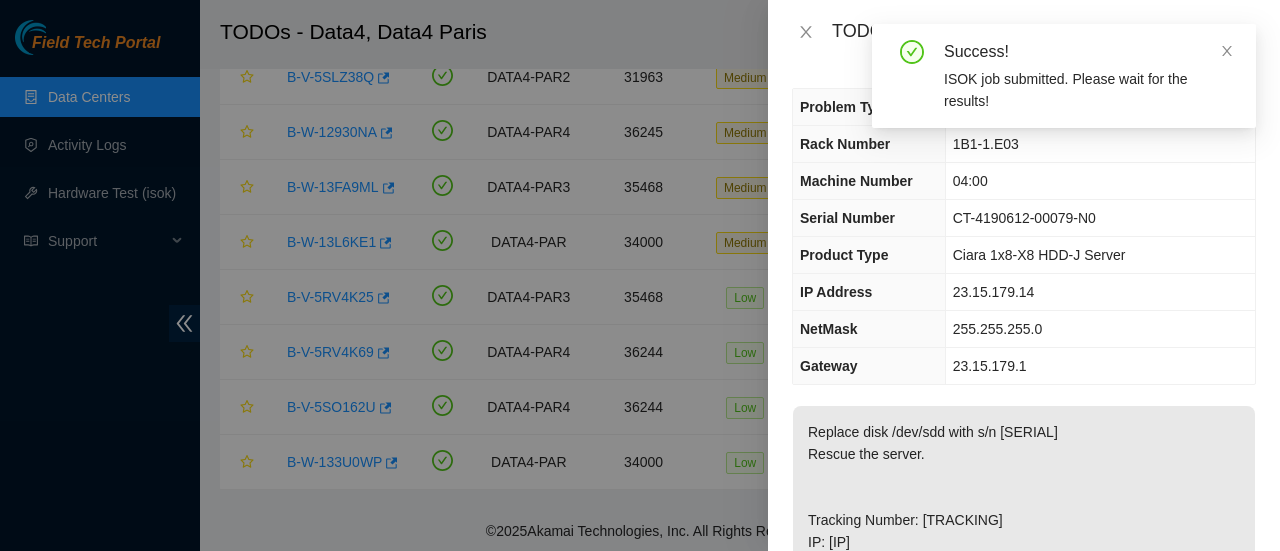 click on "Success! ISOK job submitted. Please wait for the results!" at bounding box center (1064, 76) 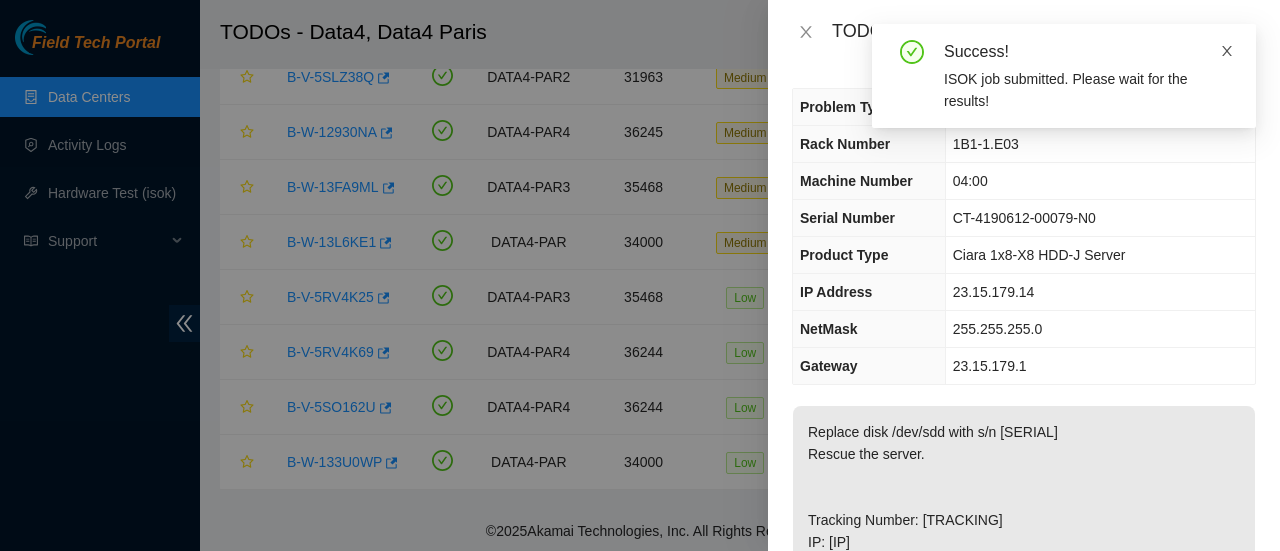 click 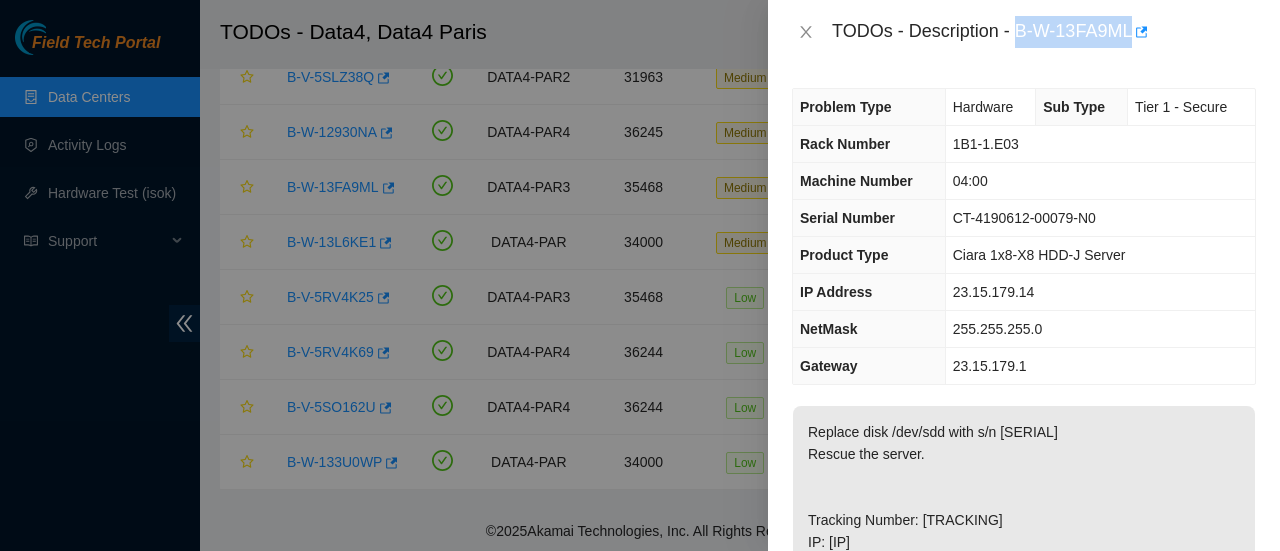 drag, startPoint x: 1017, startPoint y: 29, endPoint x: 1134, endPoint y: 27, distance: 117.01709 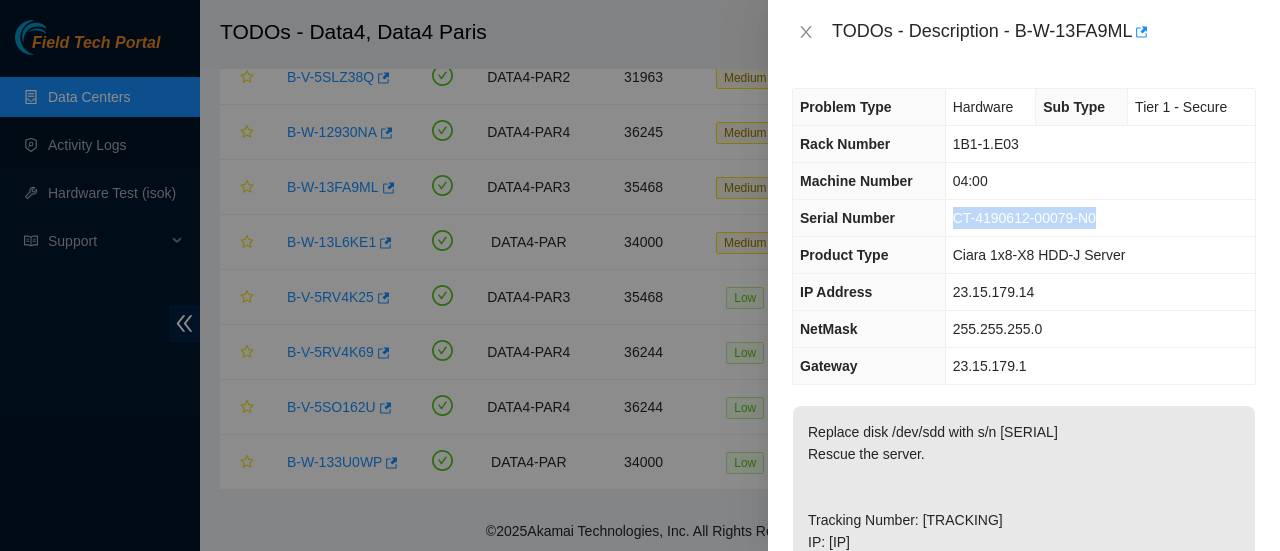 drag, startPoint x: 1110, startPoint y: 218, endPoint x: 945, endPoint y: 220, distance: 165.01212 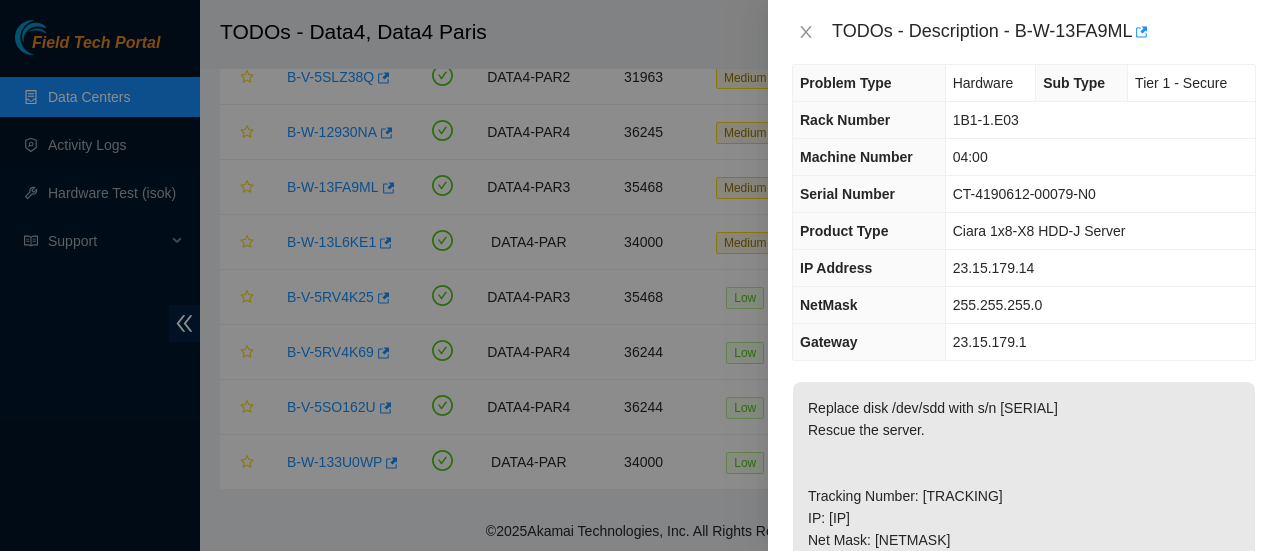 scroll, scrollTop: 32, scrollLeft: 0, axis: vertical 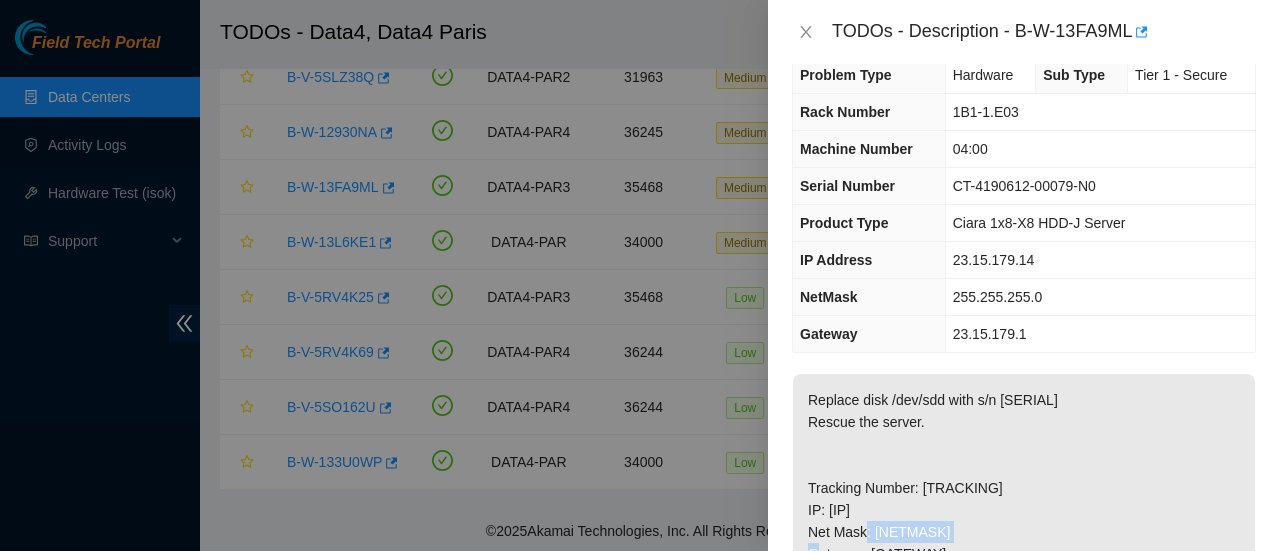 drag, startPoint x: 910, startPoint y: 535, endPoint x: 827, endPoint y: 513, distance: 85.86617 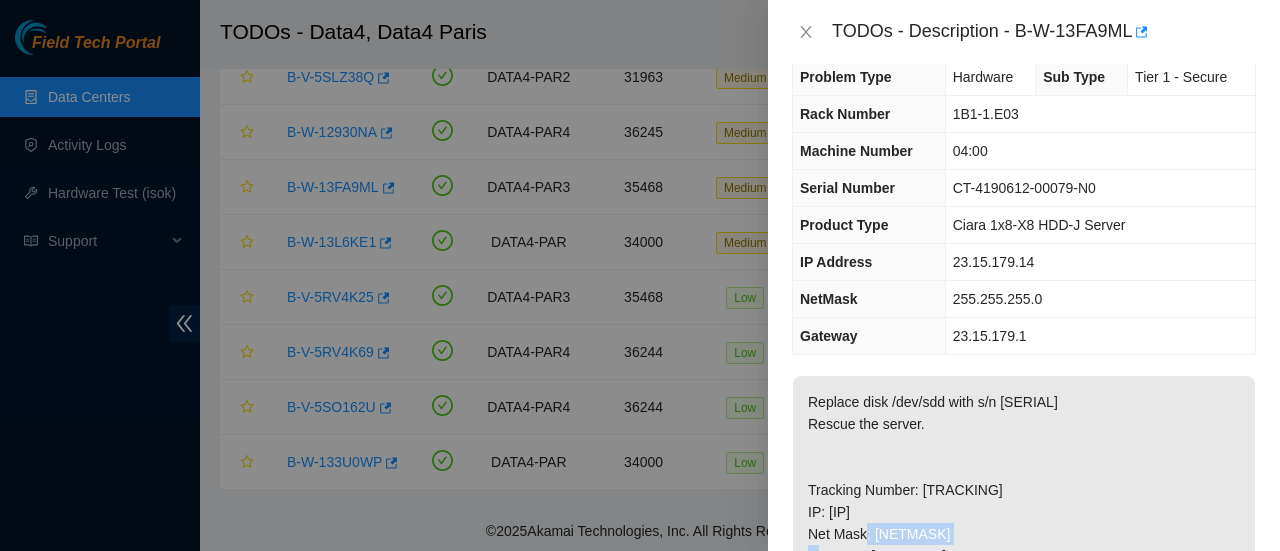 scroll, scrollTop: 0, scrollLeft: 0, axis: both 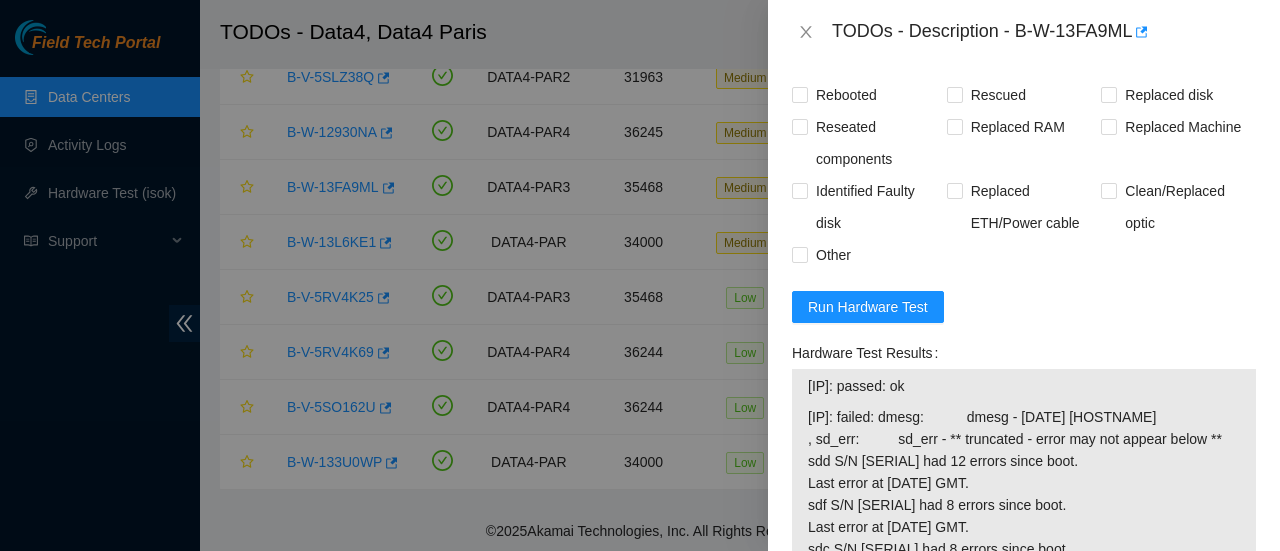 drag, startPoint x: 940, startPoint y: 381, endPoint x: 793, endPoint y: 379, distance: 147.01361 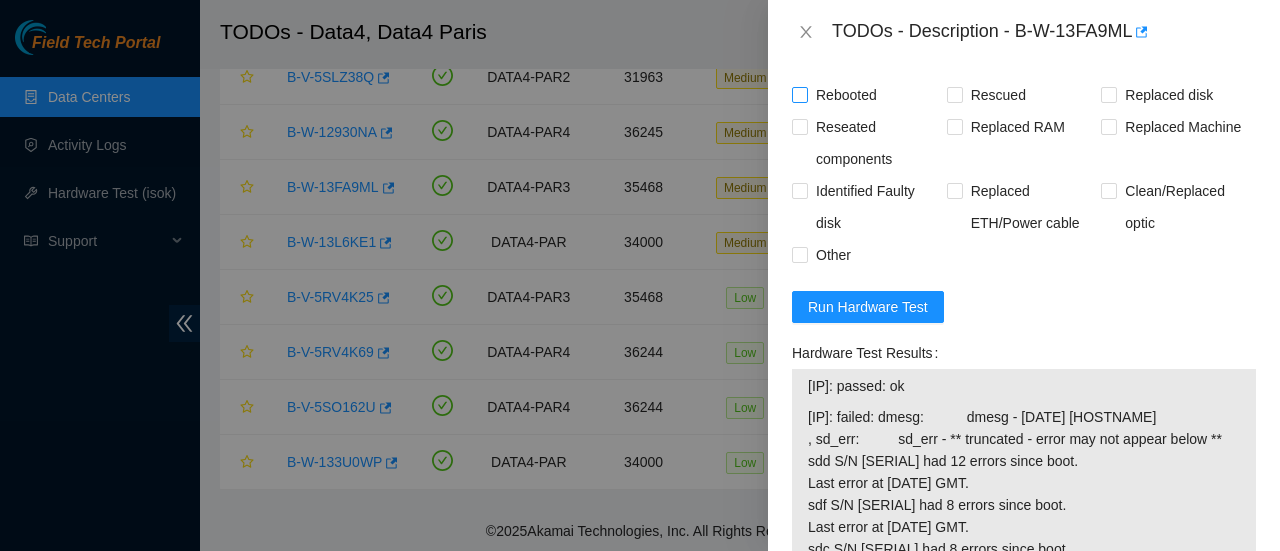 click at bounding box center (800, 95) 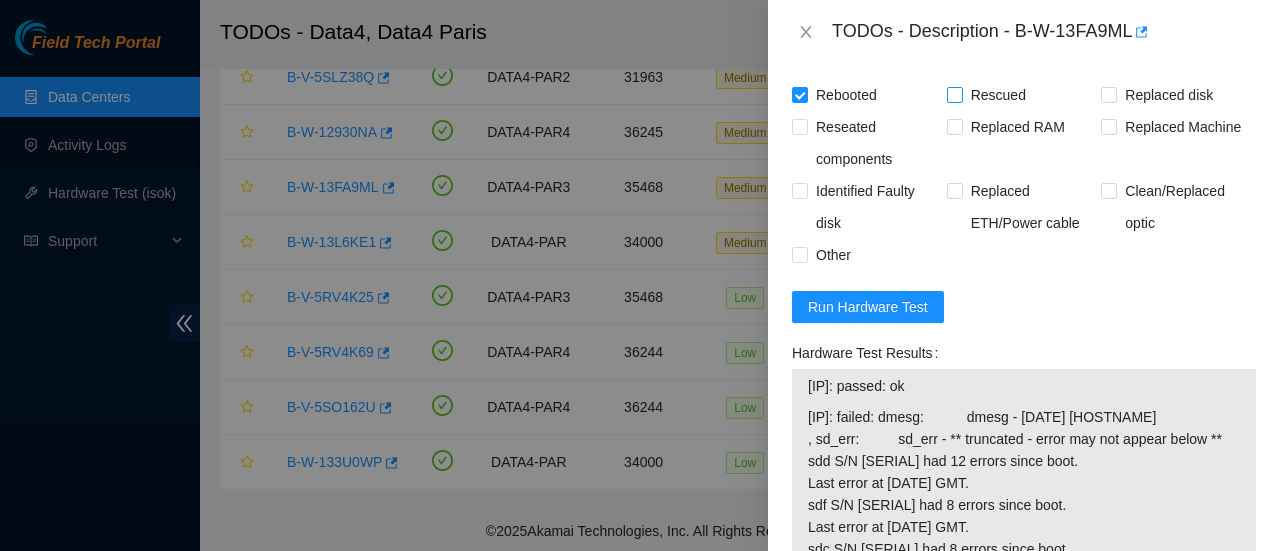click on "Rescued" at bounding box center [954, 94] 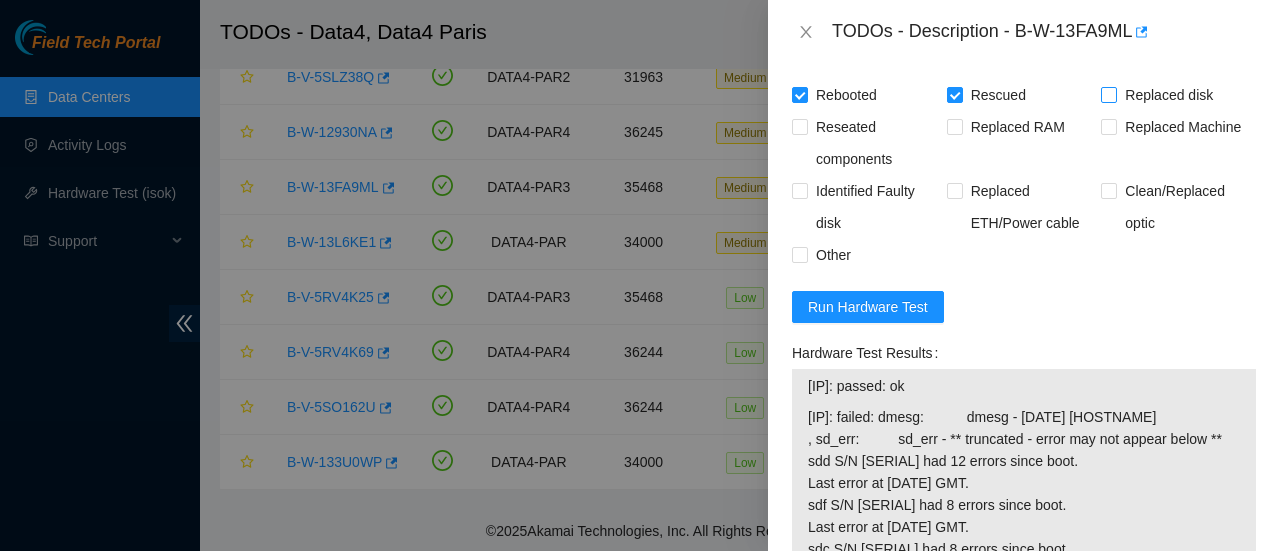 click on "Replaced disk" at bounding box center [1108, 94] 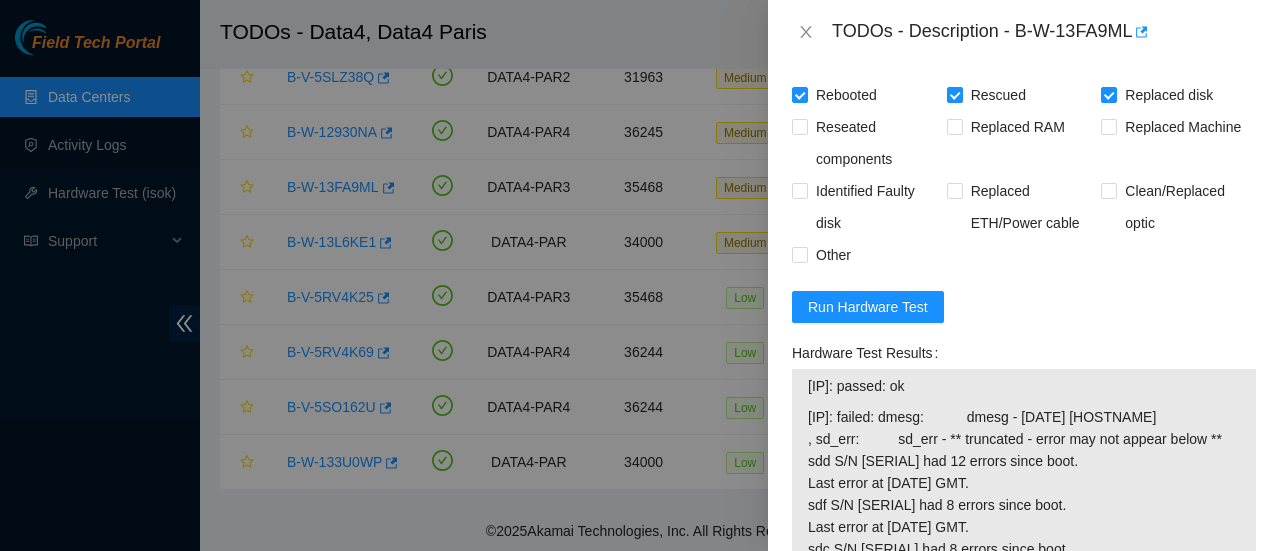 click on "Problem Type Hardware Sub Type Tier 1 - Secure Rack Number 1B1-1.E03 Machine Number 04:00 Serial Number CT-4190612-00079-N0 Product Type Ciara 1x8-X8 HDD-J Server IP Address 23.15.179.14 NetMask 255.255.255.0 Gateway 23.15.179.1 Replace disk /dev/sdd with s/n WFK13J090000E8477TSL
Rescue the server.
Tracking Number: 883022090858
IP: 23.15.179.14
Net Mask: 255.255.255.0
Gateway: 23.15.179.1
Please refer to the SO# B-W-13JGF67
Please return the defective equipment via RMA B-W-13JGF6G
Return tracking number: 883022113392
Update new Disk serial number in the resolution.
Also, ensure that version (18.1.0) of the Akamai rescue CD is being used
Rescue link: http://netpartner.akamai.com/rescue/latest.iso
Check for isok.
Replacement product type : Disk 1.2TB 10K 2.5in SAS 12Gb ST1200MM0009 128MB Seagate Ciara Server
If the part received is different from what is mentioned above,please contact your NIE before replacement Show Ticket History Show Shipment Details Resolutions Rebooted Rescued Other" at bounding box center (1024, 307) 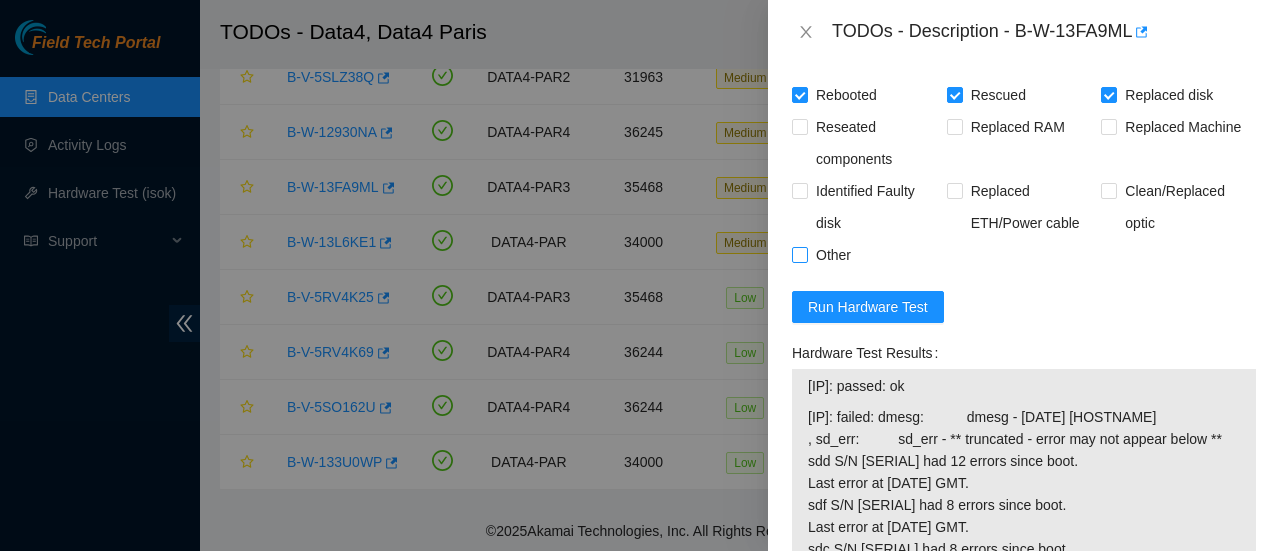 click on "Other" at bounding box center (799, 254) 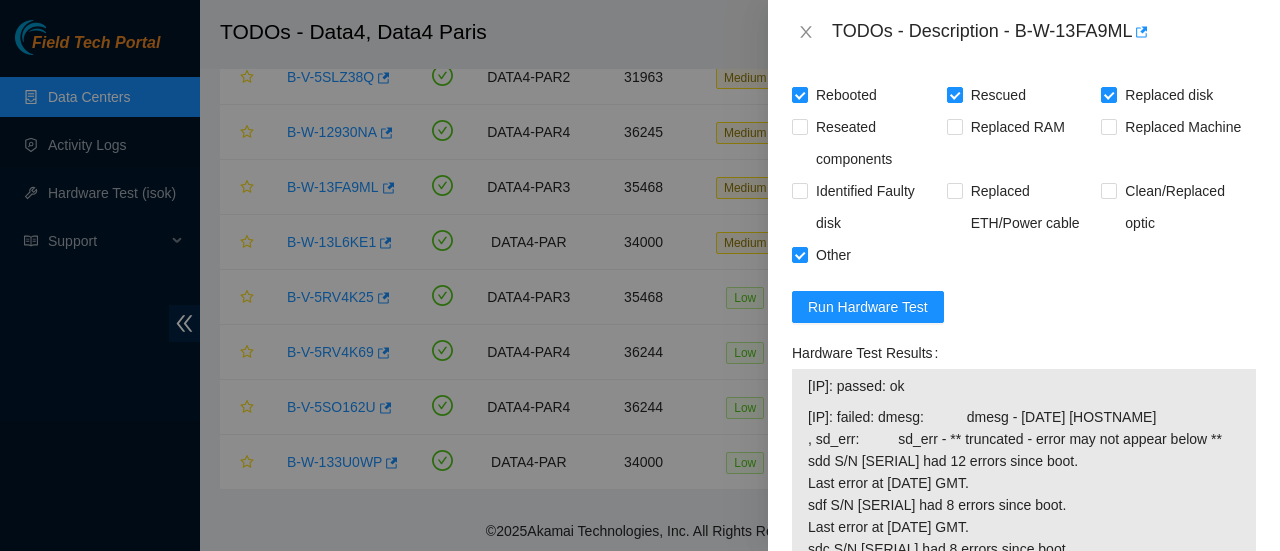 scroll, scrollTop: 1636, scrollLeft: 0, axis: vertical 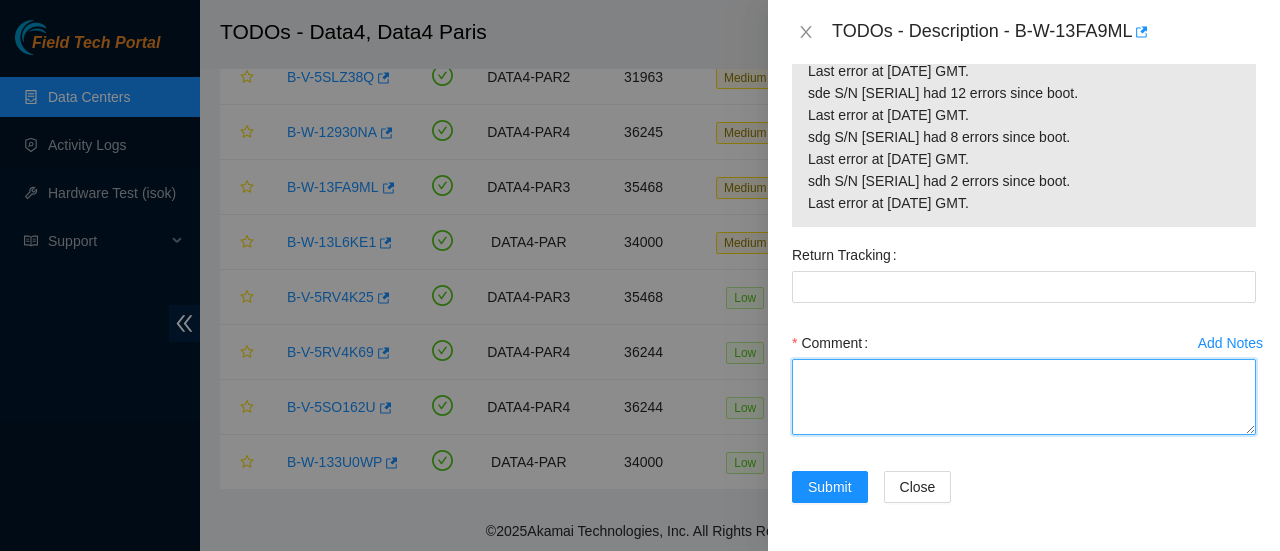 click on "Comment" at bounding box center (1024, 397) 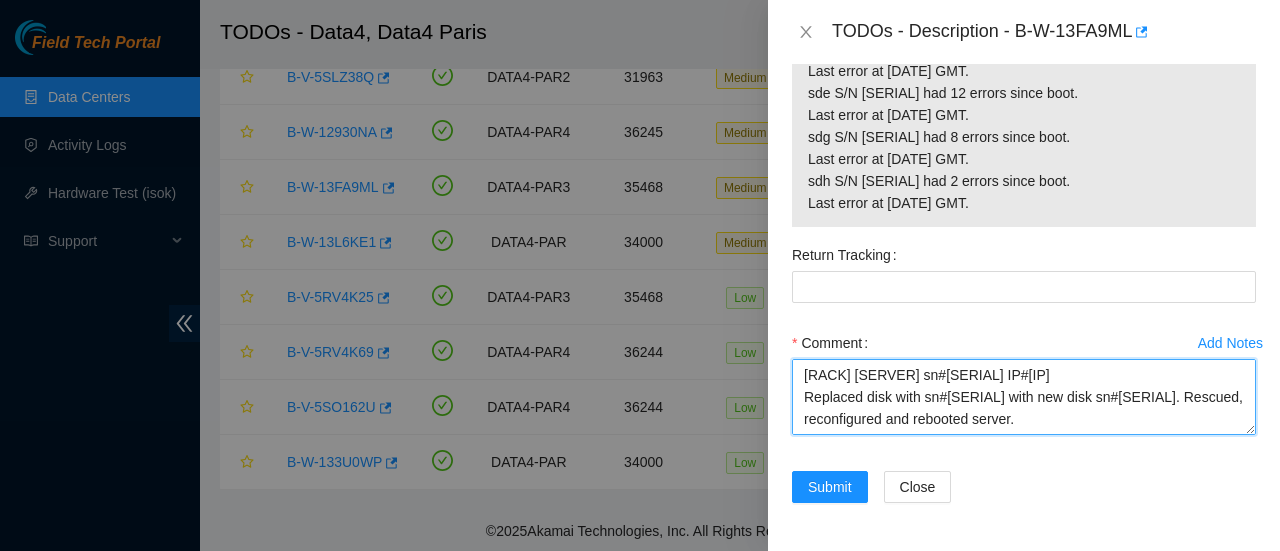 scroll, scrollTop: 16, scrollLeft: 0, axis: vertical 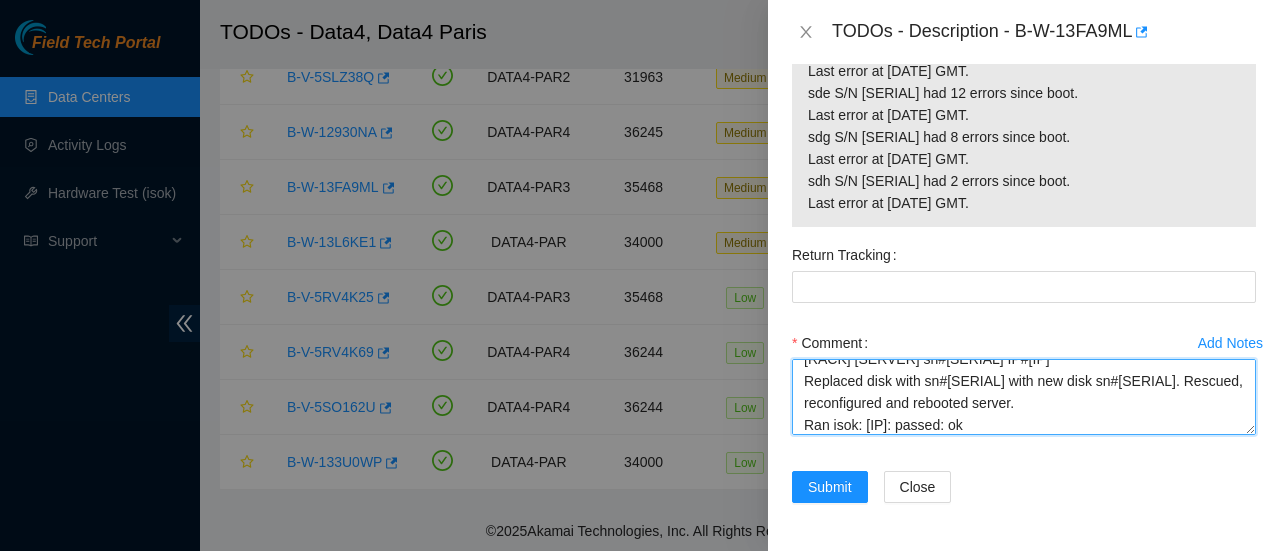 type on "1B1-1.E03 server sn#CT-4190612-00079-N0 IP#23.15.179.14
Replaced disk with sn#WFK13J090000E8477TSL with new disk sn#WFKAA9DM. Rescued, reconfigured and rebooted server.
Ran isok: 23.15.179.14: passed: ok" 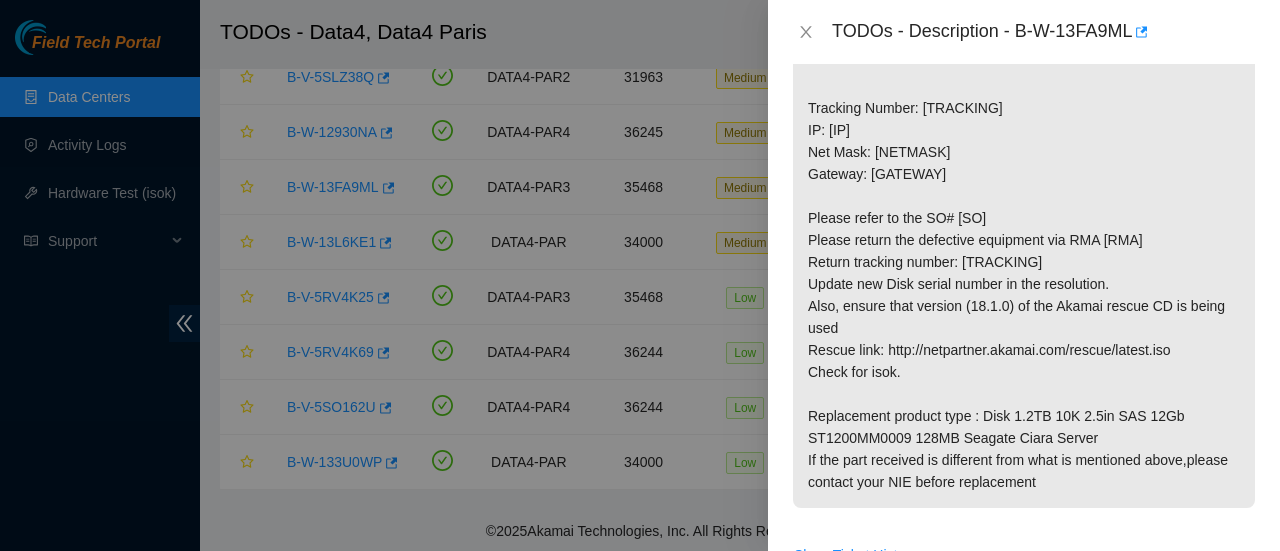 scroll, scrollTop: 406, scrollLeft: 0, axis: vertical 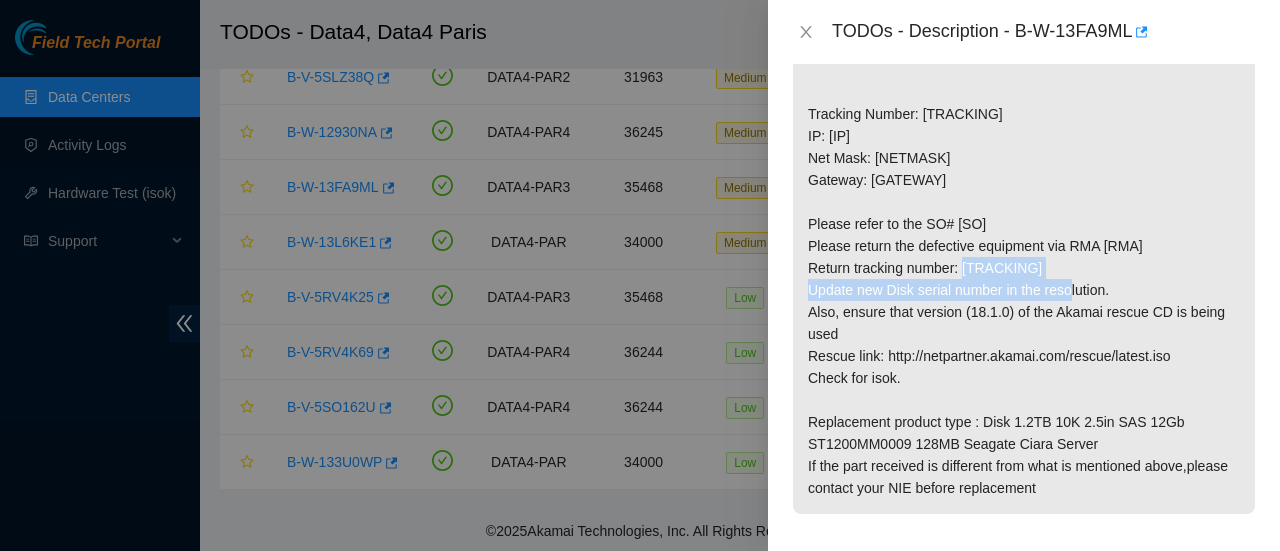 drag, startPoint x: 1056, startPoint y: 267, endPoint x: 1067, endPoint y: 246, distance: 23.70654 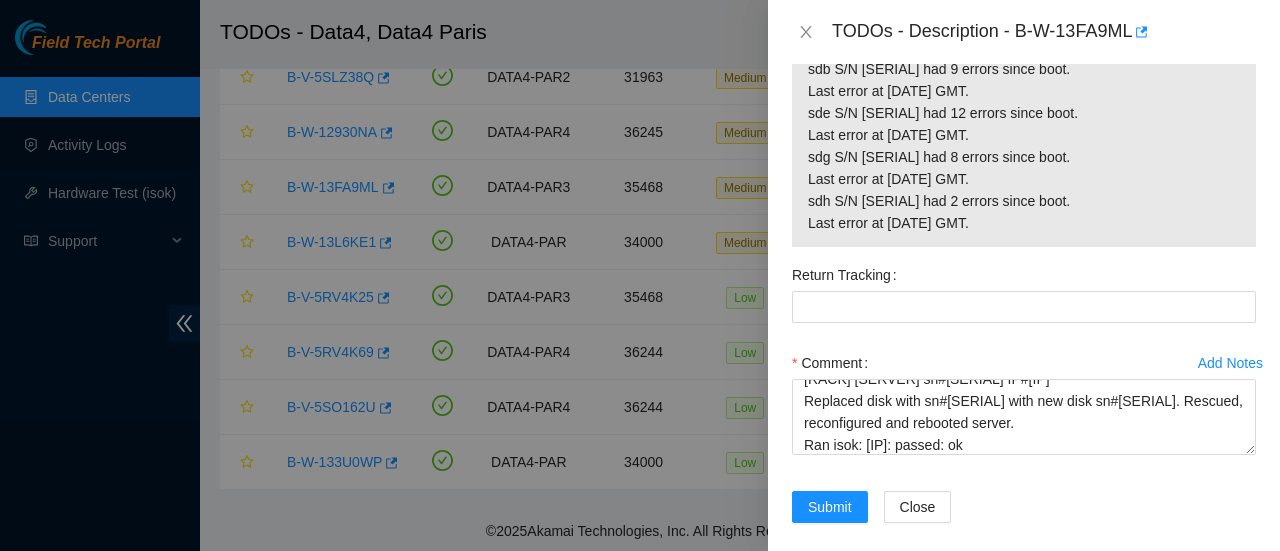 scroll, scrollTop: 1610, scrollLeft: 0, axis: vertical 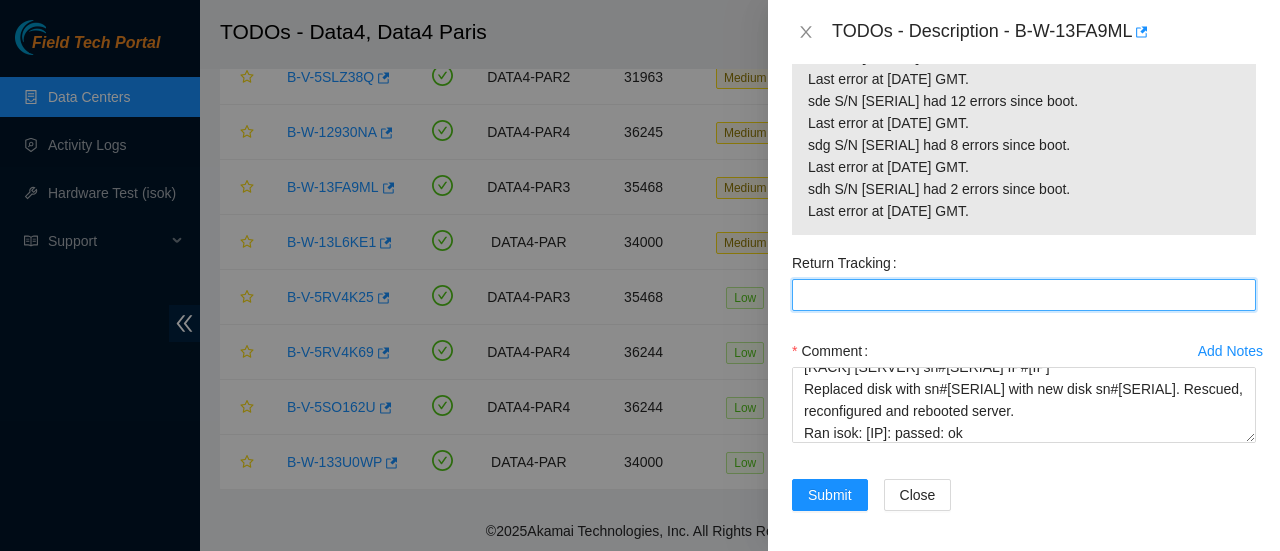 click on "Return Tracking" at bounding box center [1024, 295] 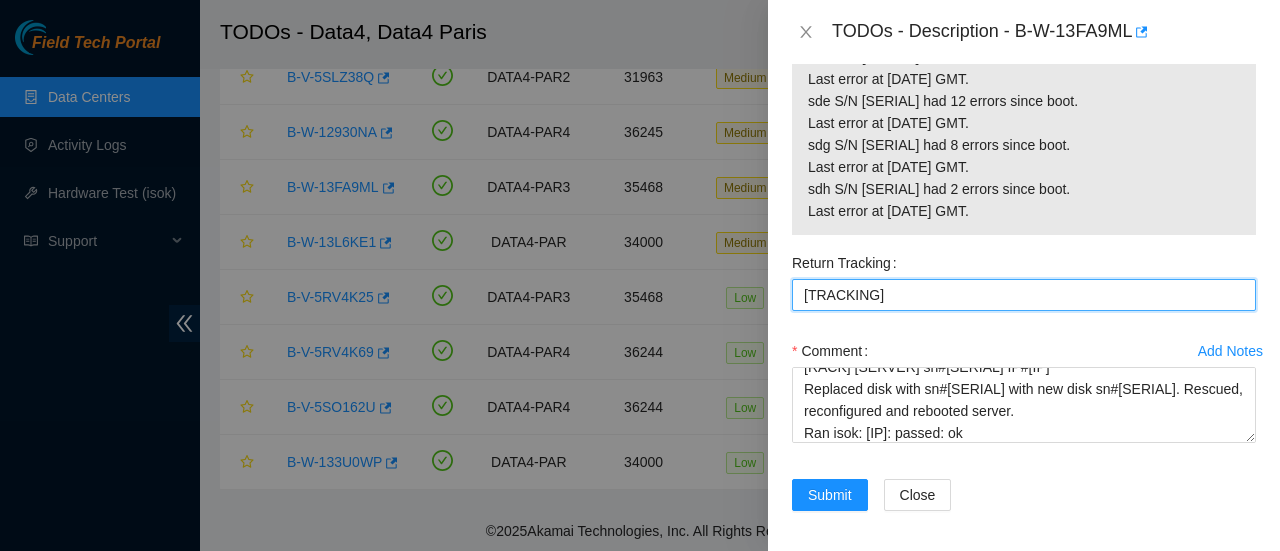 type on "883022113392" 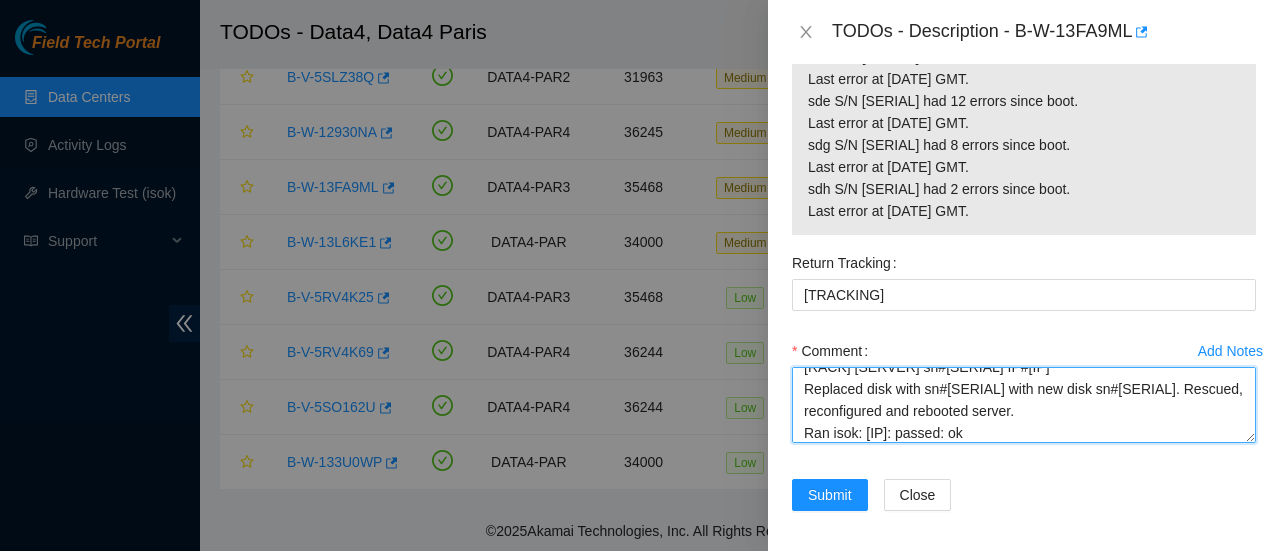 click on "1B1-1.E03 server sn#CT-4190612-00079-N0 IP#23.15.179.14
Replaced disk with sn#WFK13J090000E8477TSL with new disk sn#WFKAA9DM. Rescued, reconfigured and rebooted server.
Ran isok: 23.15.179.14: passed: ok" at bounding box center [1024, 405] 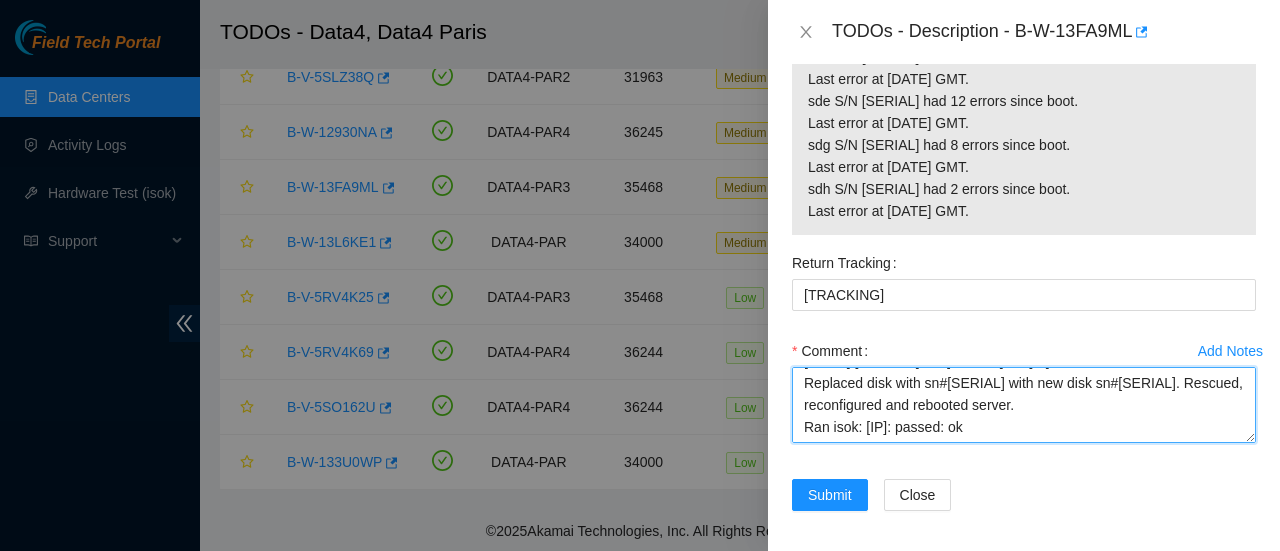 paste on "B-W-13JGF6G" 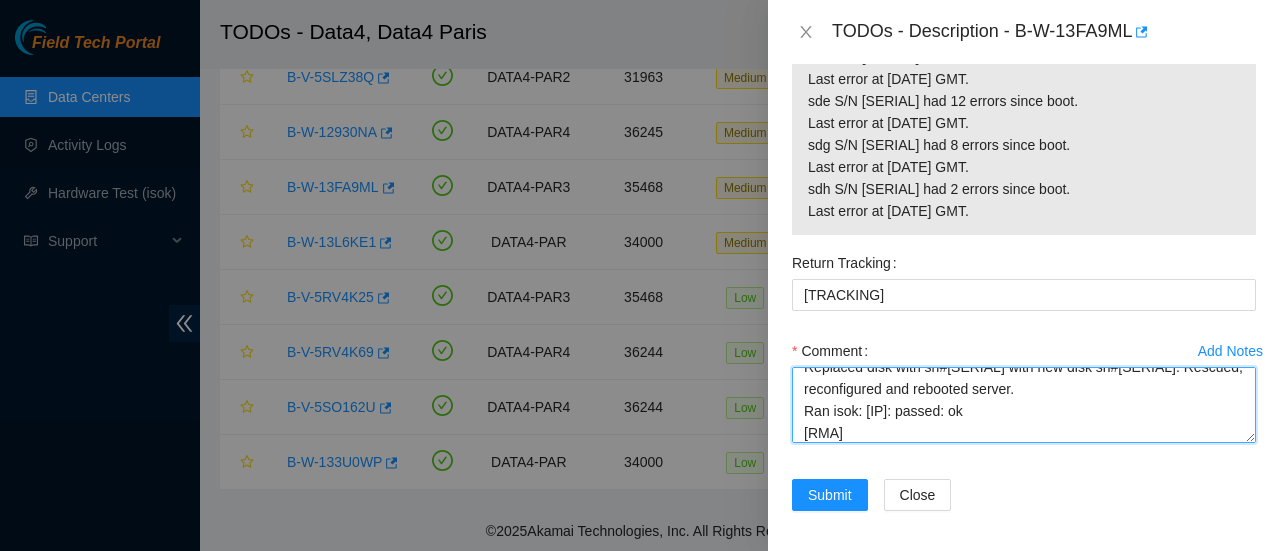click on "1B1-1.E03 server sn#CT-4190612-00079-N0 IP#23.15.179.14
Replaced disk with sn#WFK13J090000E8477TSL with new disk sn#WFKAA9DM. Rescued, reconfigured and rebooted server.
Ran isok: 23.15.179.14: passed: ok
B-W-13JGF6G" at bounding box center (1024, 405) 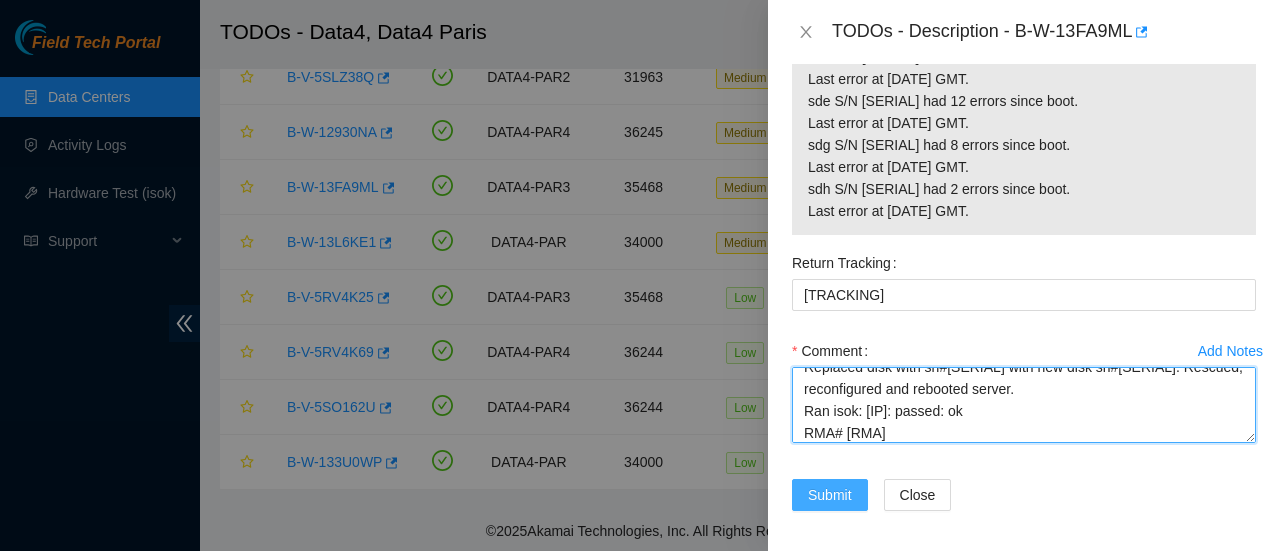type on "1B1-1.E03 server sn#CT-4190612-00079-N0 IP#23.15.179.14
Replaced disk with sn#WFK13J090000E8477TSL with new disk sn#WFKAA9DM. Rescued, reconfigured and rebooted server.
Ran isok: 23.15.179.14: passed: ok
RMA# B-W-13JGF6G" 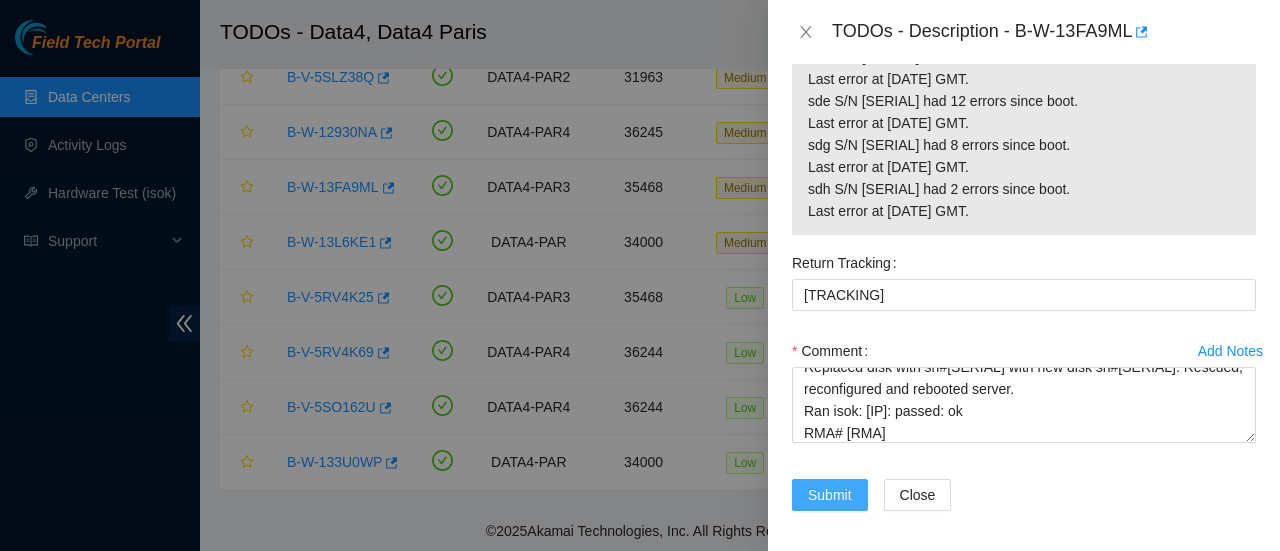 click on "Submit" at bounding box center [830, 495] 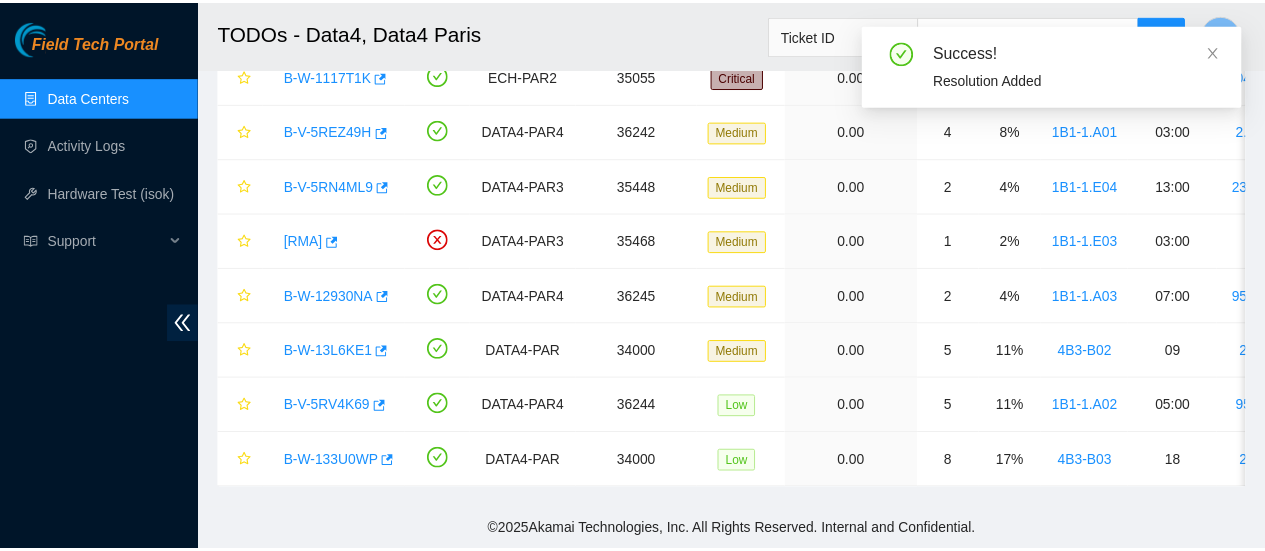 scroll, scrollTop: 178, scrollLeft: 0, axis: vertical 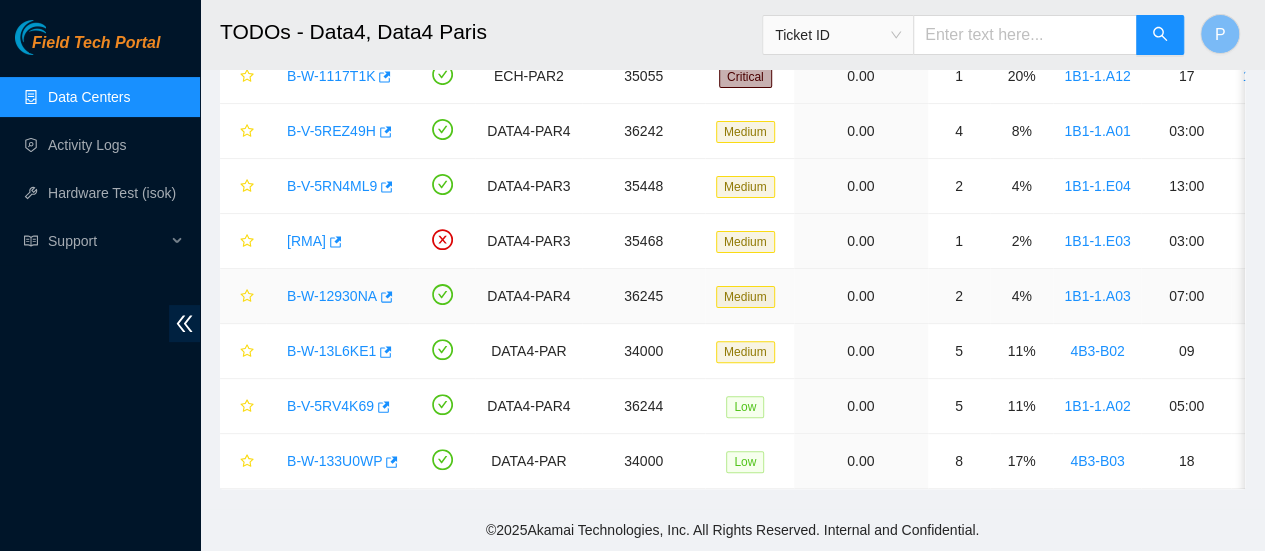 click on "B-W-12930NA" at bounding box center (332, 296) 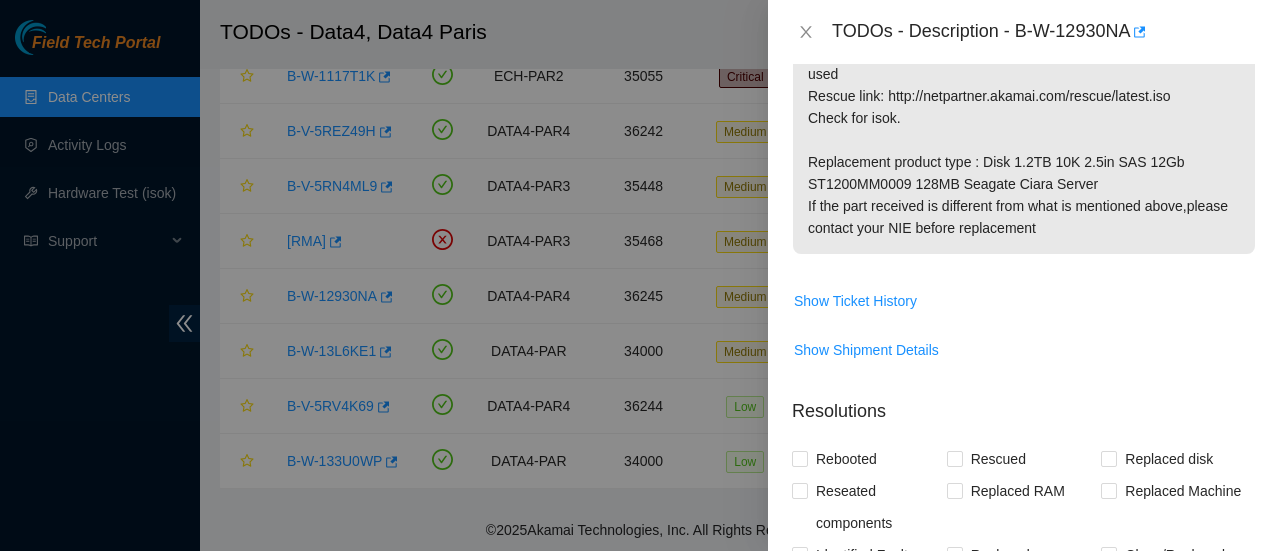 scroll, scrollTop: 1098, scrollLeft: 0, axis: vertical 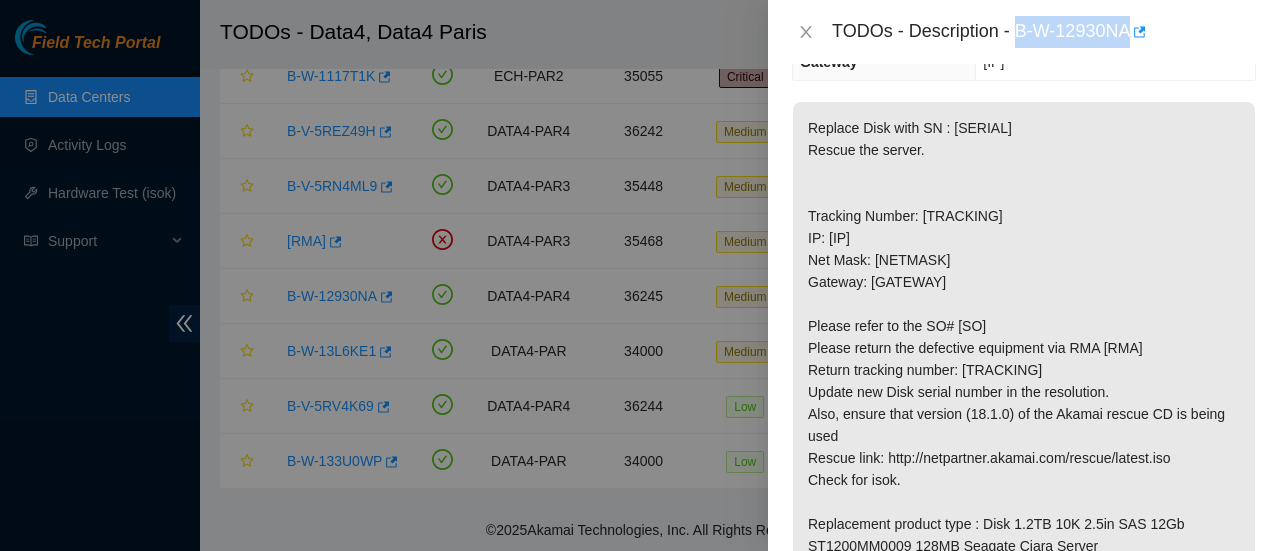 drag, startPoint x: 1016, startPoint y: 33, endPoint x: 1134, endPoint y: 27, distance: 118.15244 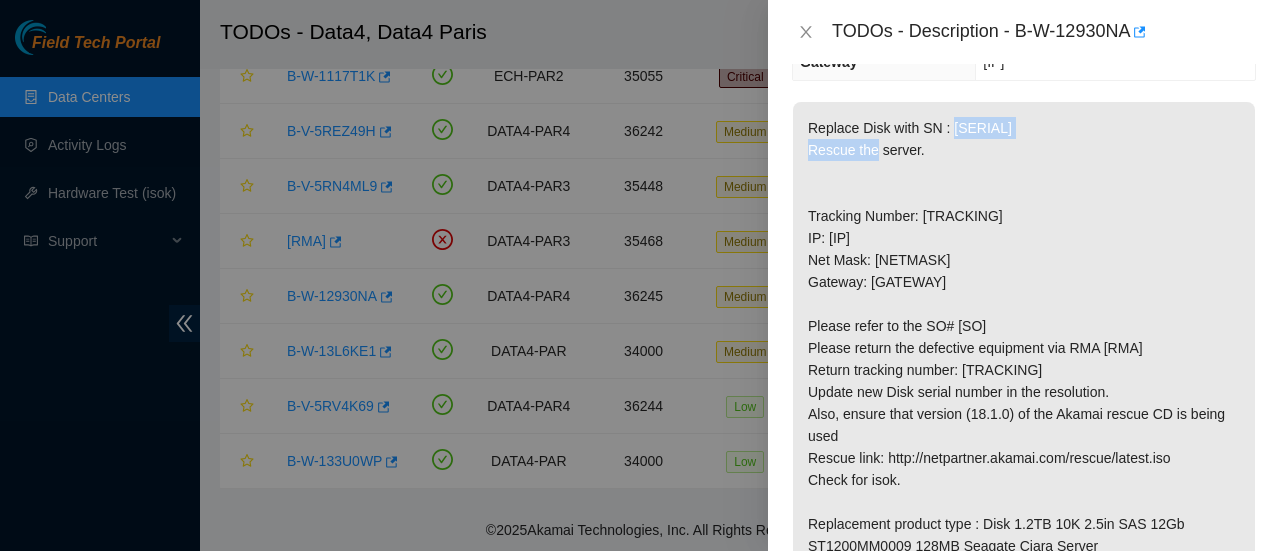 drag, startPoint x: 1121, startPoint y: 125, endPoint x: 950, endPoint y: 125, distance: 171 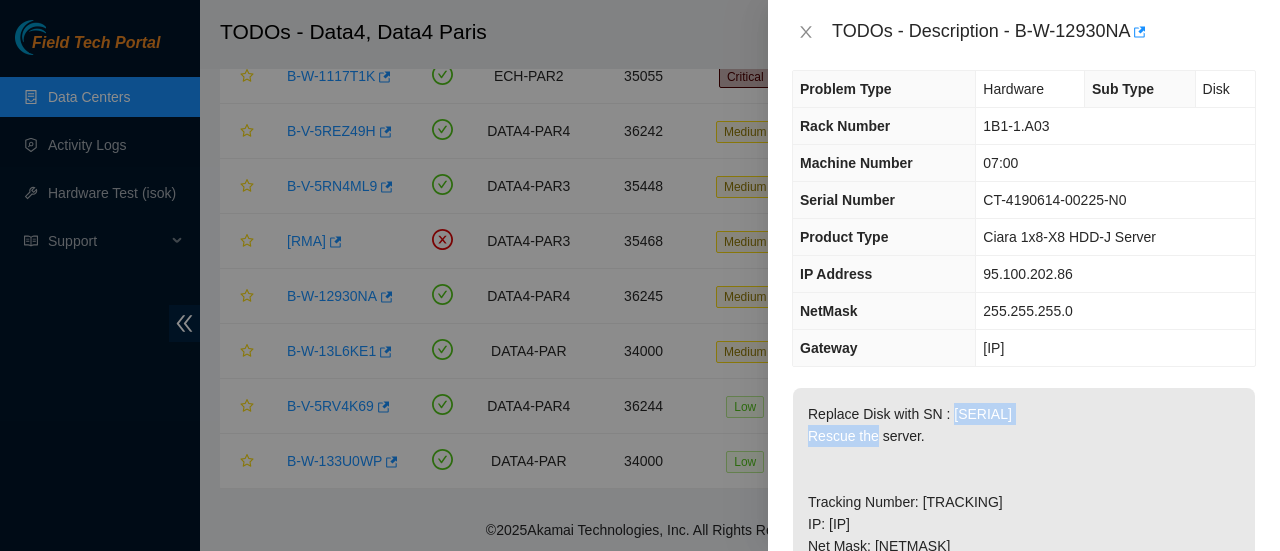 scroll, scrollTop: 0, scrollLeft: 0, axis: both 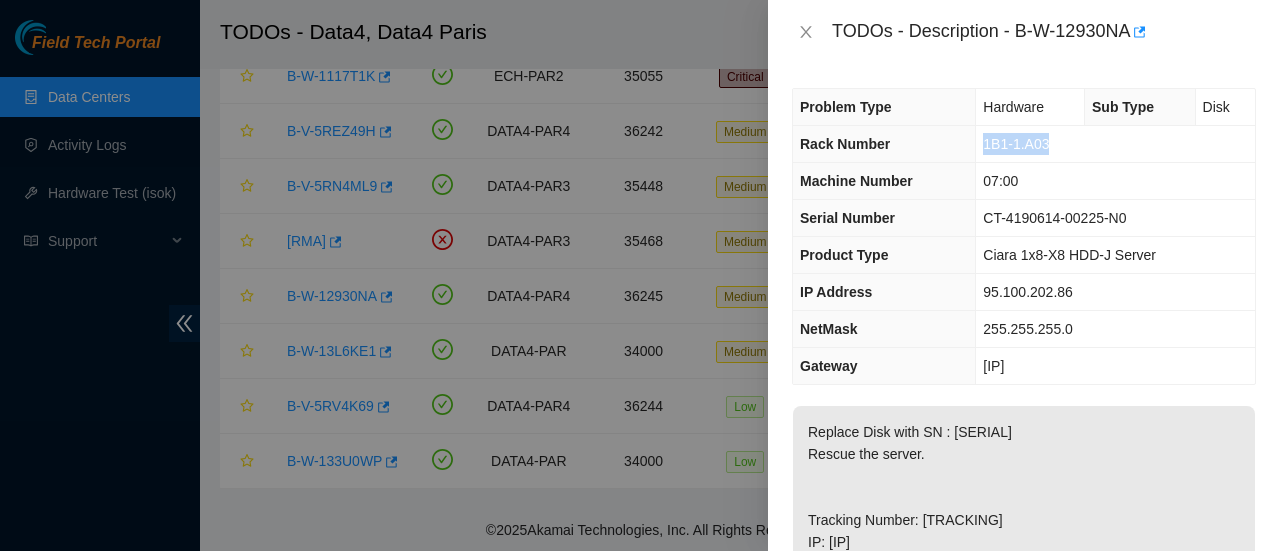 drag, startPoint x: 1052, startPoint y: 141, endPoint x: 984, endPoint y: 142, distance: 68.007355 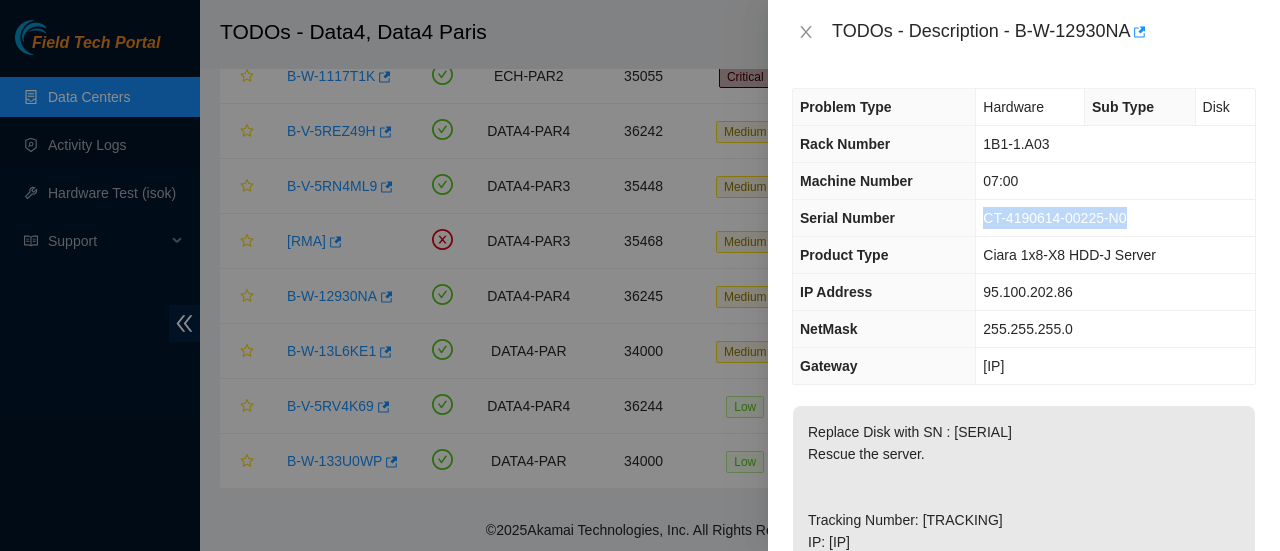 drag, startPoint x: 1139, startPoint y: 214, endPoint x: 983, endPoint y: 223, distance: 156.2594 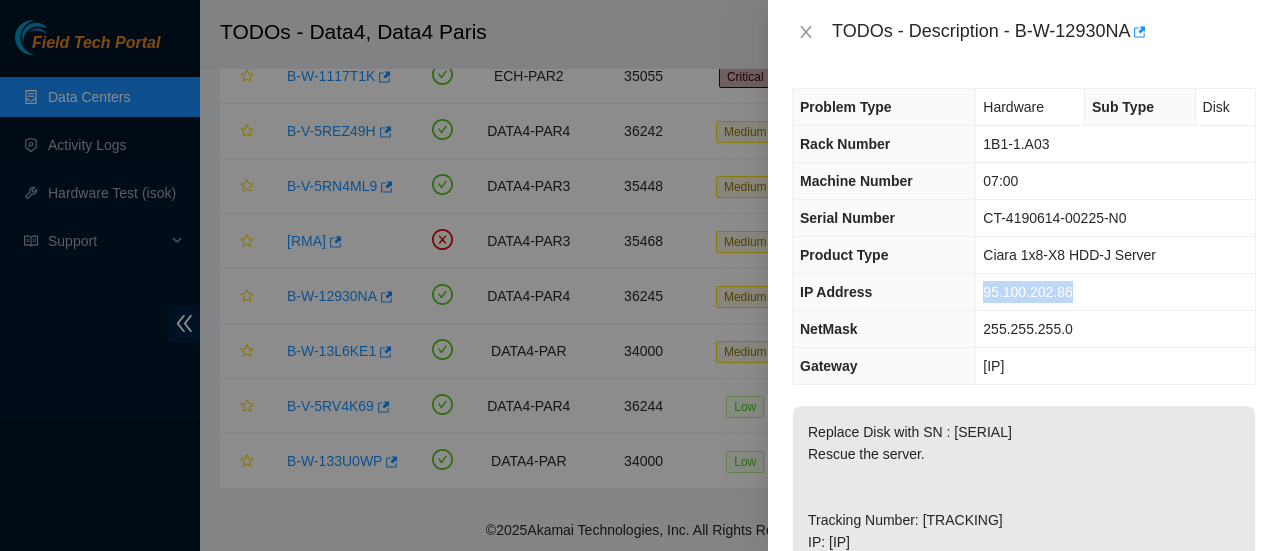 drag, startPoint x: 1078, startPoint y: 286, endPoint x: 982, endPoint y: 293, distance: 96.25487 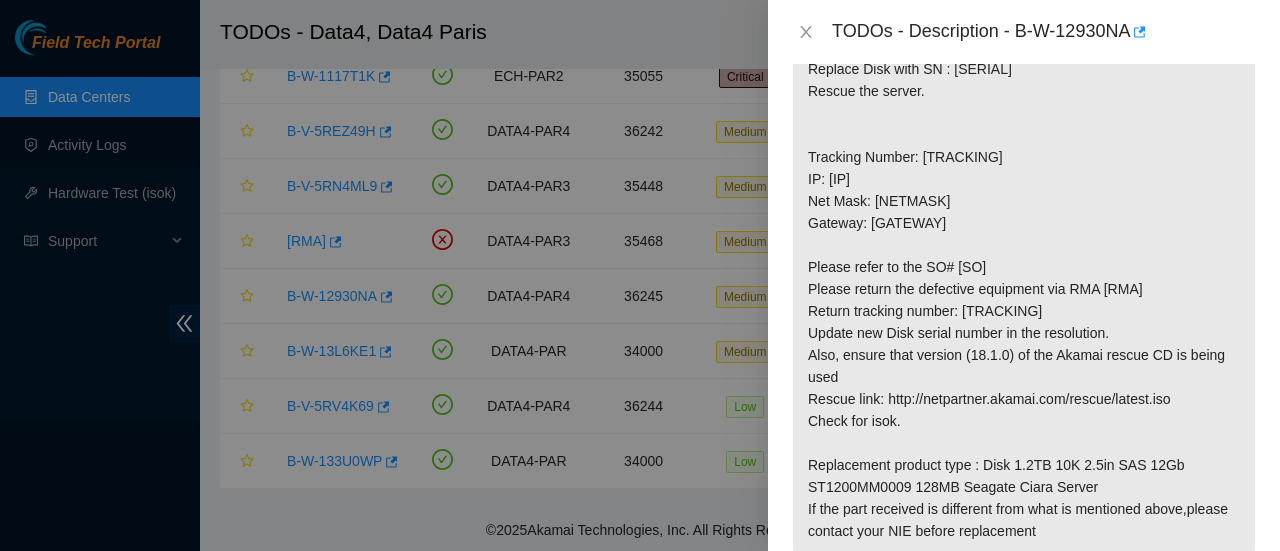 scroll, scrollTop: 375, scrollLeft: 0, axis: vertical 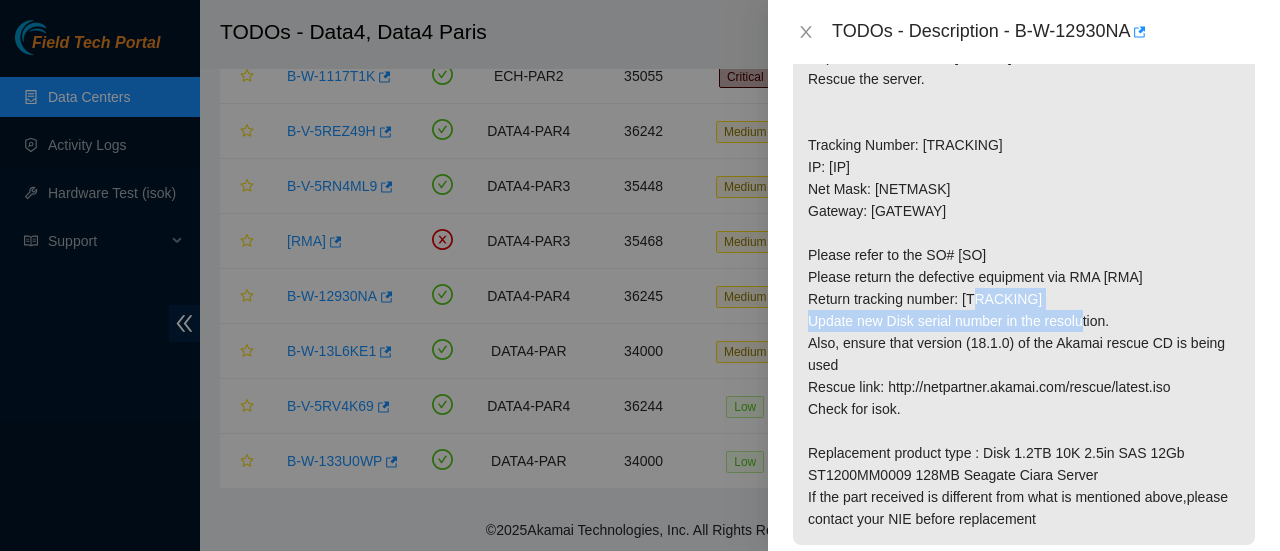 drag, startPoint x: 1067, startPoint y: 269, endPoint x: 1086, endPoint y: 292, distance: 29.832869 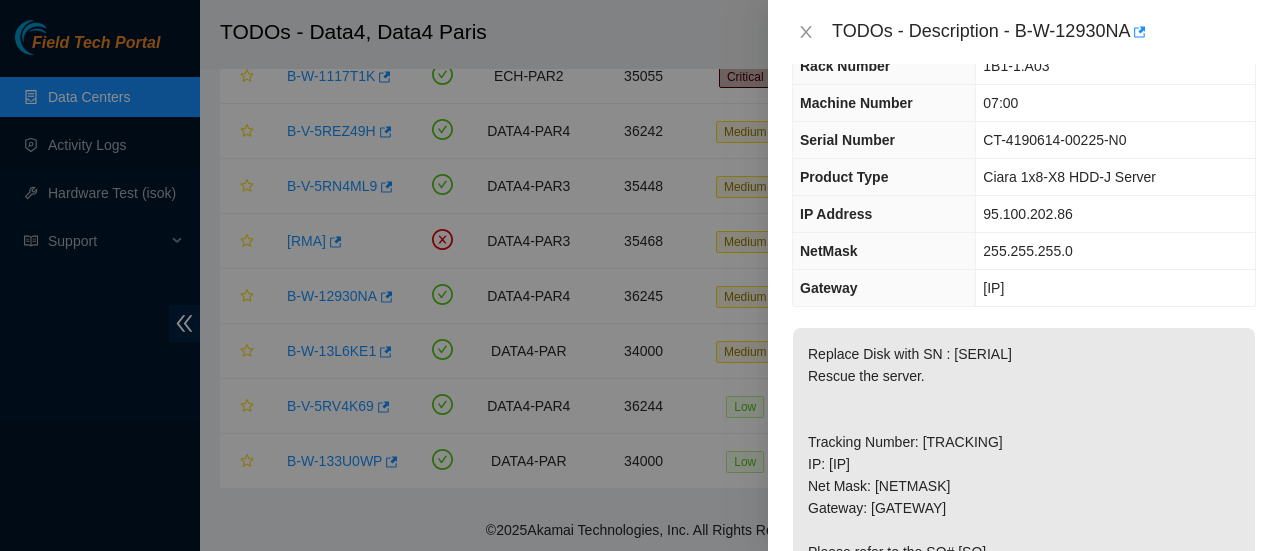 scroll, scrollTop: 76, scrollLeft: 0, axis: vertical 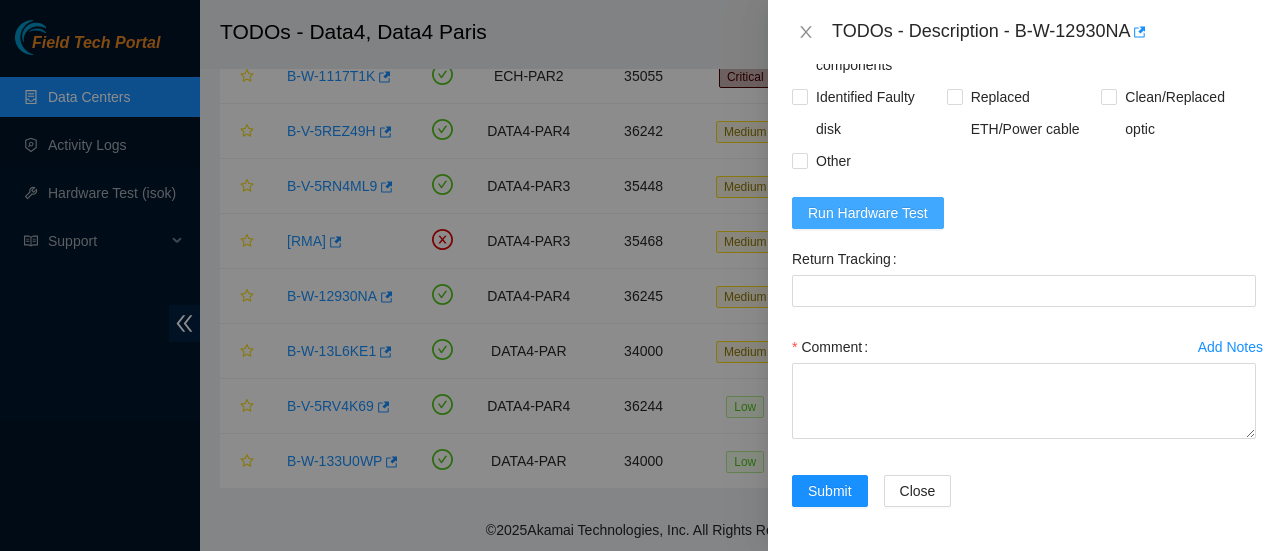 click on "Run Hardware Test" at bounding box center [868, 213] 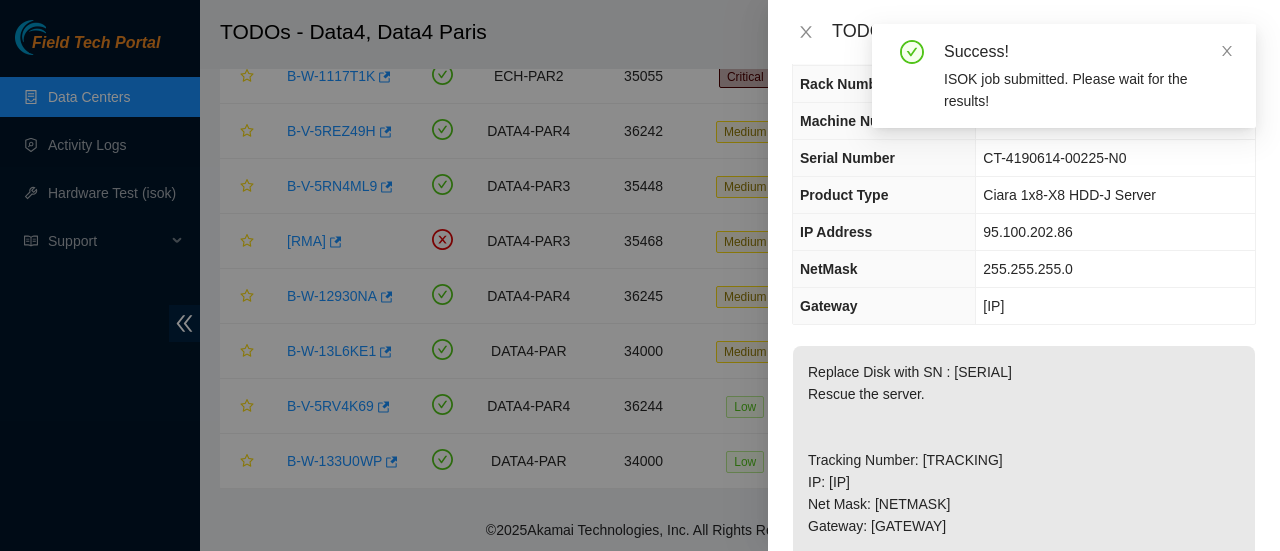 scroll, scrollTop: 0, scrollLeft: 0, axis: both 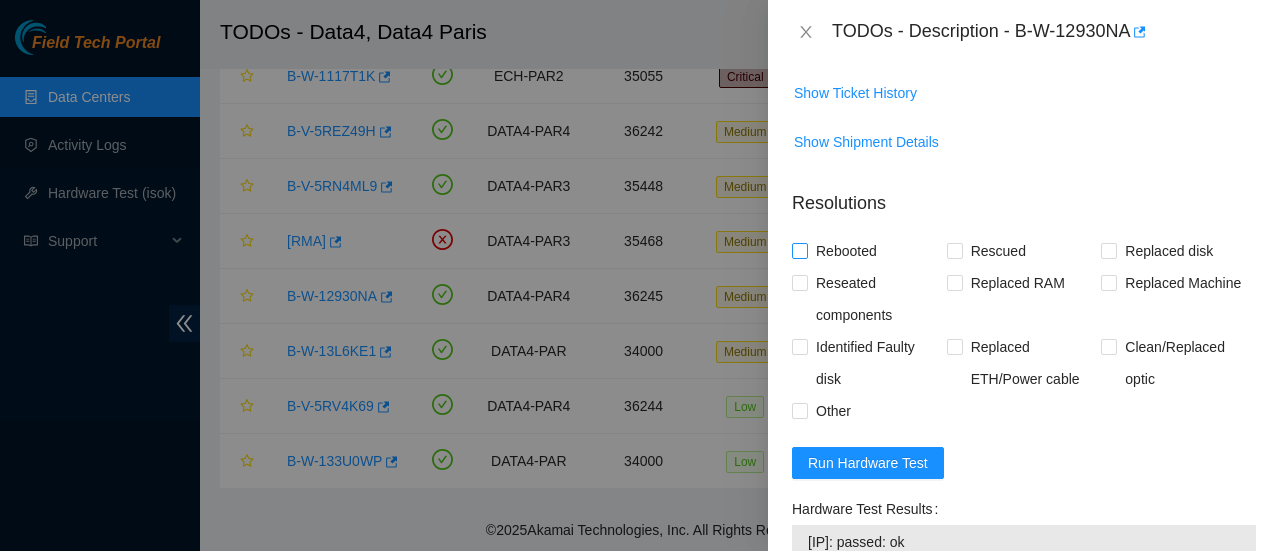 click on "Rebooted" at bounding box center [799, 250] 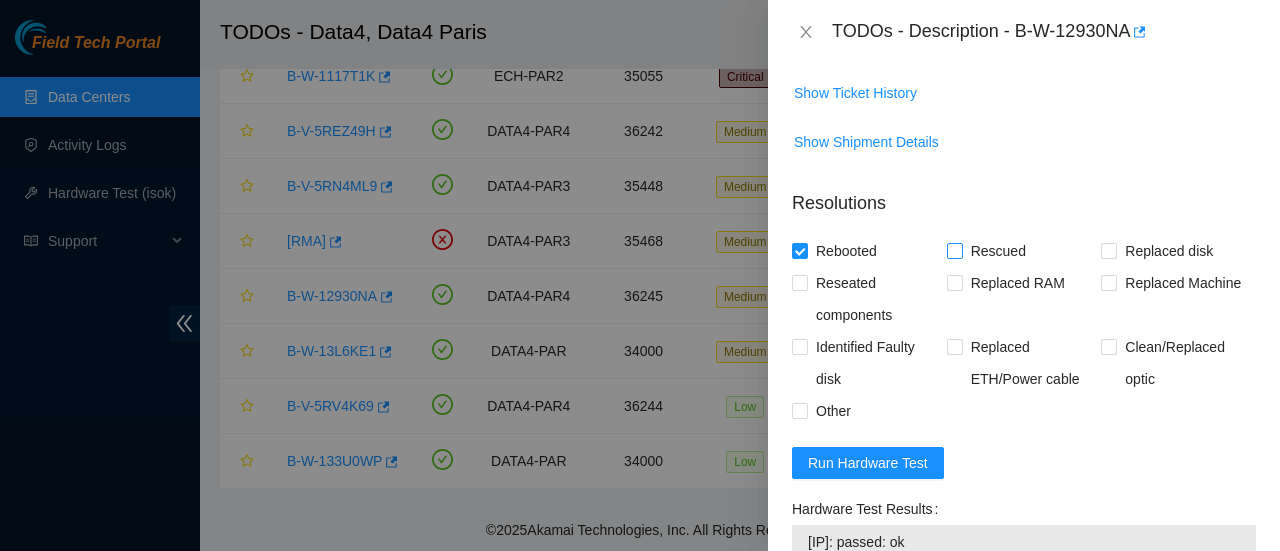 click on "Rescued" at bounding box center [954, 250] 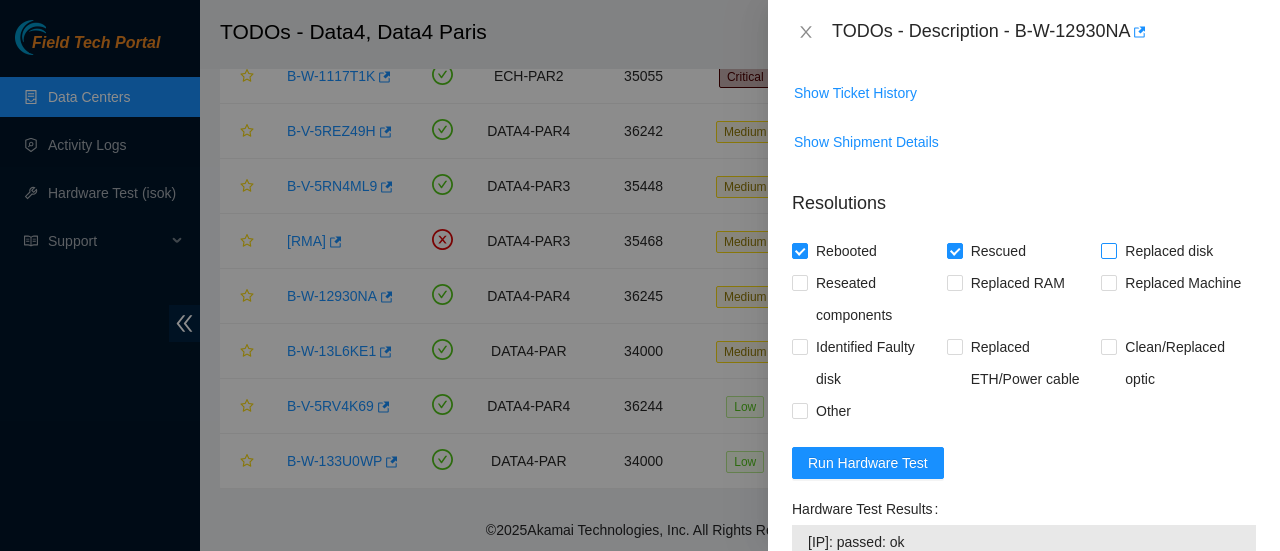 click on "Replaced disk" at bounding box center [1169, 251] 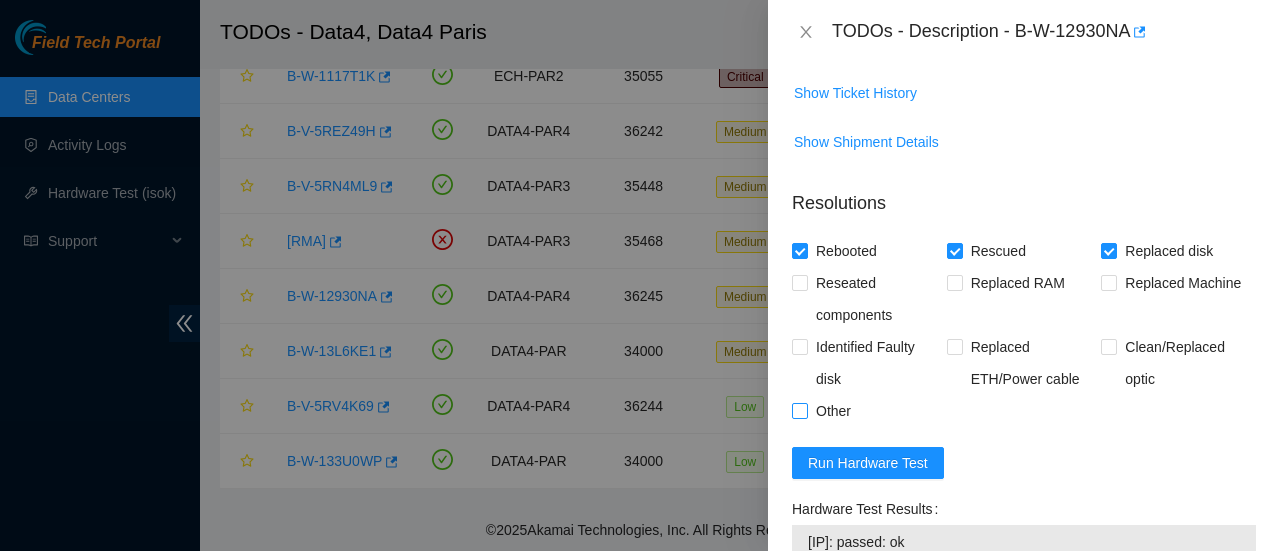 click at bounding box center [800, 411] 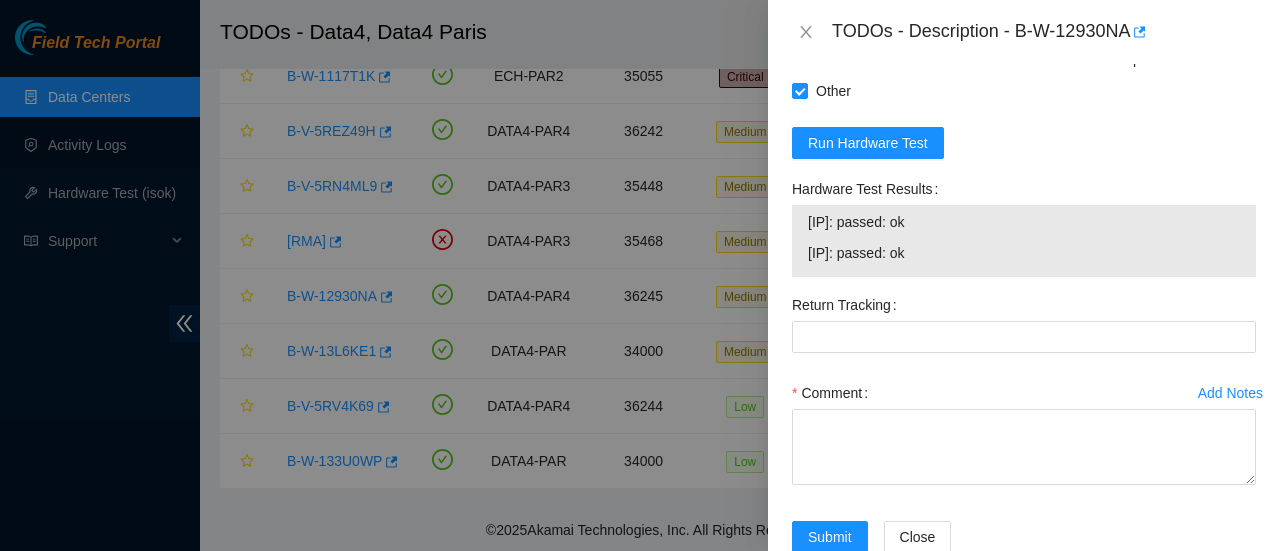 scroll, scrollTop: 1237, scrollLeft: 0, axis: vertical 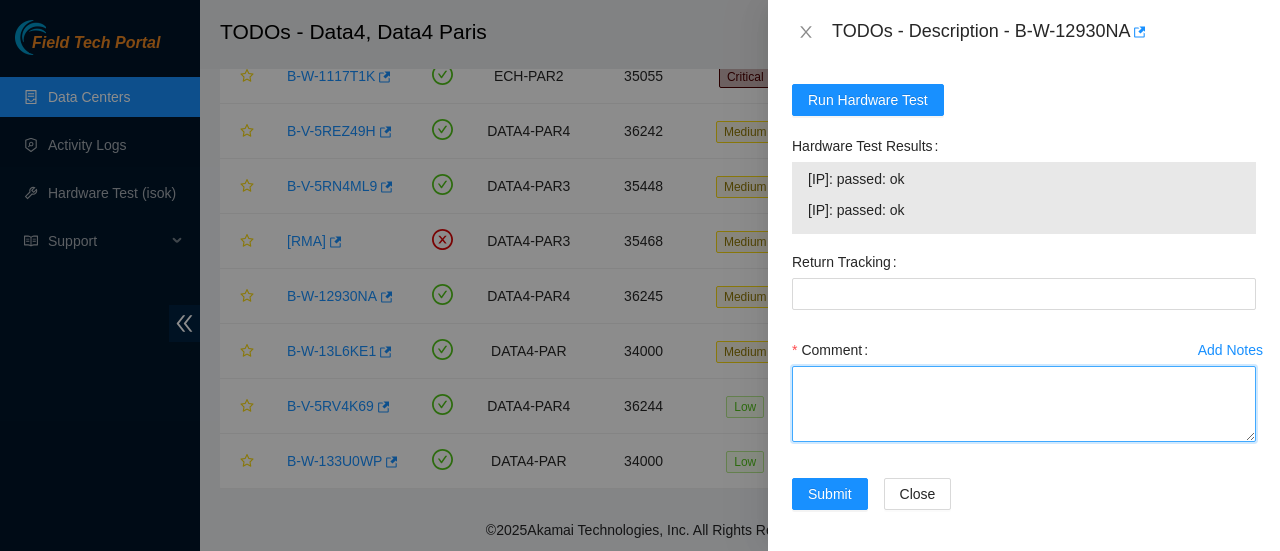 click on "Comment" at bounding box center (1024, 404) 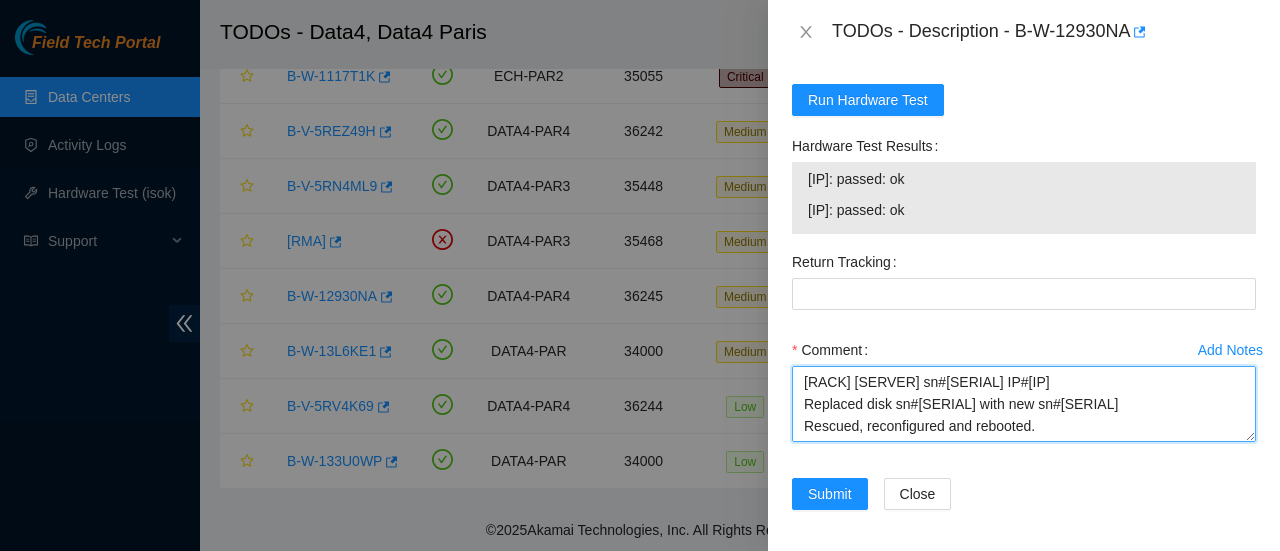 scroll, scrollTop: 82, scrollLeft: 0, axis: vertical 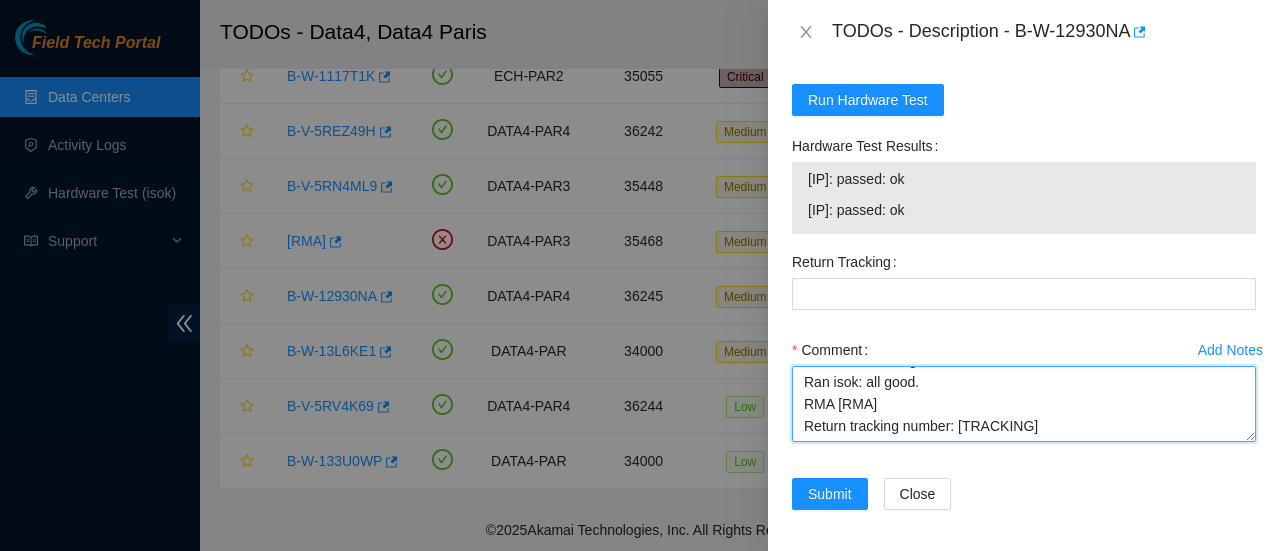 drag, startPoint x: 1000, startPoint y: 423, endPoint x: 958, endPoint y: 420, distance: 42.107006 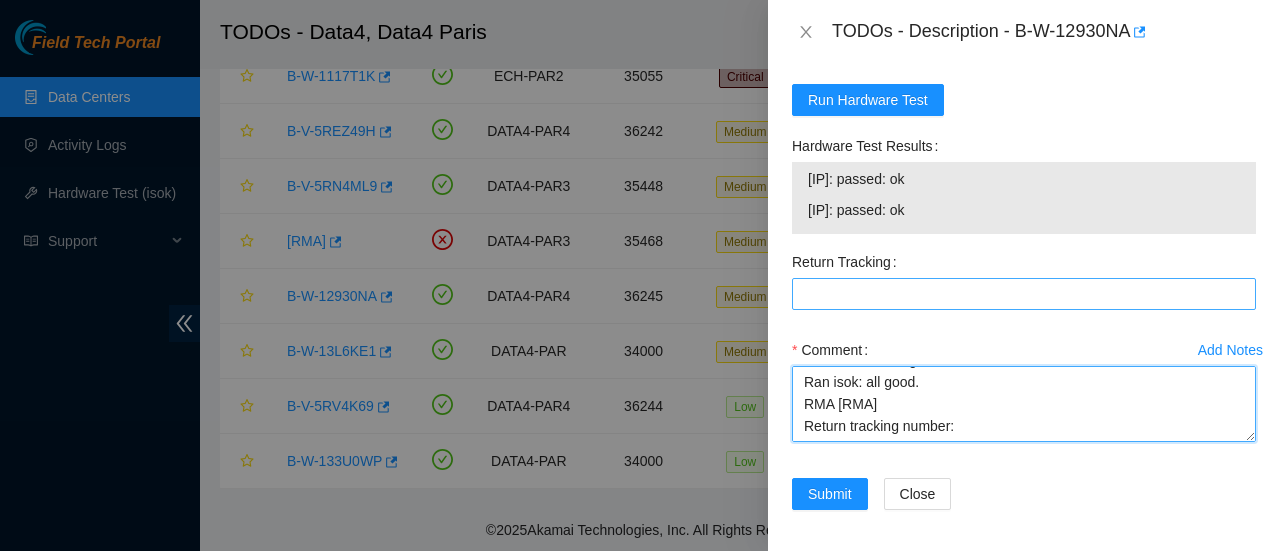 type on "1B1-1.A03 server sn#CT-4190614-00225-N0 IP#95.100.202.86
Replaced disk sn#WFK5T5PQ0000K019AU6K with new sn#WFK8Y9E2
Rescued, reconfigured and rebooted.
Ran isok: all good.
RMA B-V-5RH0ICS
Return tracking number:" 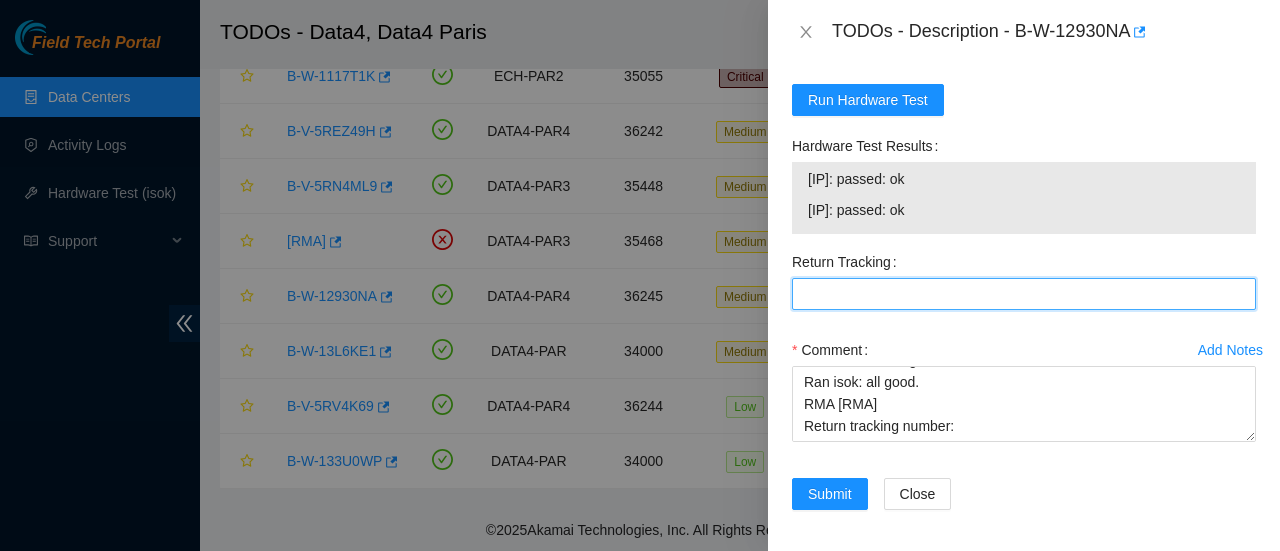 click on "Return Tracking" at bounding box center (1024, 294) 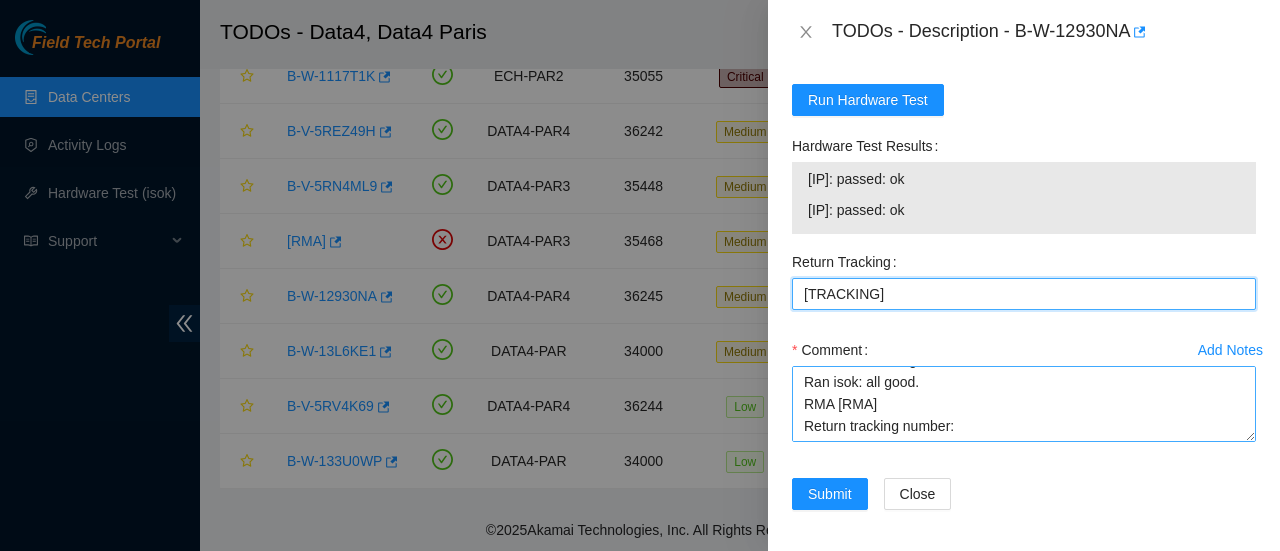 type on "883103480720" 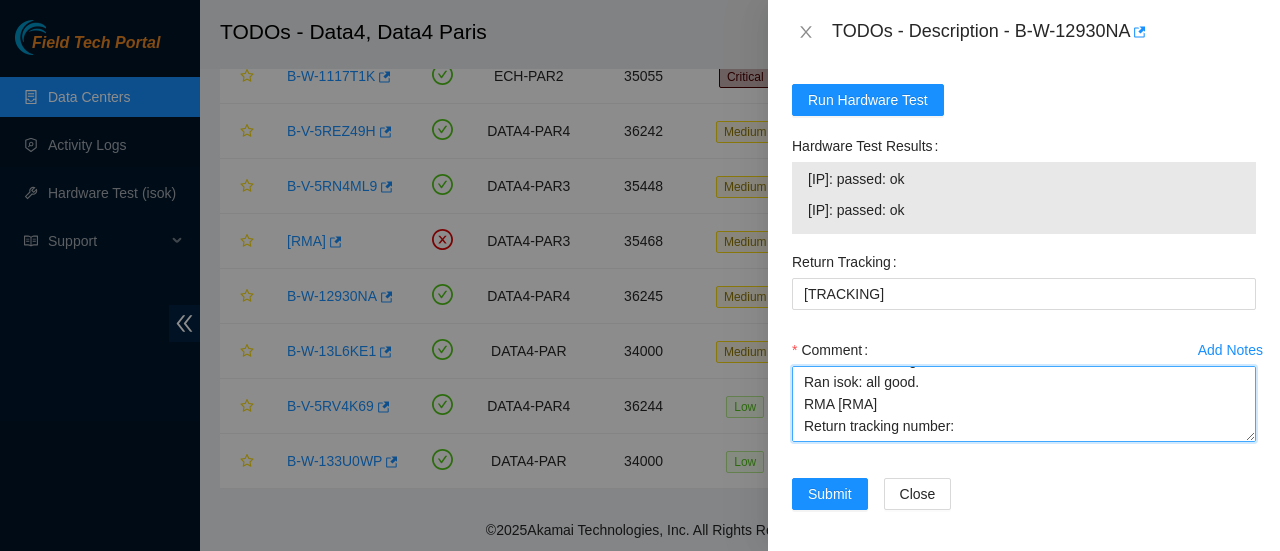 drag, startPoint x: 963, startPoint y: 427, endPoint x: 758, endPoint y: 427, distance: 205 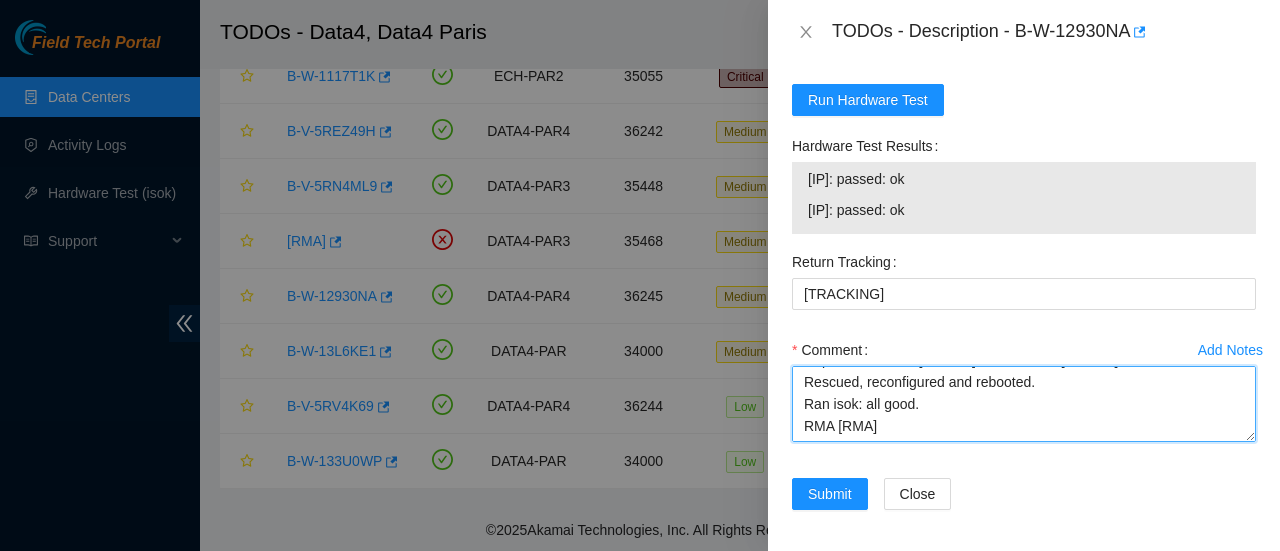 scroll, scrollTop: 66, scrollLeft: 0, axis: vertical 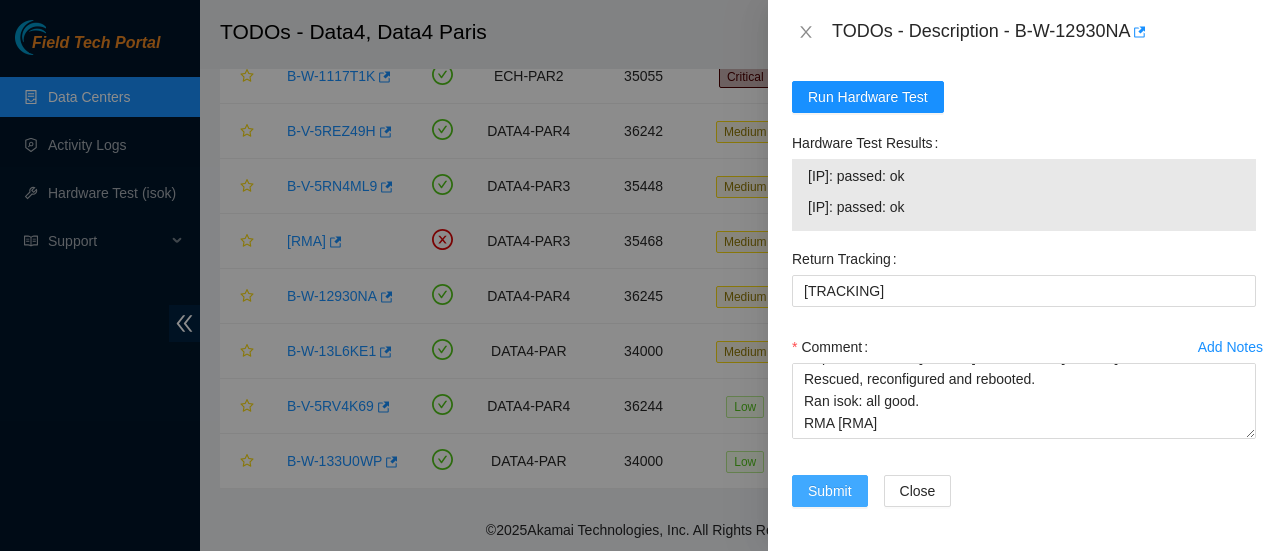 click on "Submit" at bounding box center [830, 491] 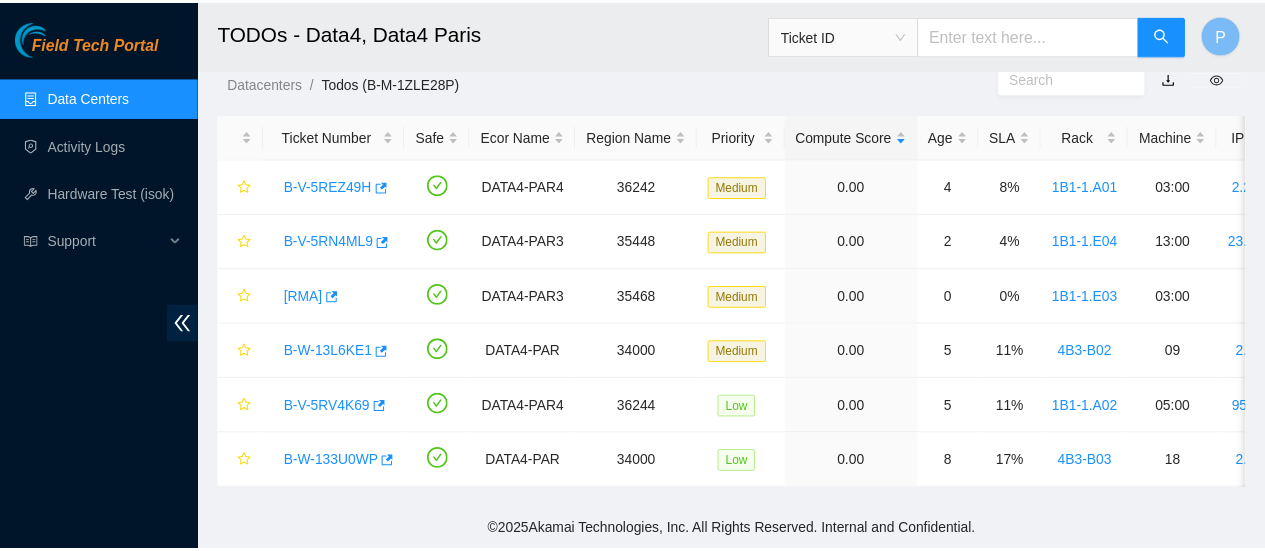 scroll, scrollTop: 68, scrollLeft: 0, axis: vertical 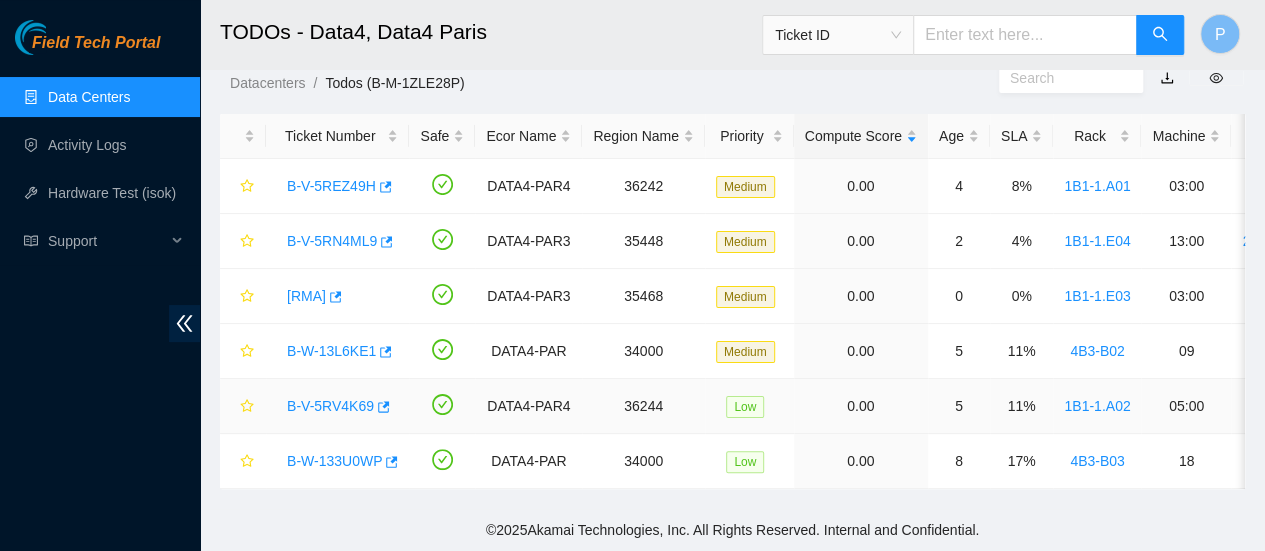 click on "B-V-5RV4K69" at bounding box center [330, 406] 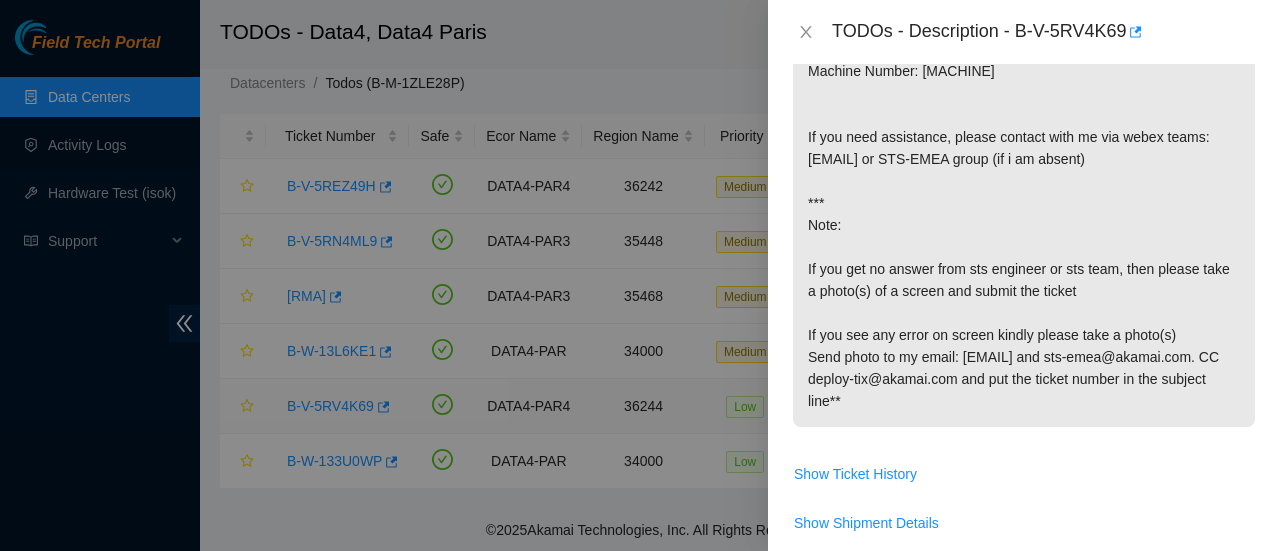 scroll, scrollTop: 1454, scrollLeft: 0, axis: vertical 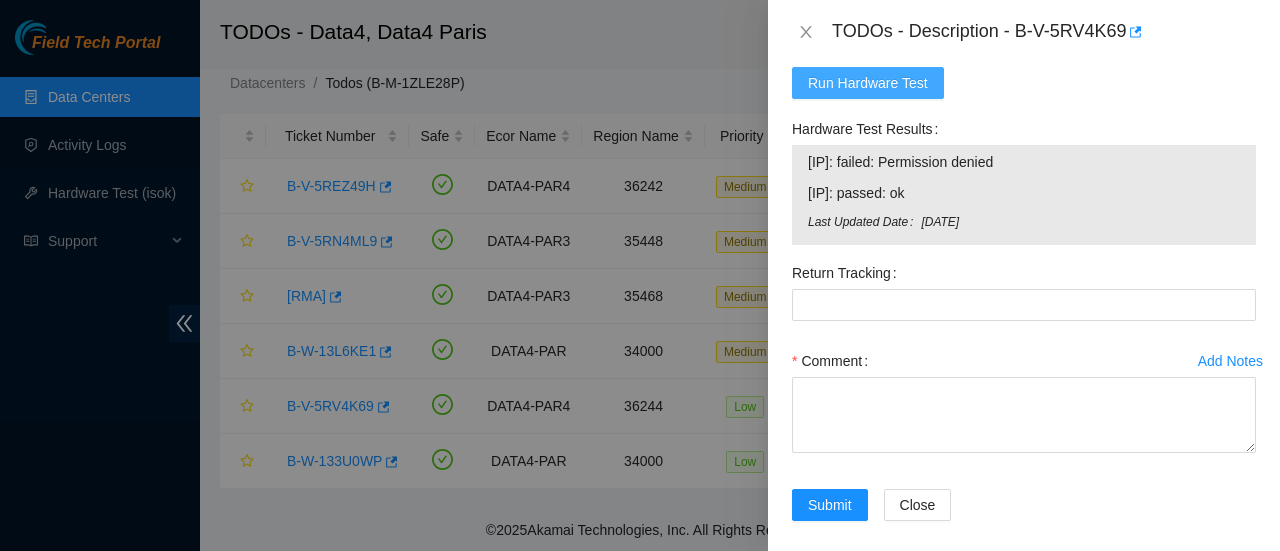 click on "Run Hardware Test" at bounding box center (868, 83) 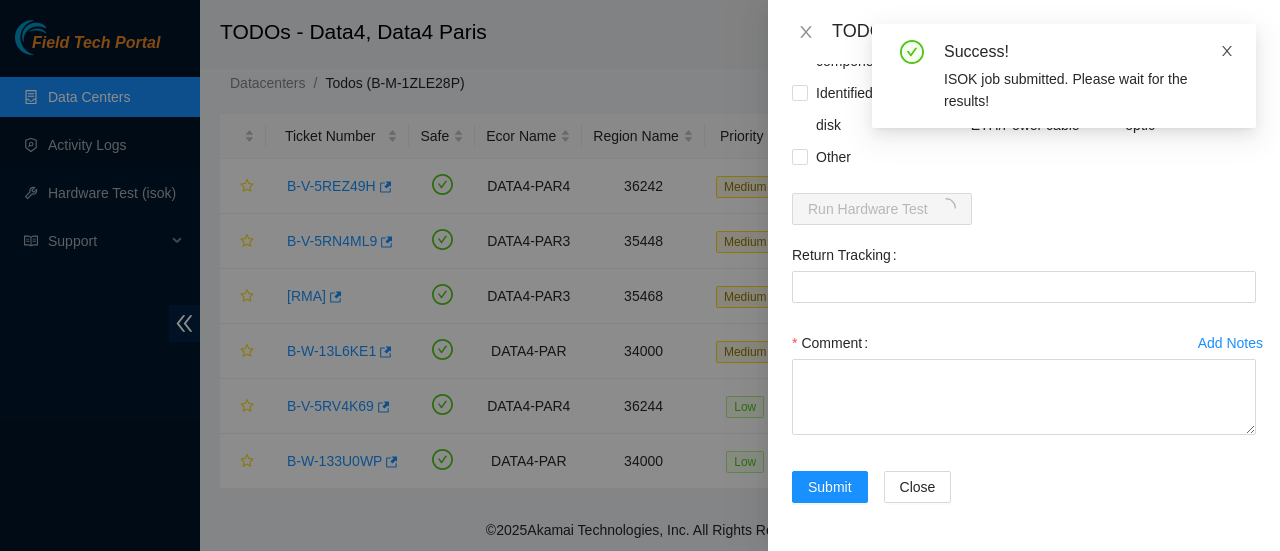 click 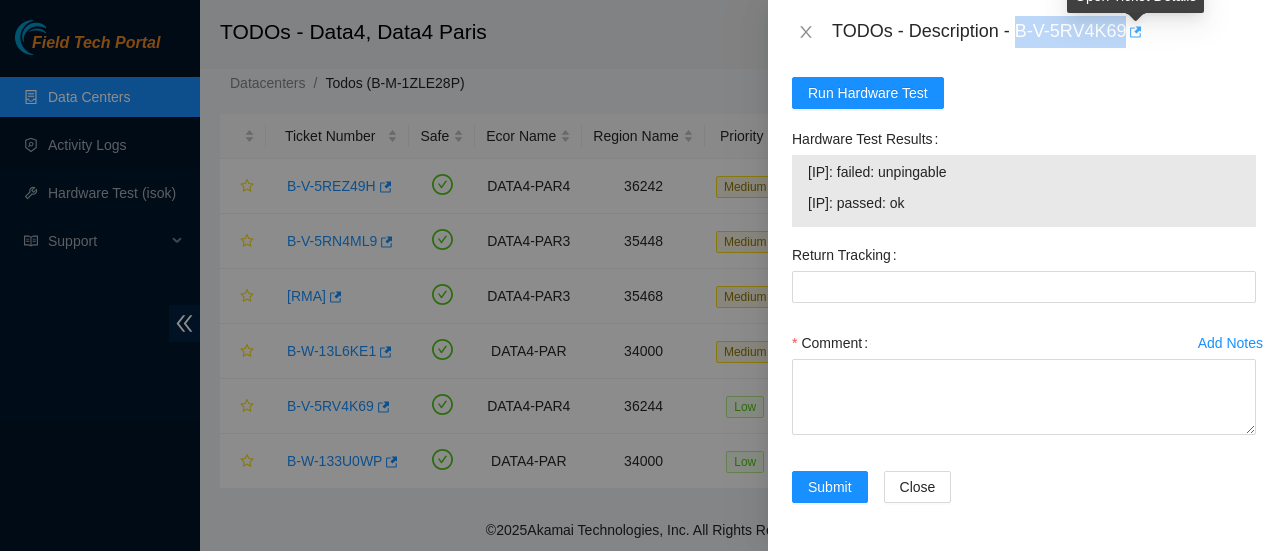 drag, startPoint x: 1021, startPoint y: 28, endPoint x: 1133, endPoint y: 36, distance: 112.28535 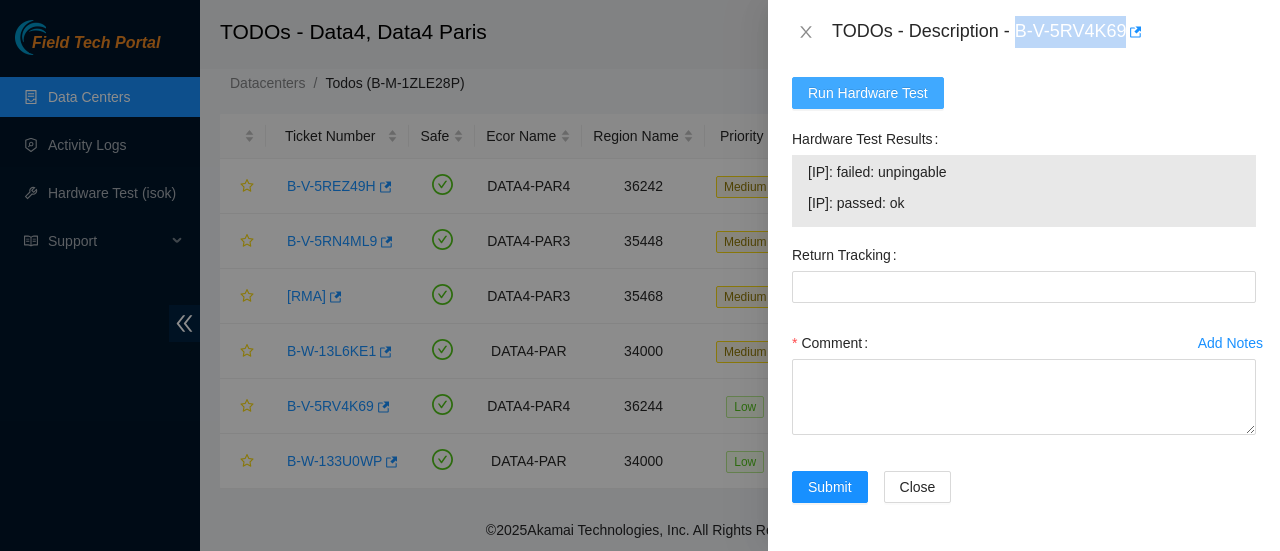 click on "Run Hardware Test" at bounding box center (868, 93) 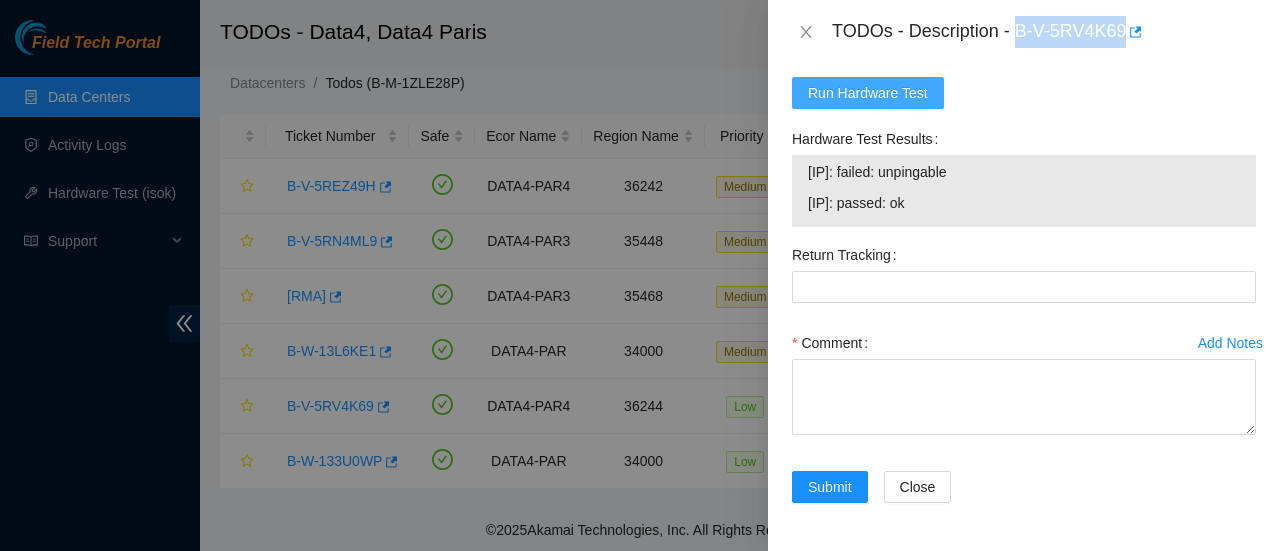 click on "Run Hardware Test" at bounding box center (868, 93) 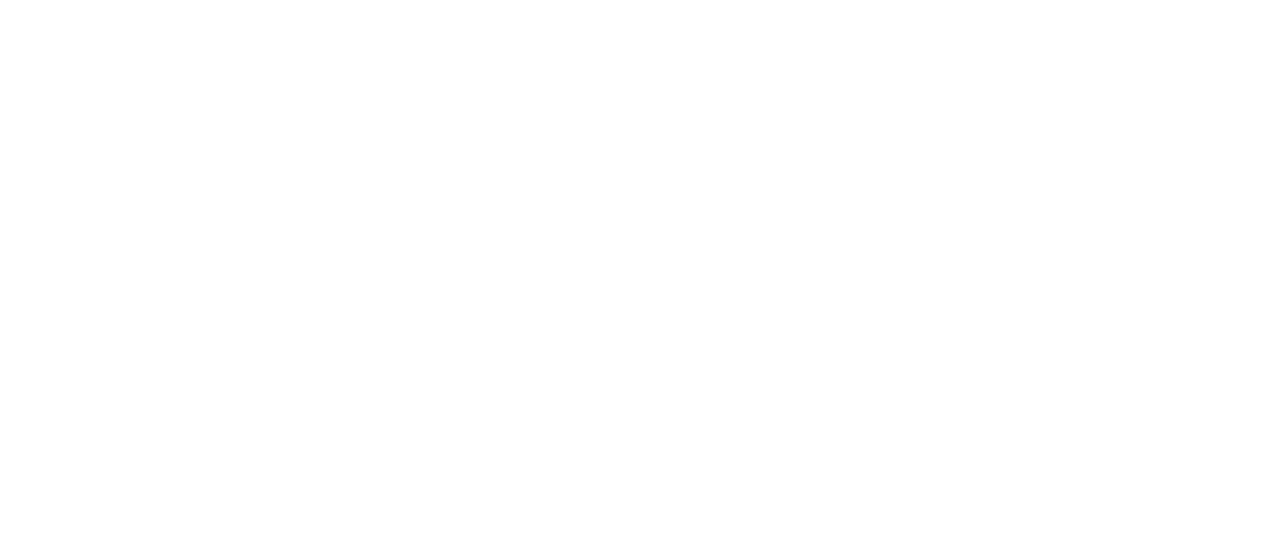 scroll, scrollTop: 0, scrollLeft: 0, axis: both 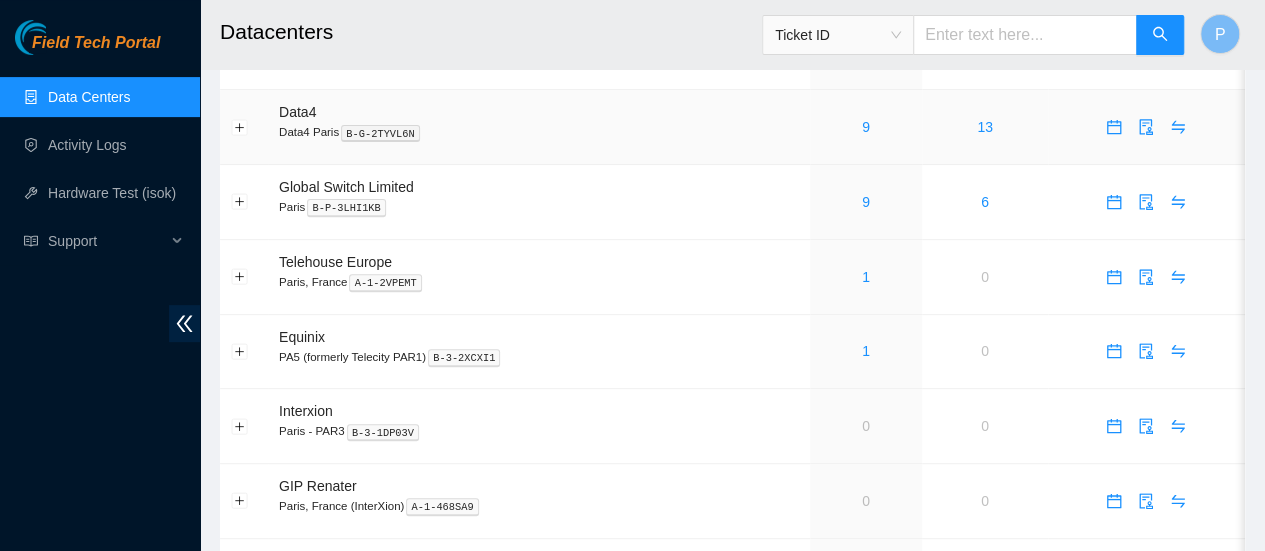 click on "9" at bounding box center [866, 127] 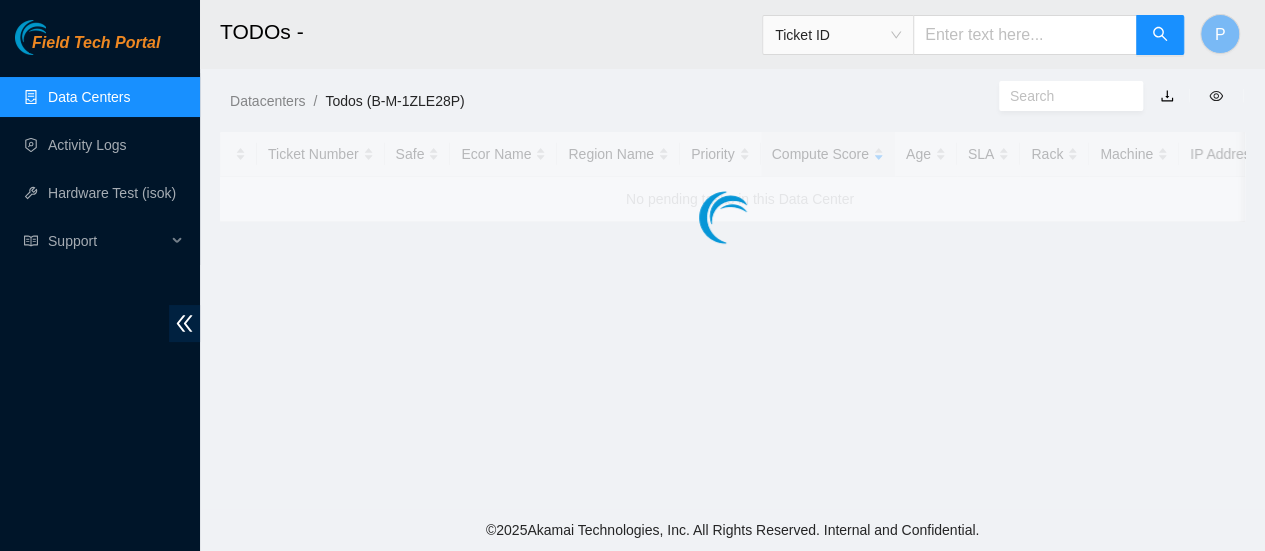 scroll, scrollTop: 0, scrollLeft: 0, axis: both 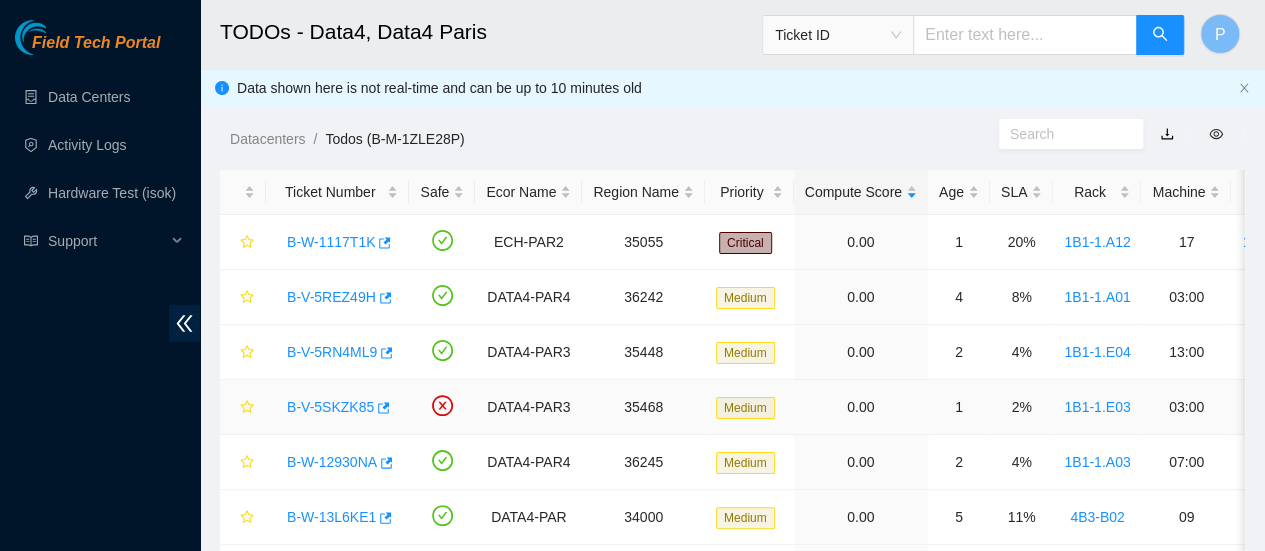 click on "B-V-5SKZK85" at bounding box center [330, 407] 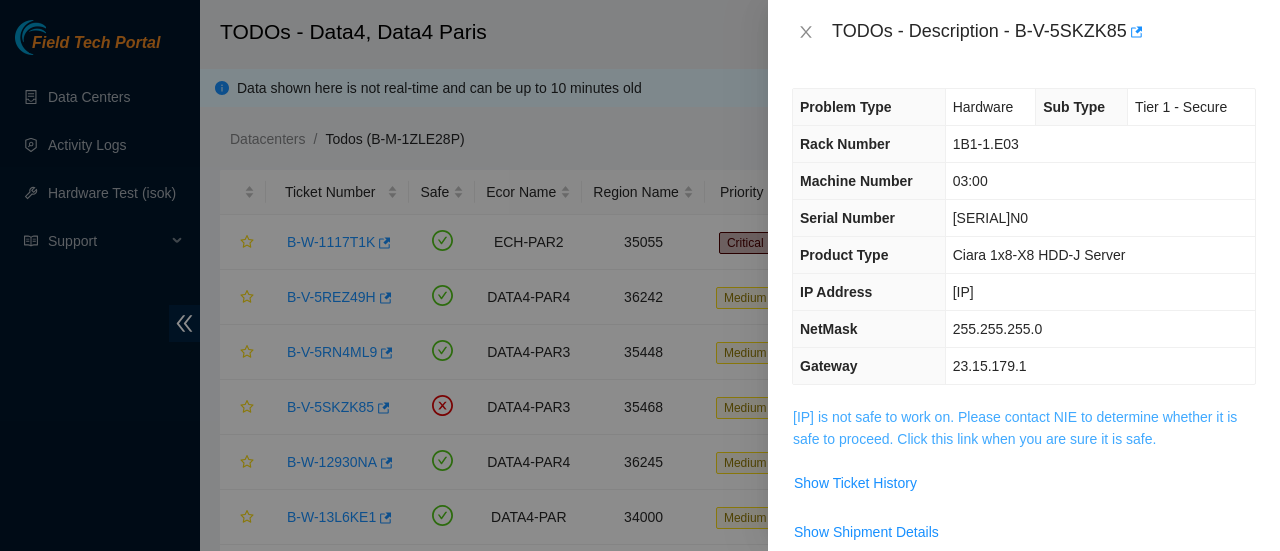click on "23.15.179.12 is not safe to work on. Please contact NIE to determine whether it is safe to proceed. Click this link when you are sure it is safe." at bounding box center (1015, 428) 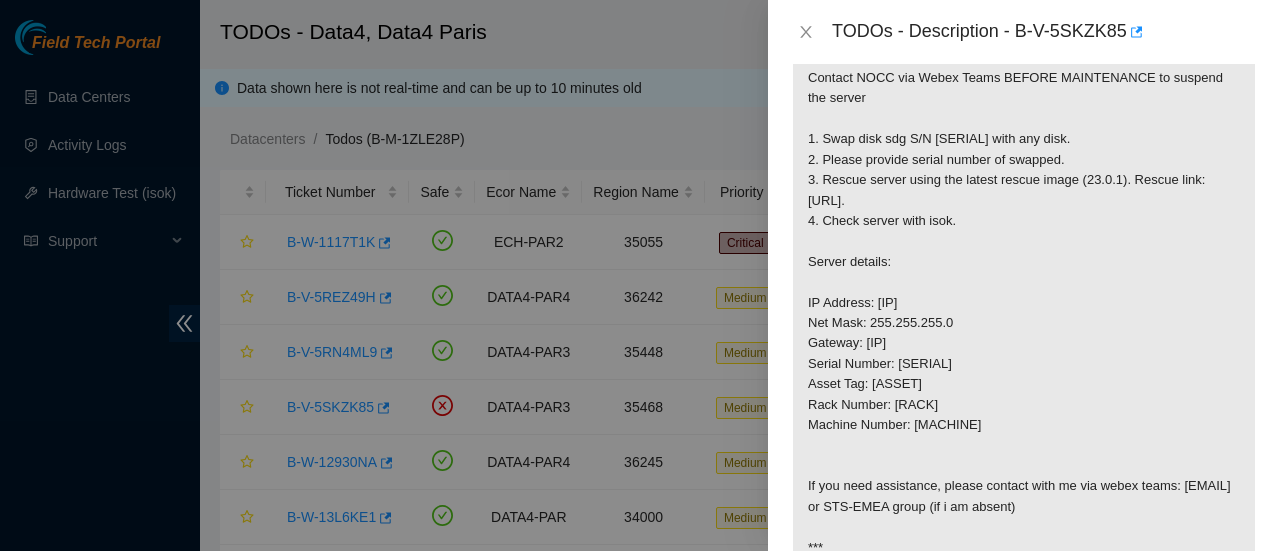 scroll, scrollTop: 331, scrollLeft: 0, axis: vertical 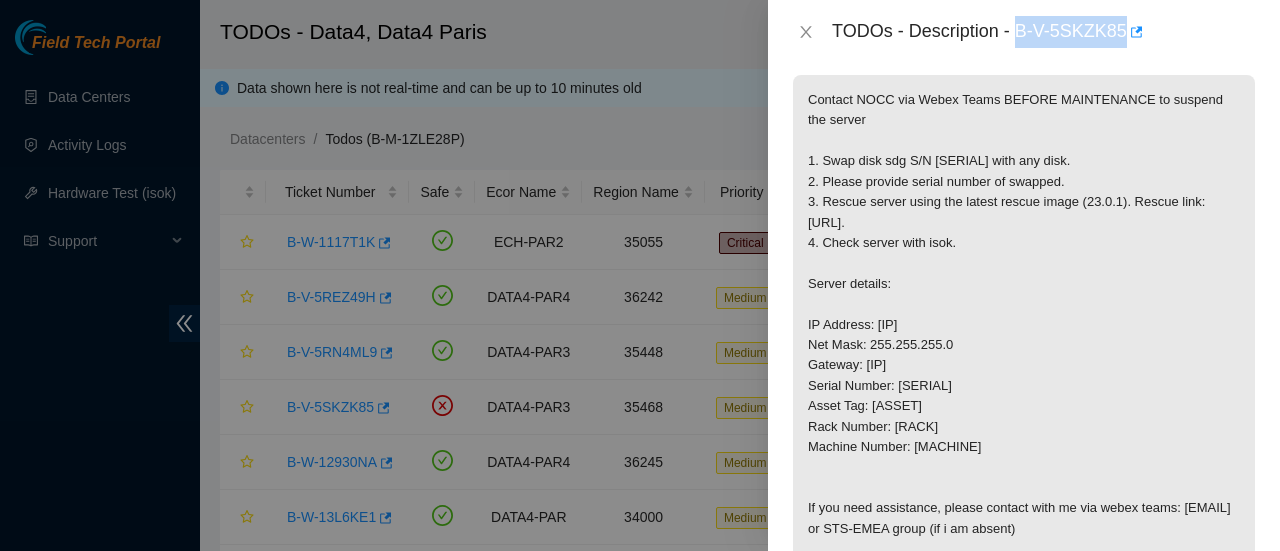 drag, startPoint x: 1014, startPoint y: 26, endPoint x: 1124, endPoint y: 28, distance: 110.01818 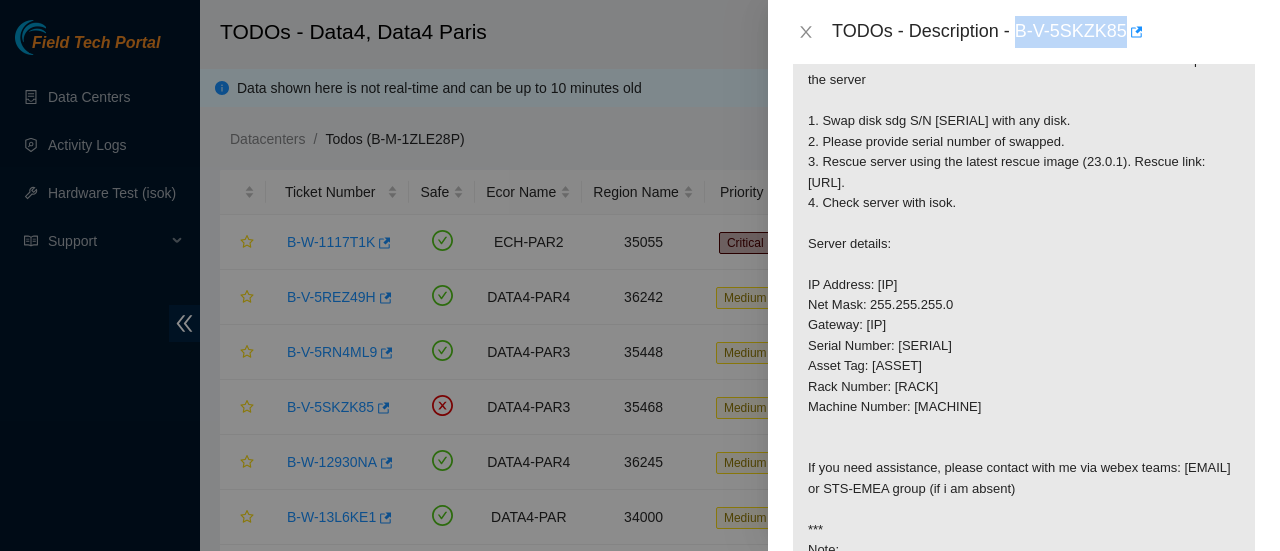 scroll, scrollTop: 316, scrollLeft: 0, axis: vertical 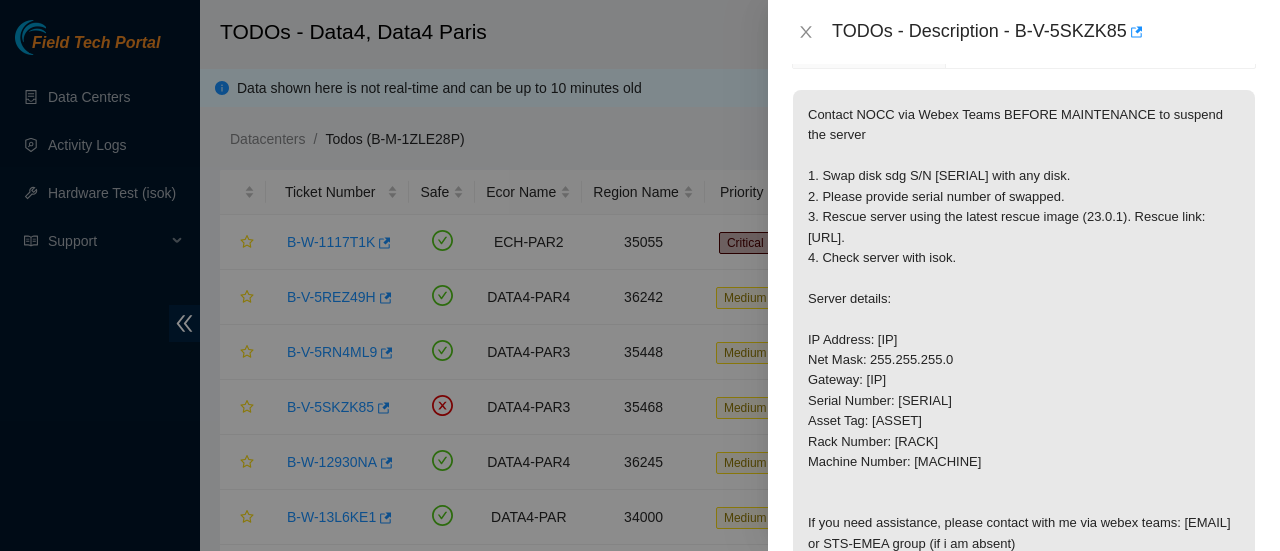 click on "Contact NOCC via Webex Teams BEFORE MAINTENANCE to suspend the server
1. Swap disk sdg S/N WFK64WH60000C0244GDQ with any disk.
2. Please provide serial number of swapped.
3. Rescue server using the latest rescue image (23.0.1). Rescue link: [http://netpartner.akamai.com/rescue/latest.iso].
4. Check server with isok.
Server details:
IP Address: 23.15.179.12
Net Mask: 255.255.255.0
Gateway: 23.15.179.1
Serial Number: CT-4181108-00026-N0
Asset Tag: AKL665717-N0
Rack Number: 1B1-1.E03
Machine Number: 03:00
If you need assistance, please contact with me via webex teams: usrj@akamai.com or STS-EMEA group (if i am absent)
***
Note:
If you get no answer from sts engineer or sts team, then please take a photo(s) of a screen and submit the ticket
If you see any error on screen kindly please take a photo(s)
Send photo to my email: usrj@akamai.com and sts-emea@akamai.com. CC deploy-tix@akamai.com and put the ticket number in the subject line**" at bounding box center (1024, 432) 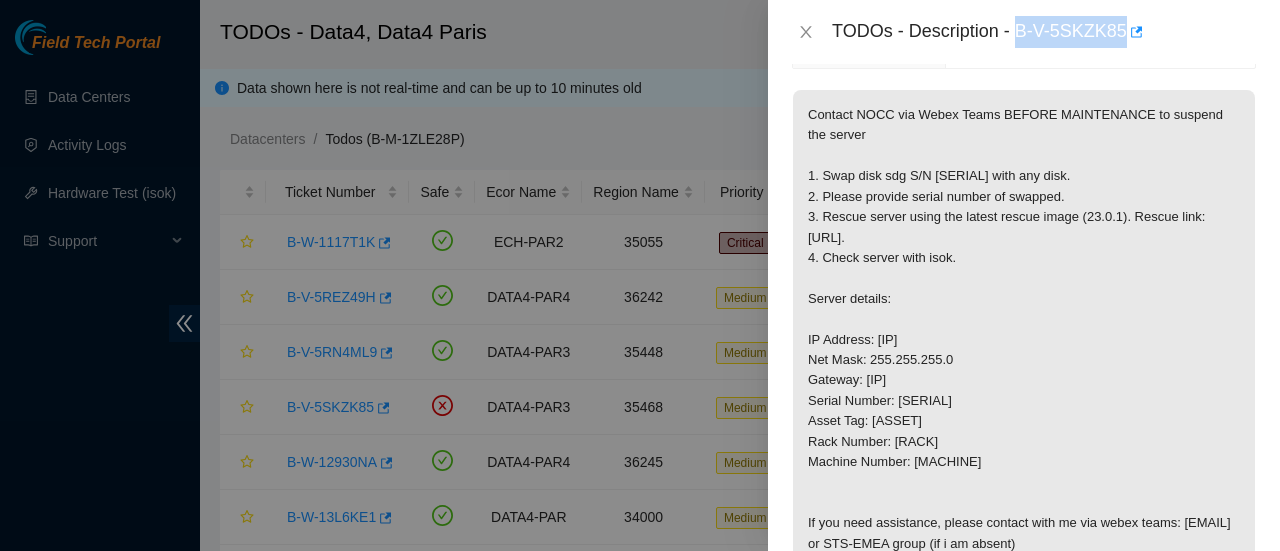 drag, startPoint x: 1016, startPoint y: 30, endPoint x: 1125, endPoint y: 35, distance: 109.11462 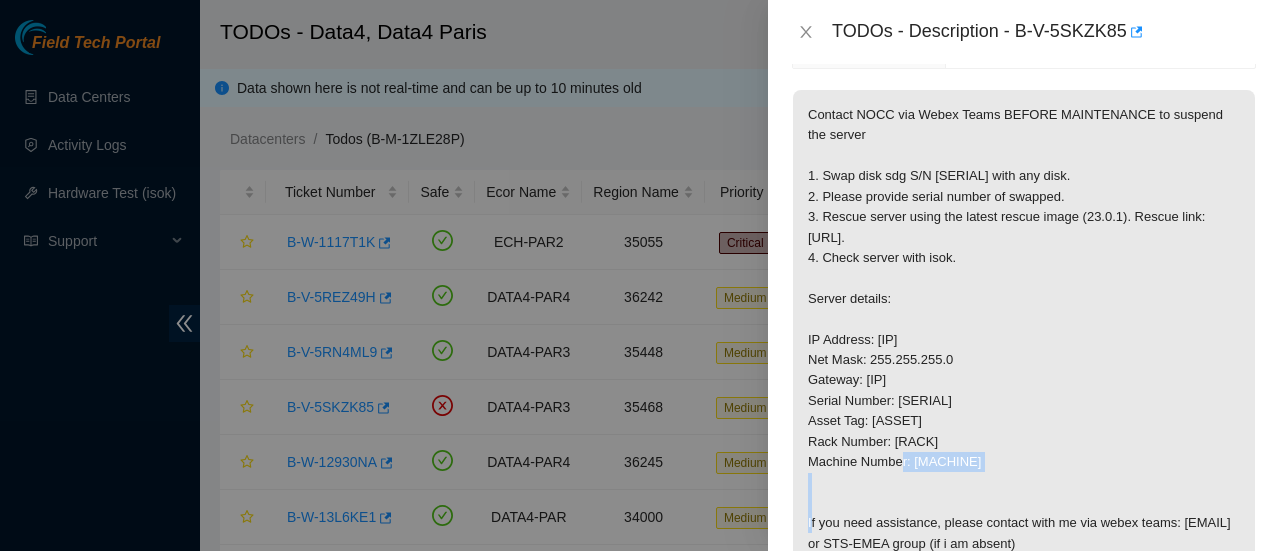 drag, startPoint x: 1036, startPoint y: 393, endPoint x: 898, endPoint y: 395, distance: 138.0145 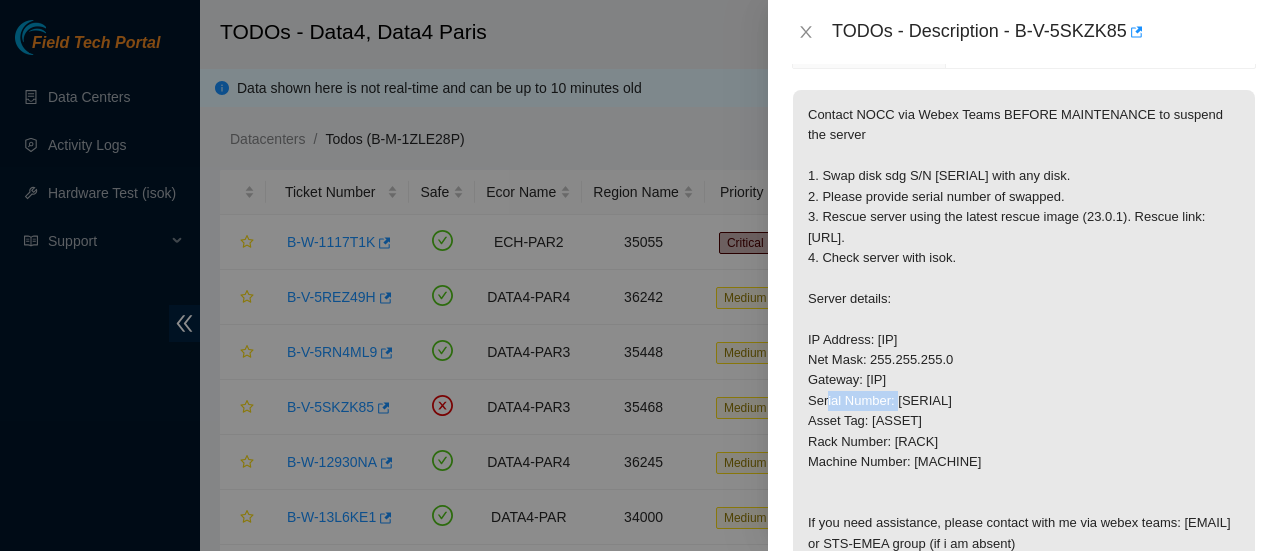 drag, startPoint x: 950, startPoint y: 333, endPoint x: 876, endPoint y: 334, distance: 74.00676 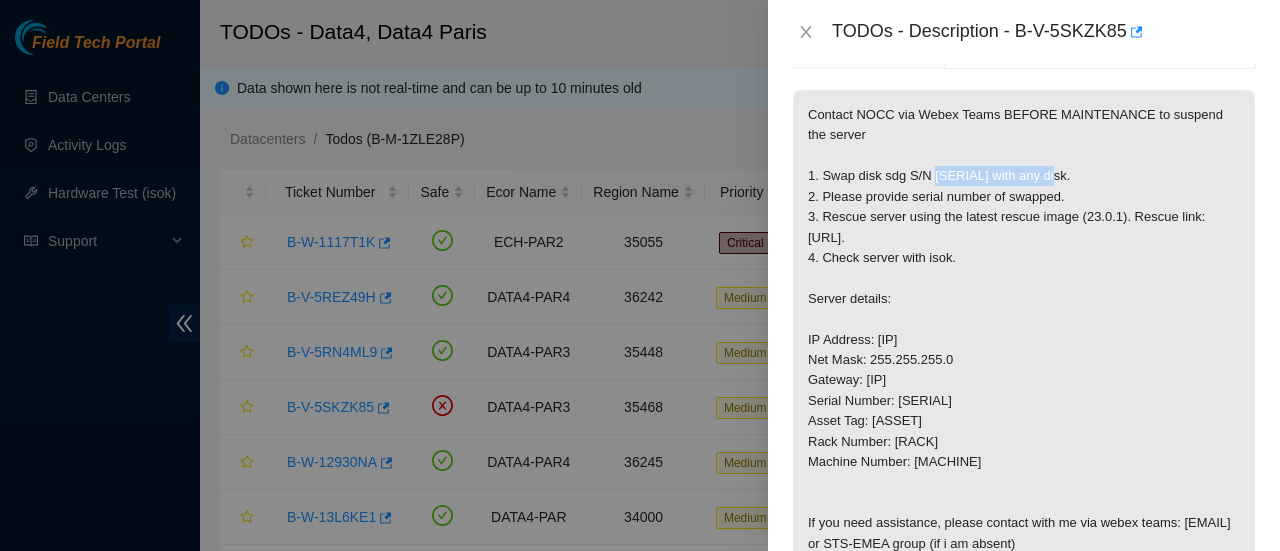 drag, startPoint x: 1089, startPoint y: 173, endPoint x: 932, endPoint y: 175, distance: 157.01274 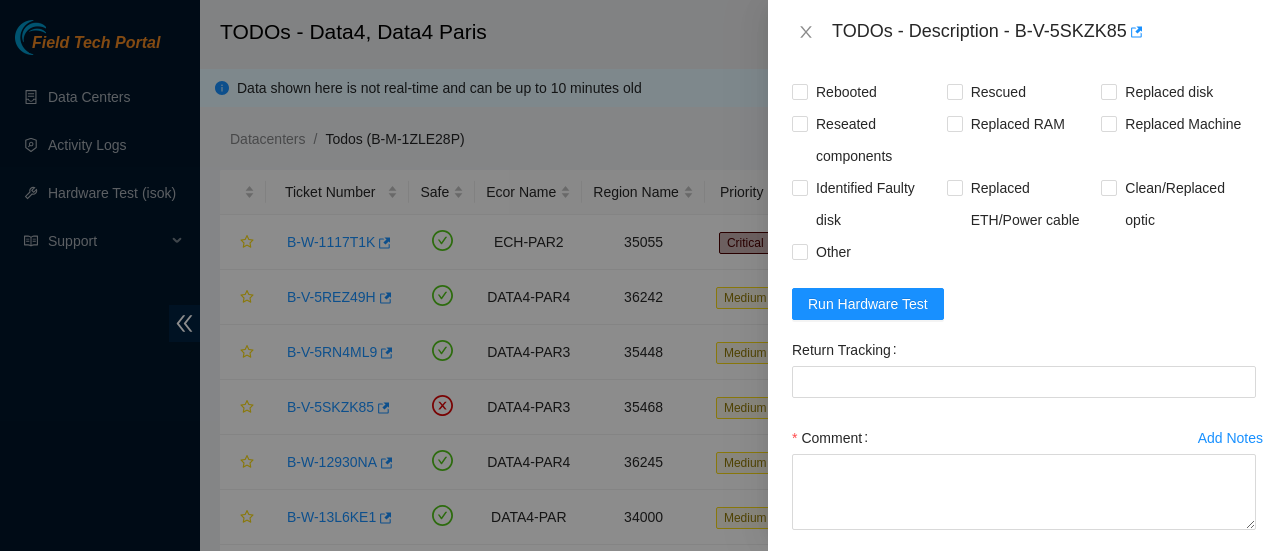 scroll, scrollTop: 1266, scrollLeft: 0, axis: vertical 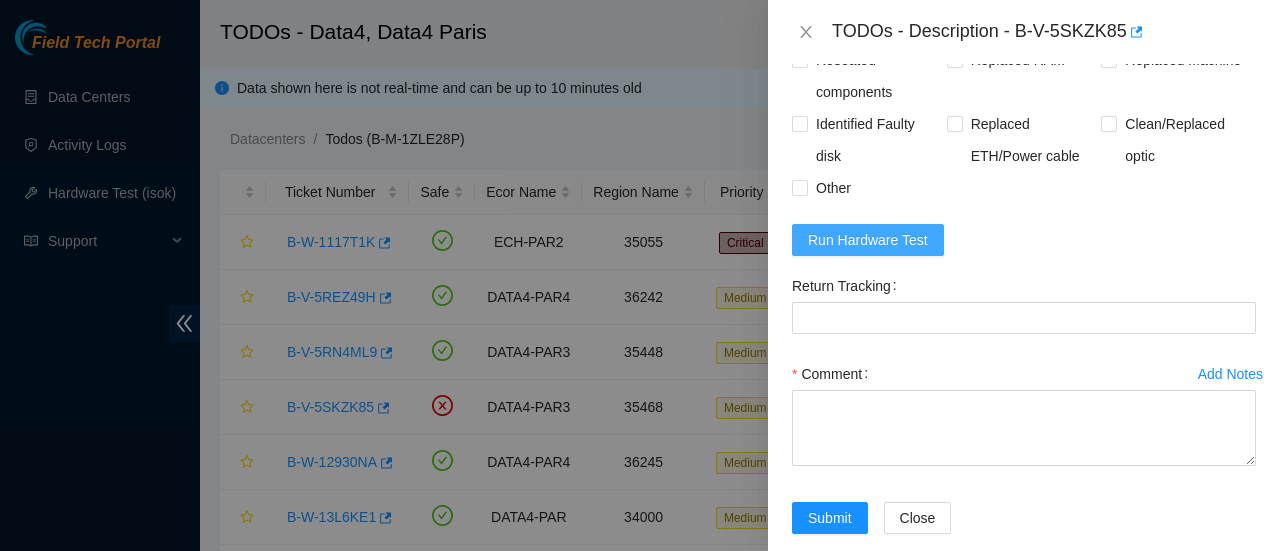 click on "Run Hardware Test" at bounding box center [868, 240] 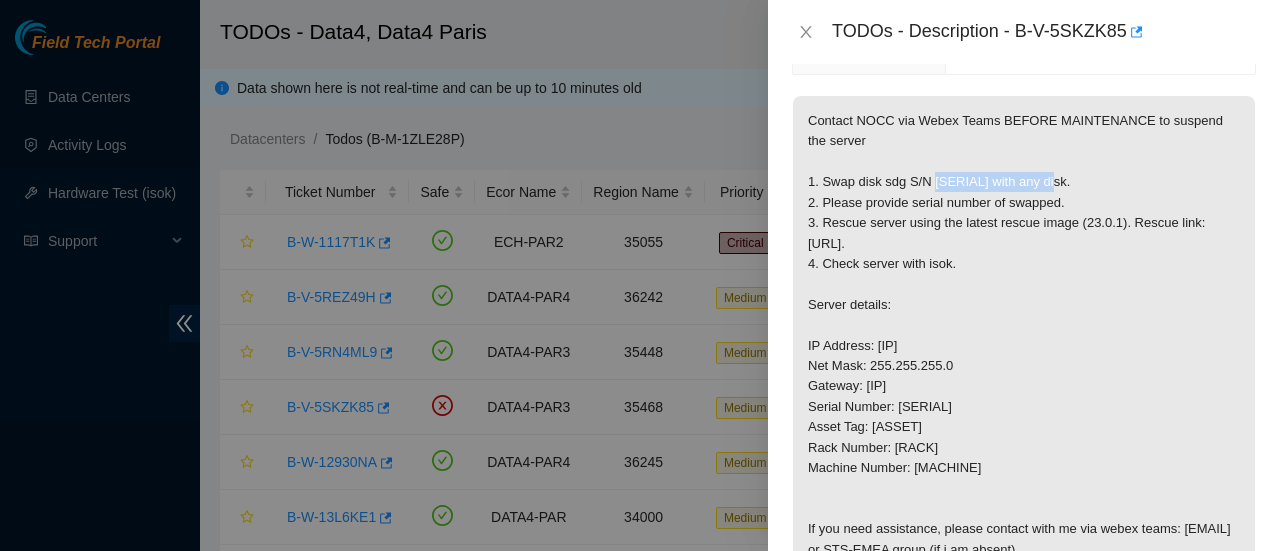 scroll, scrollTop: 305, scrollLeft: 0, axis: vertical 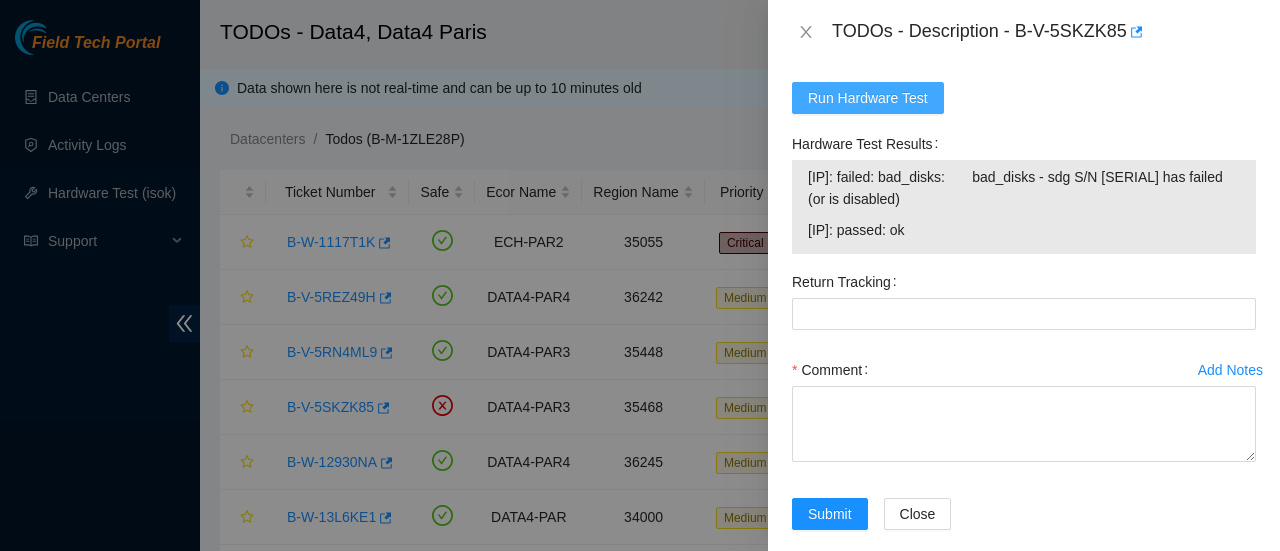 click on "Run Hardware Test" at bounding box center (868, 98) 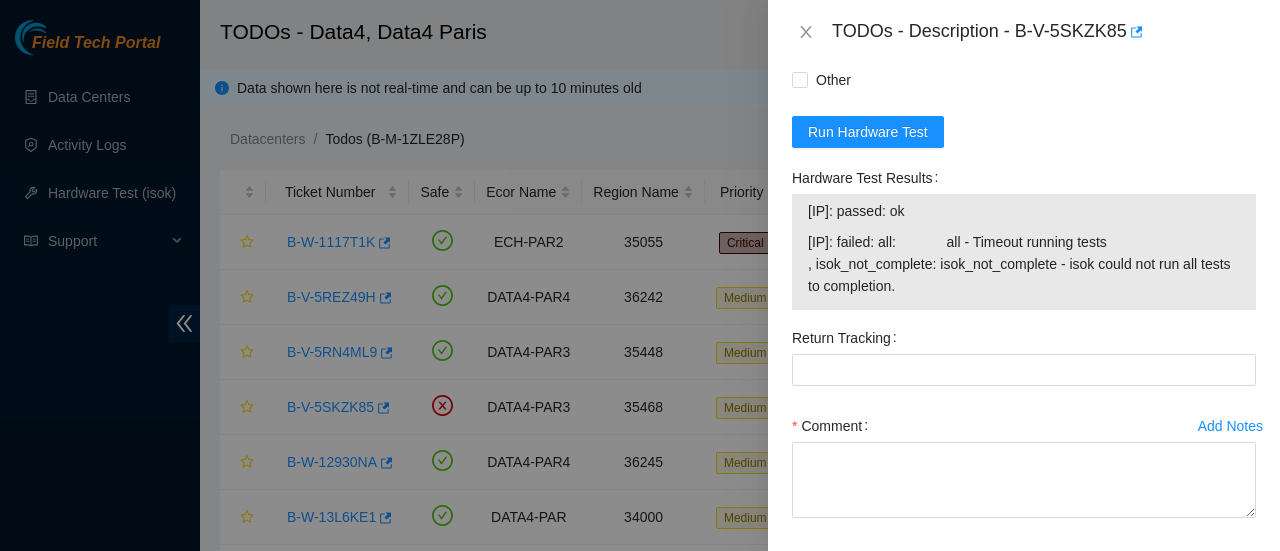 scroll, scrollTop: 1408, scrollLeft: 0, axis: vertical 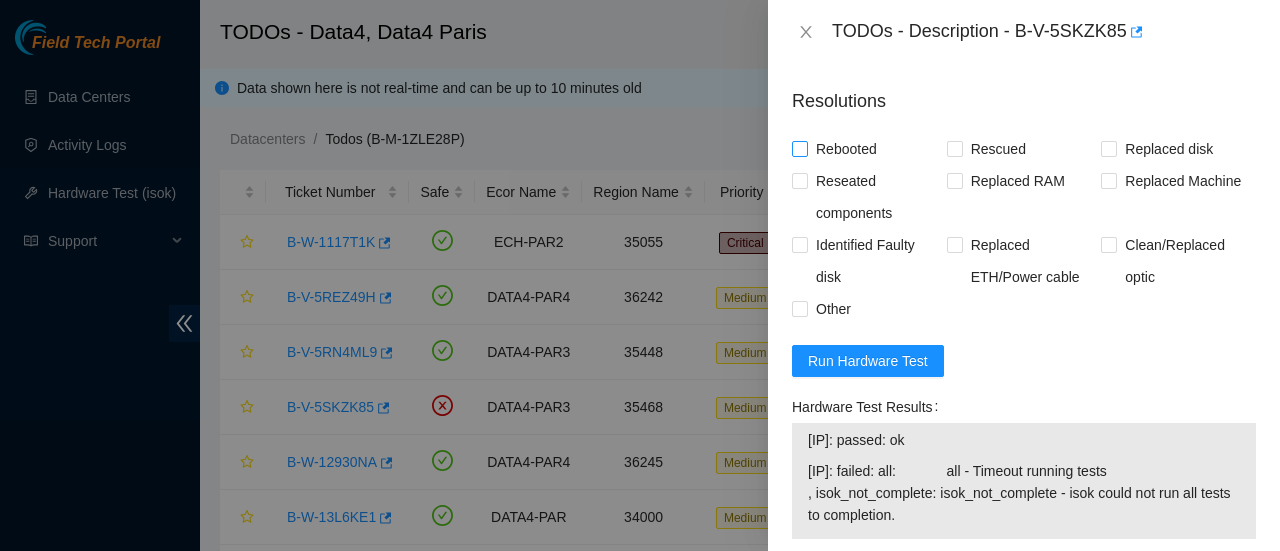 click on "Rebooted" at bounding box center (799, 148) 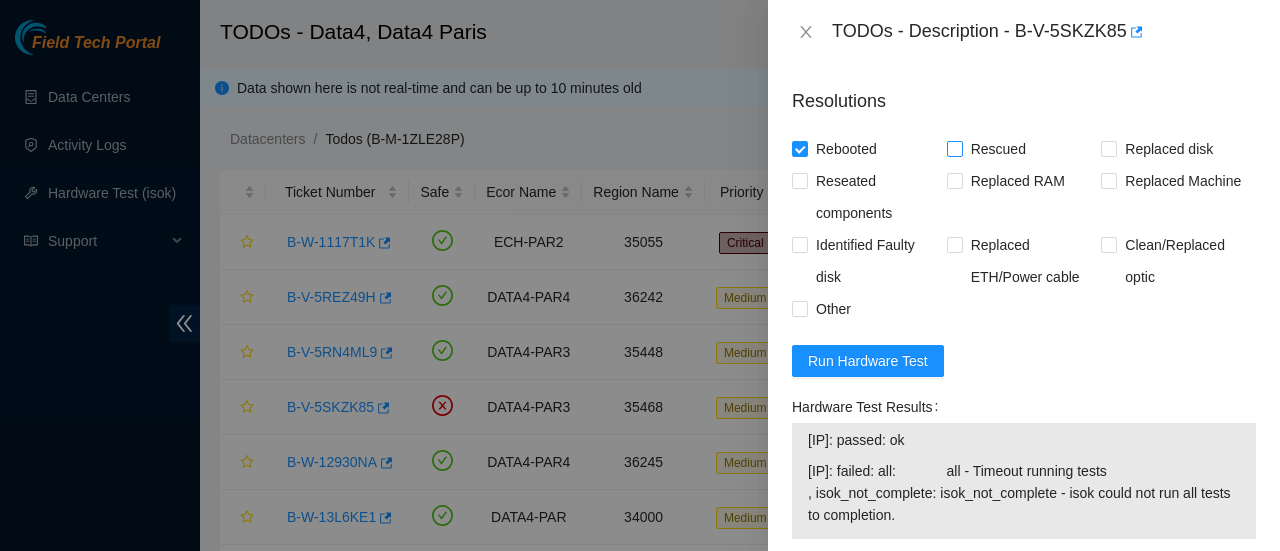 click on "Rescued" at bounding box center (954, 148) 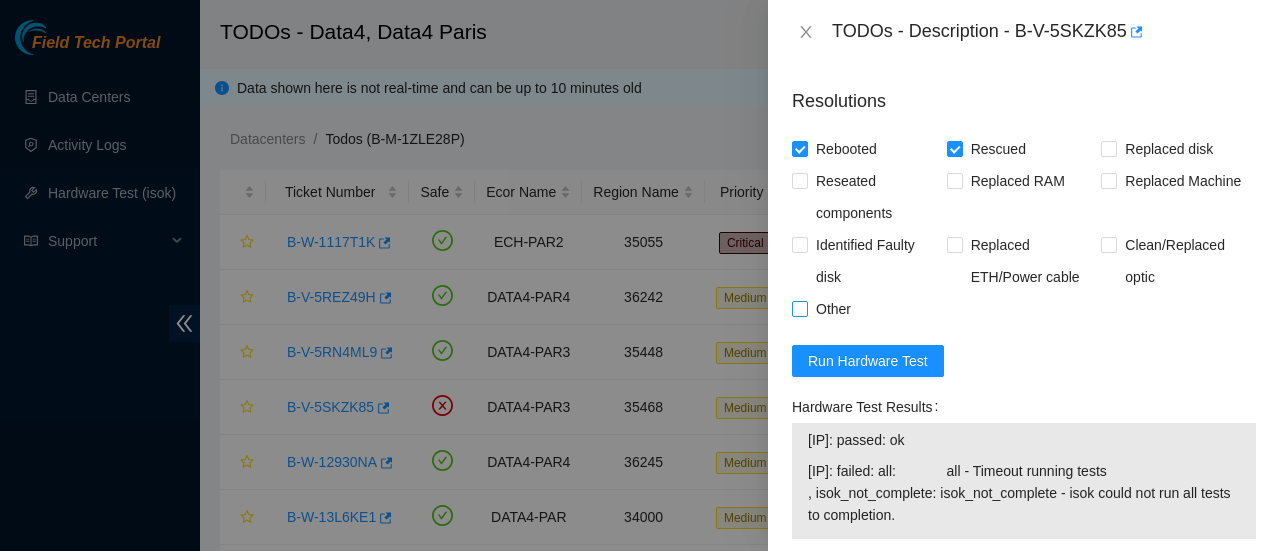 click on "Other" at bounding box center (833, 309) 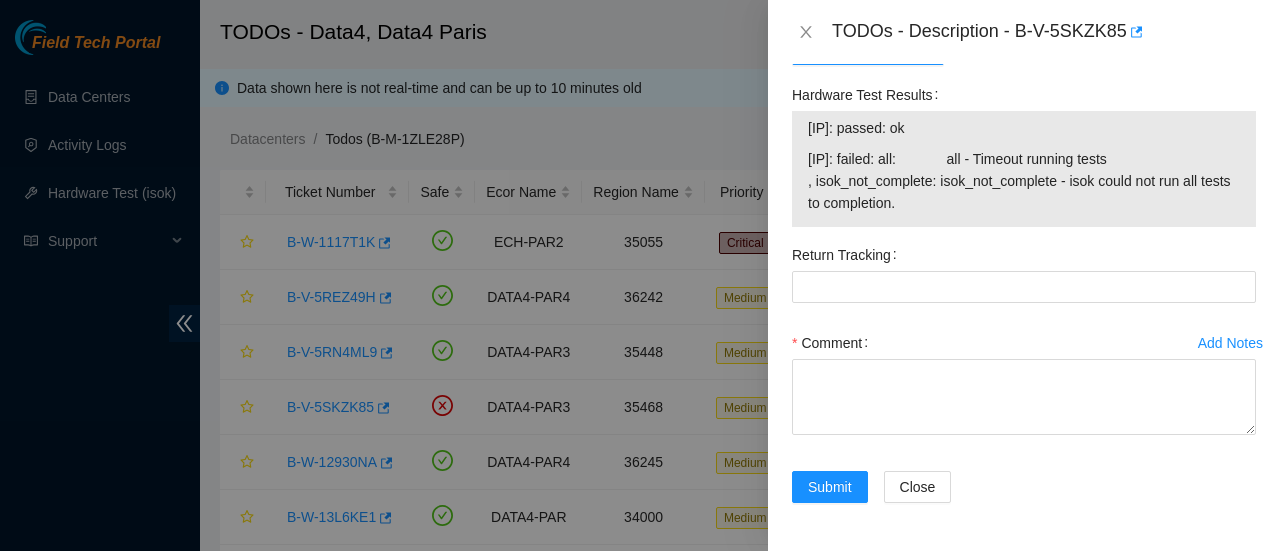 scroll, scrollTop: 1534, scrollLeft: 0, axis: vertical 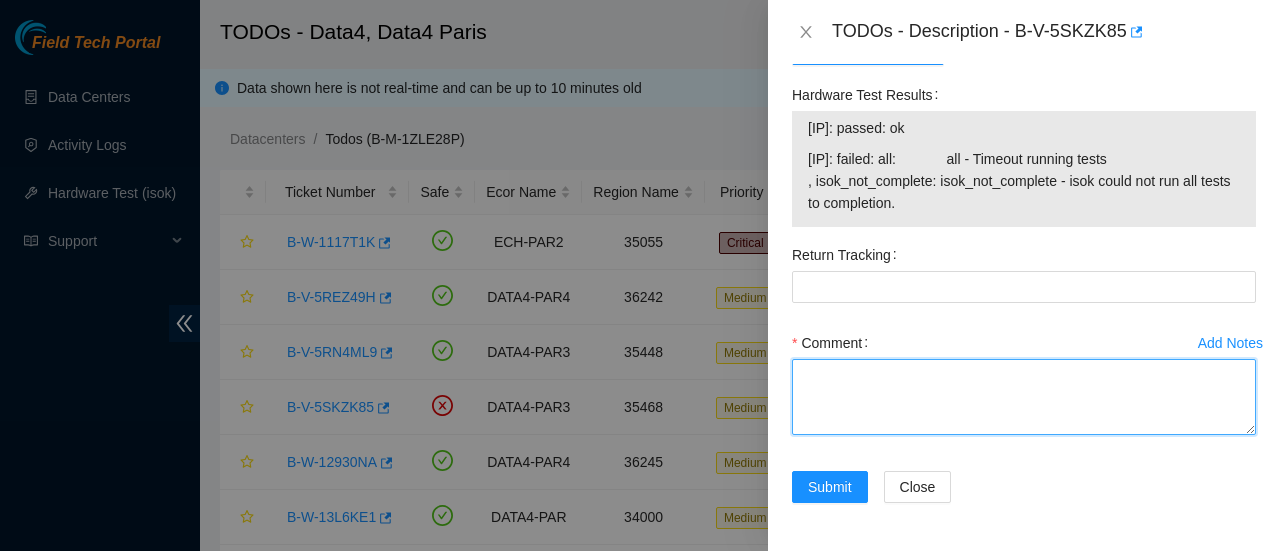 click on "Comment" at bounding box center (1024, 397) 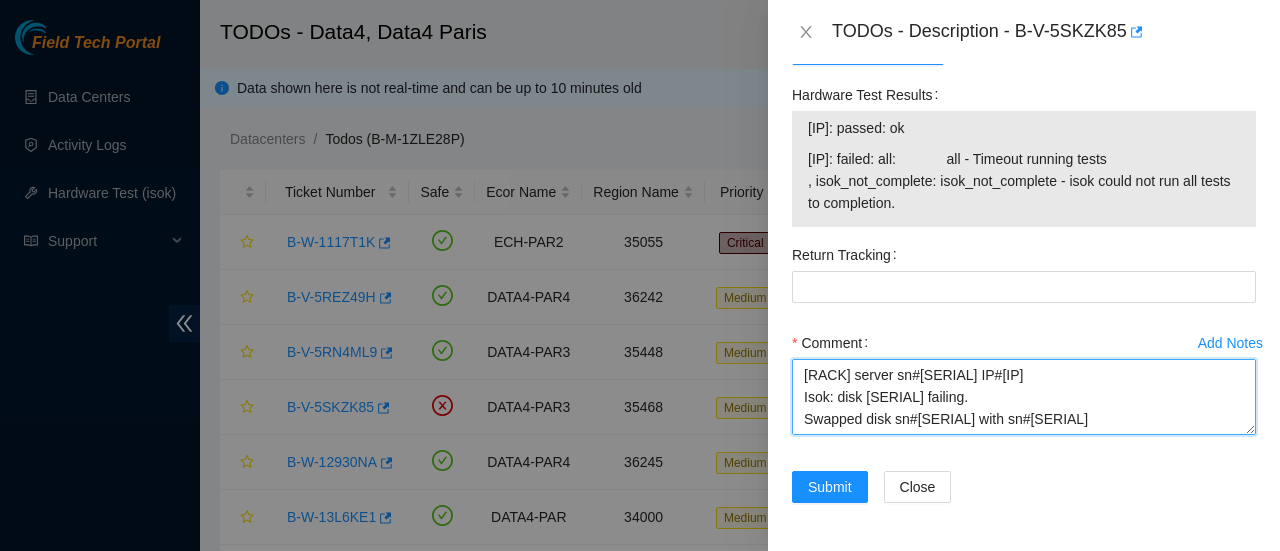scroll, scrollTop: 104, scrollLeft: 0, axis: vertical 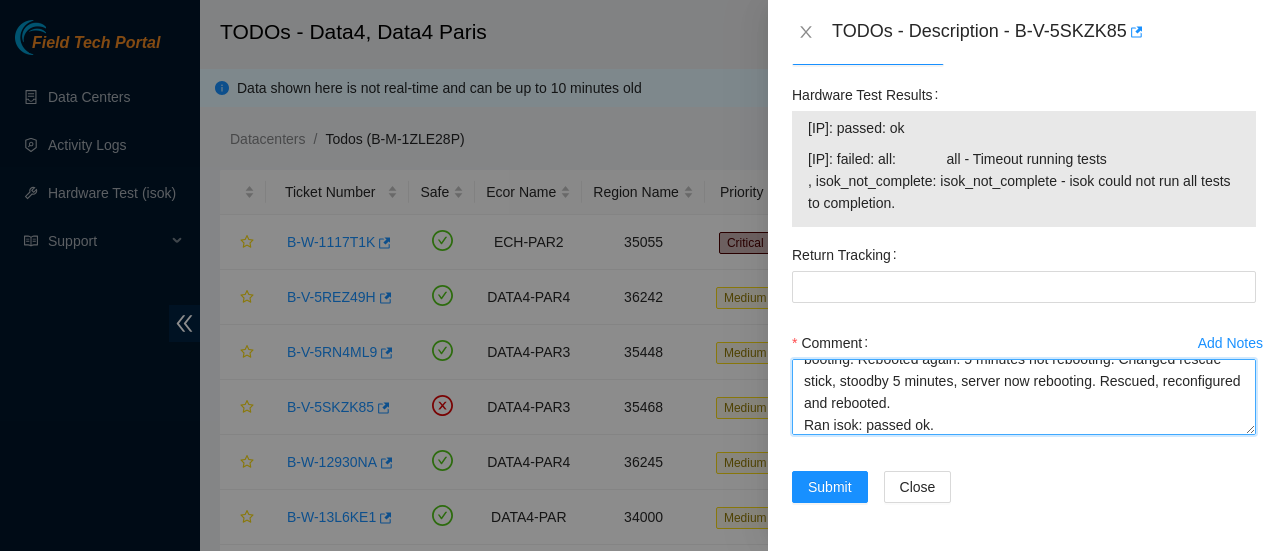 type on "1B1-1.E03 server sn#CT-4181108-00026-N0 IP#23.15.179.12
Isok: disk WFK64WH60000C0244GDQ failing.
Swapped disk sn#WFK64WH60000C0244GDQ with sn#WFK16NSF
Rebooted with rescue stick inserted. After 10minutes server not booting. Rebooted again: 5 minutes not rebooting. Changed rescue stick, stoodby 5 minutes, server now rebooting. Rescued, reconfigured and rebooted.
Ran isok: passed ok." 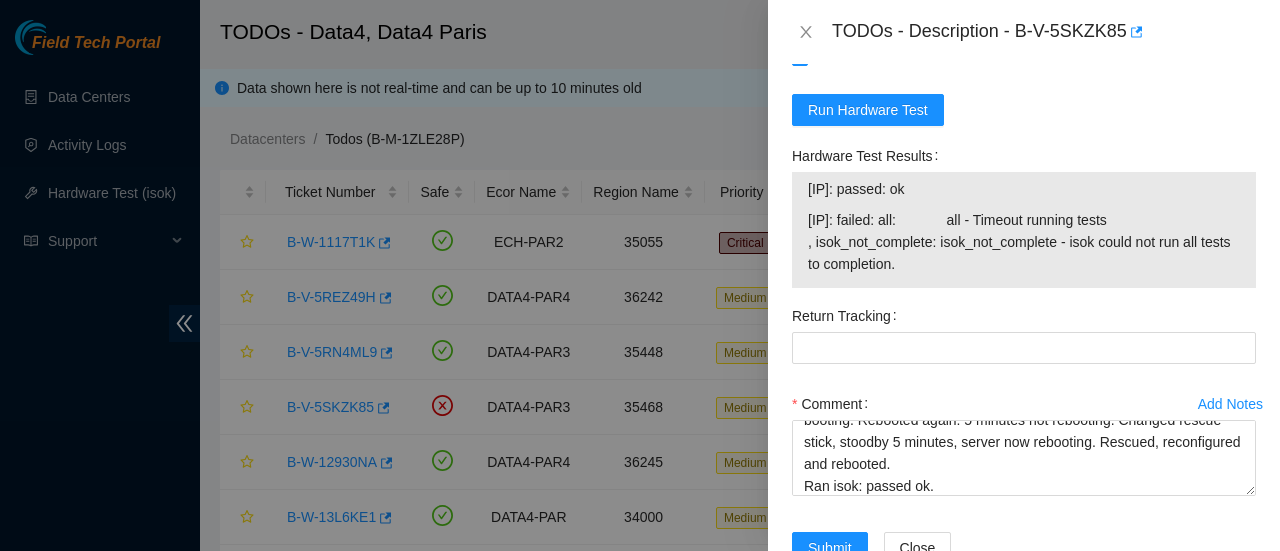 scroll, scrollTop: 1534, scrollLeft: 0, axis: vertical 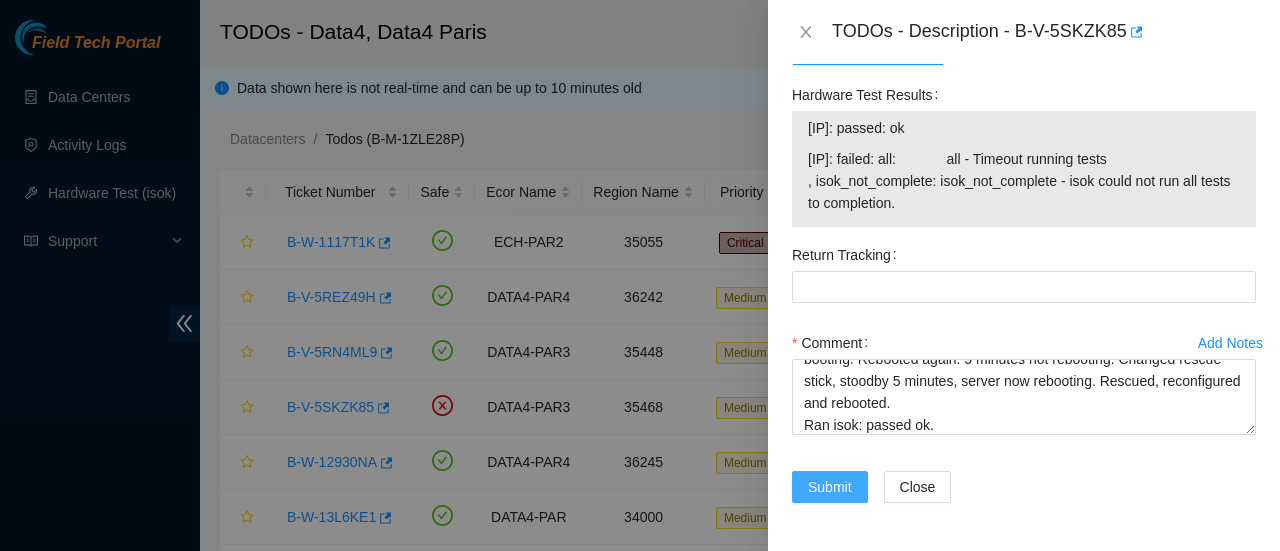 click on "Submit" at bounding box center (830, 487) 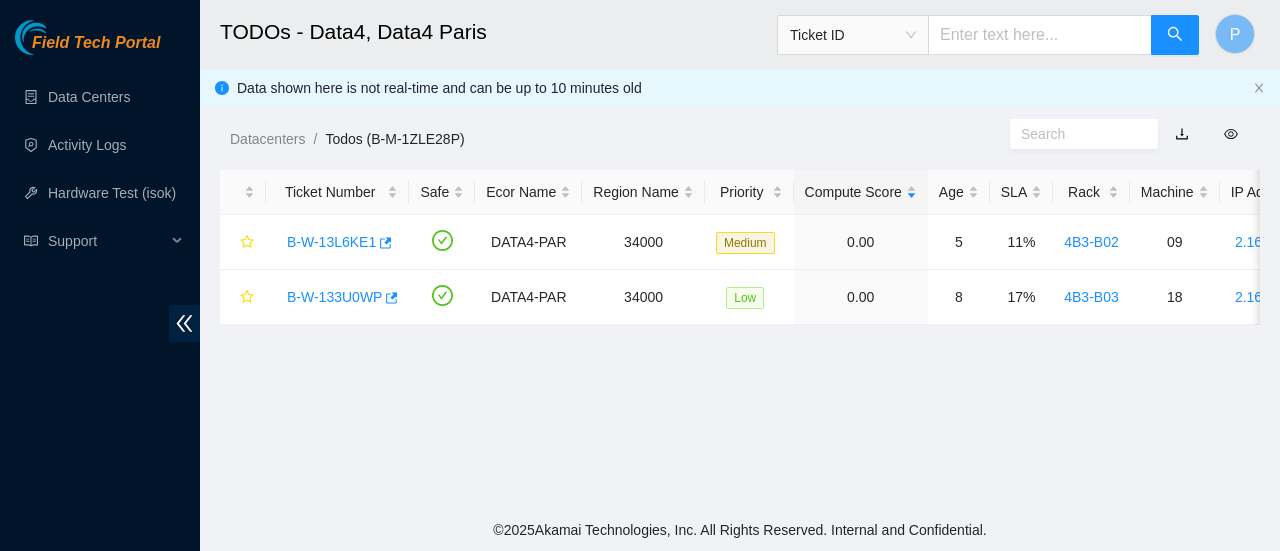scroll, scrollTop: 691, scrollLeft: 0, axis: vertical 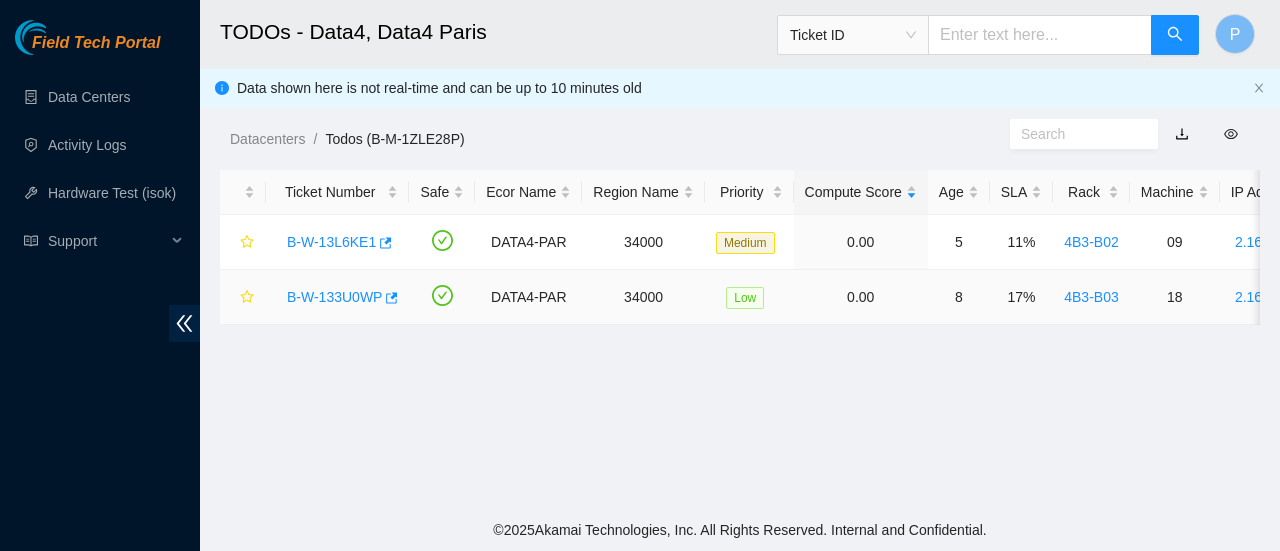 click on "B-W-133U0WP" at bounding box center (334, 297) 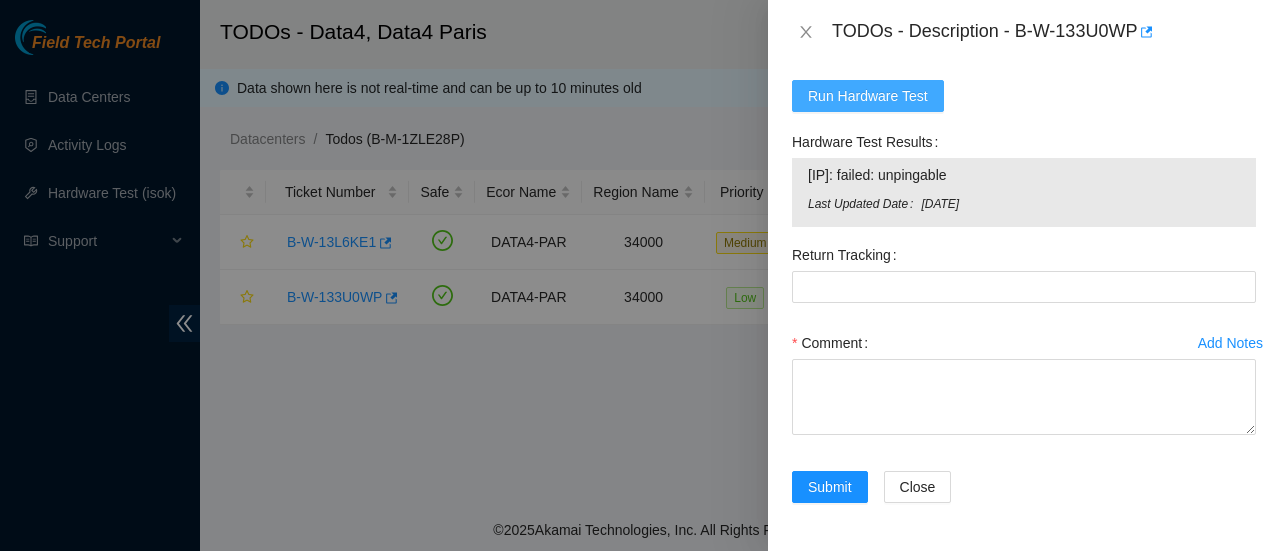 scroll, scrollTop: 1809, scrollLeft: 0, axis: vertical 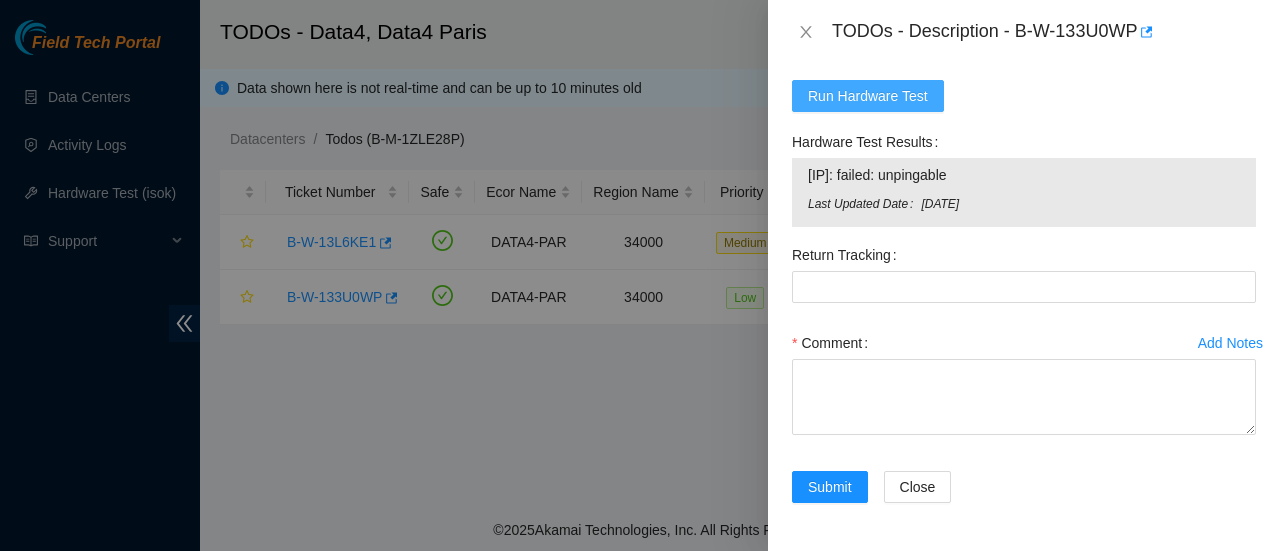 click on "Run Hardware Test" at bounding box center [868, 96] 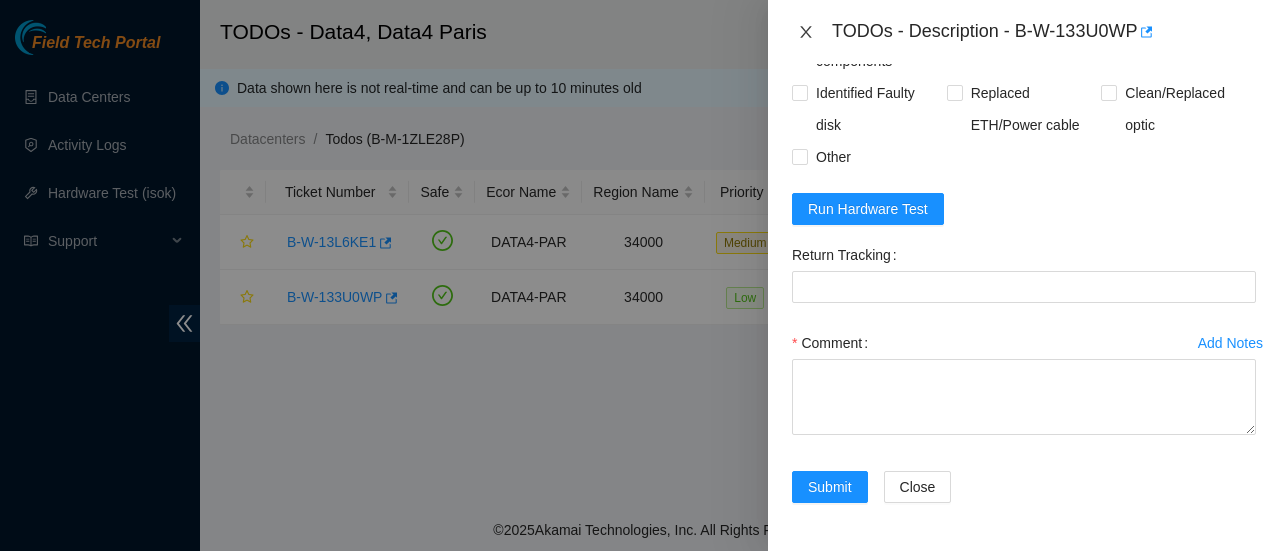 click at bounding box center (806, 32) 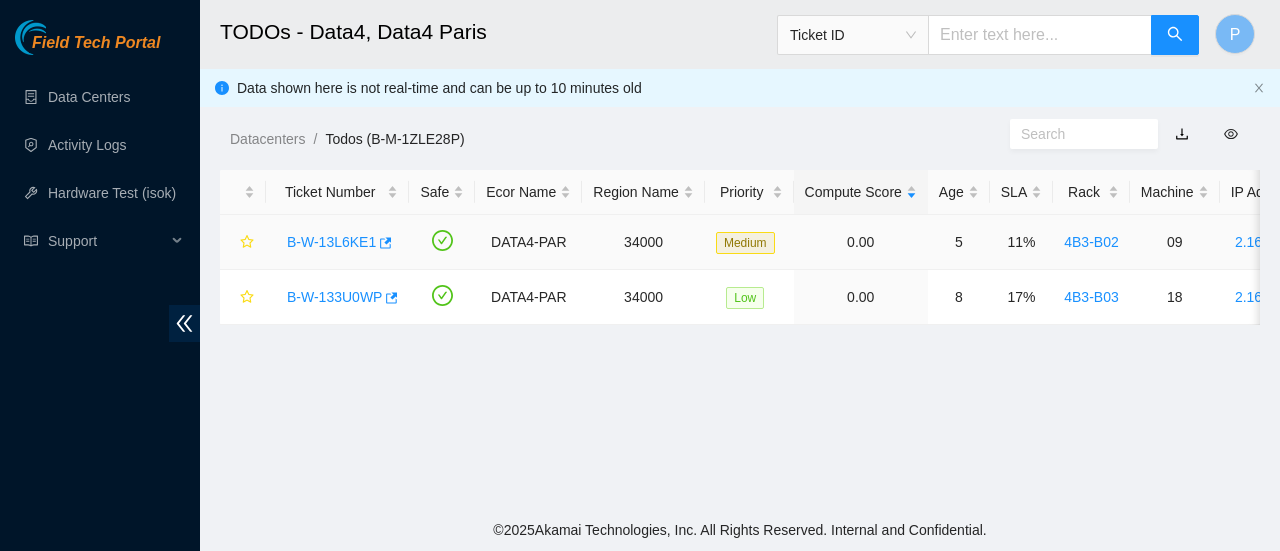 click on "B-W-13L6KE1" at bounding box center [331, 242] 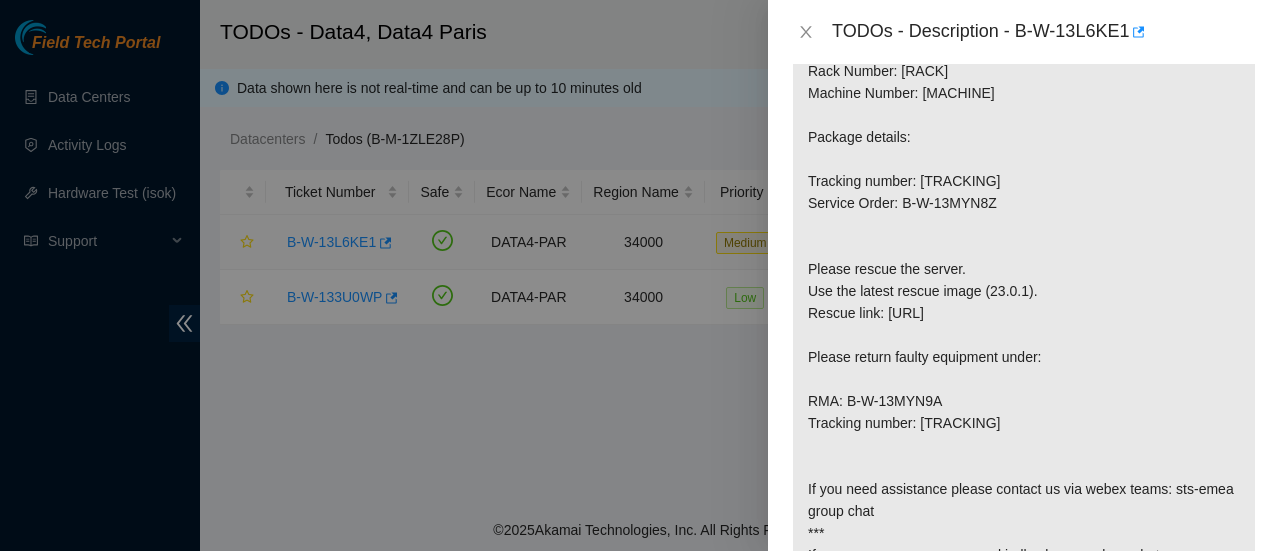scroll, scrollTop: 1586, scrollLeft: 0, axis: vertical 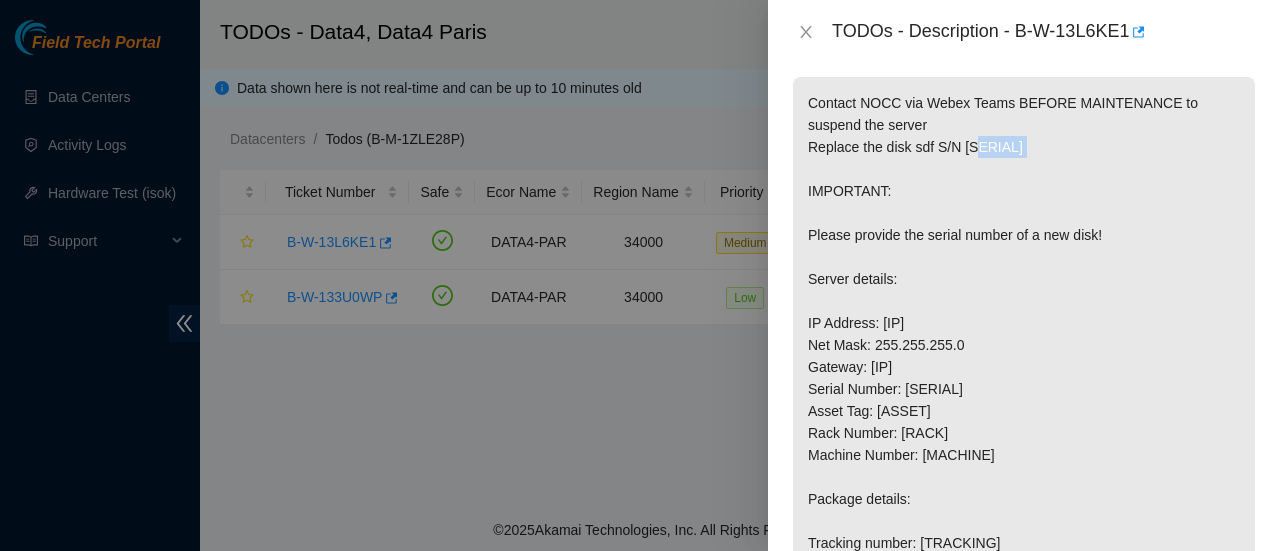 drag, startPoint x: 961, startPoint y: 166, endPoint x: 1062, endPoint y: 168, distance: 101.0198 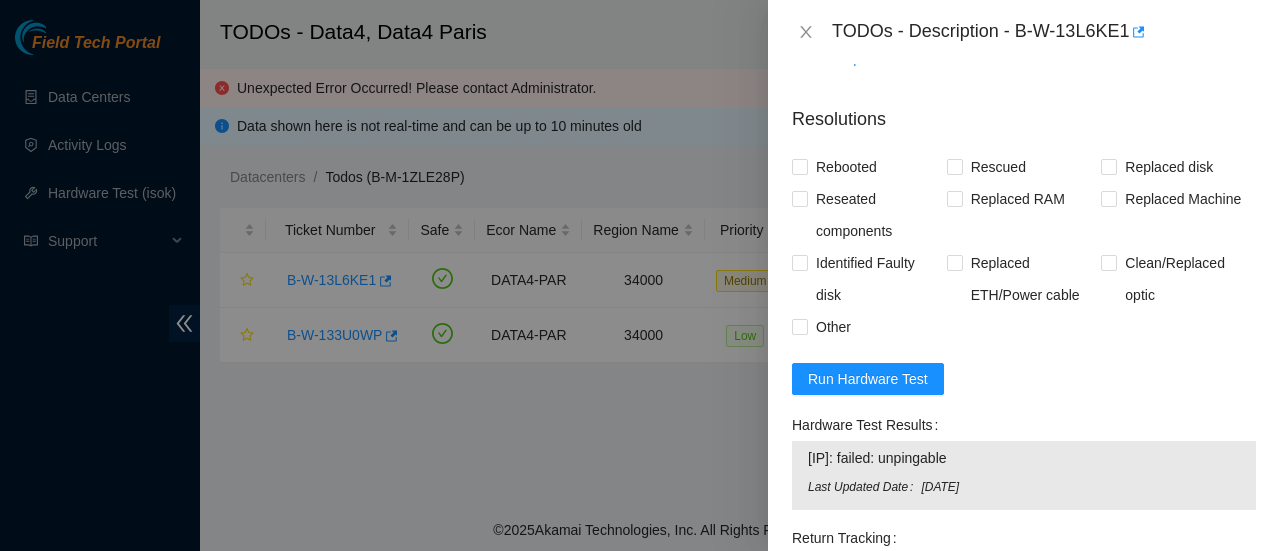 scroll, scrollTop: 1480, scrollLeft: 0, axis: vertical 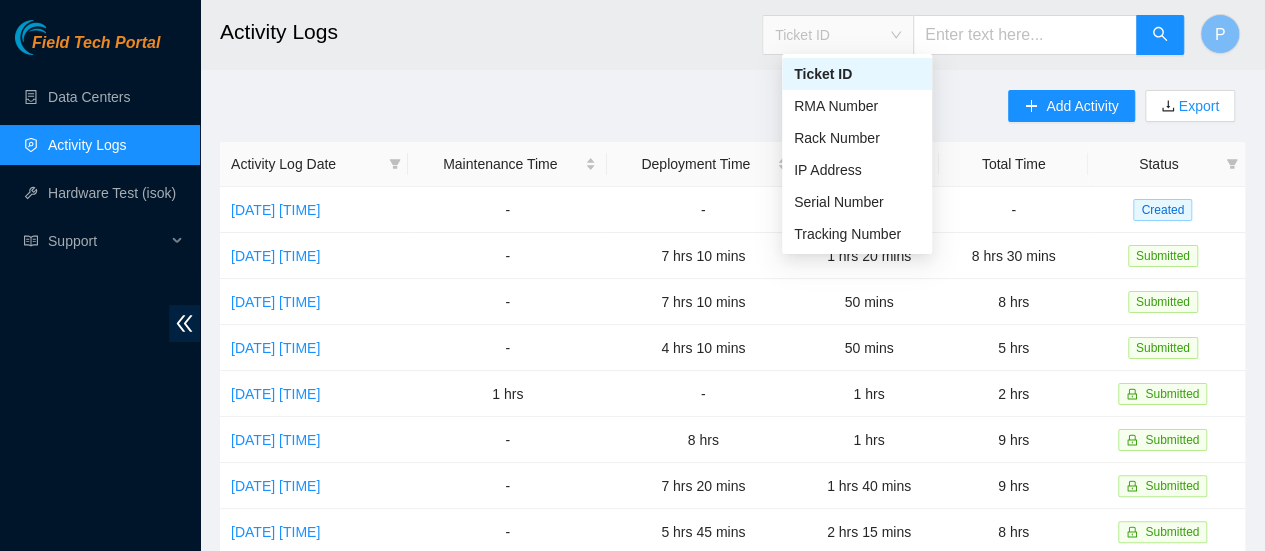 click on "Ticket ID" at bounding box center [838, 35] 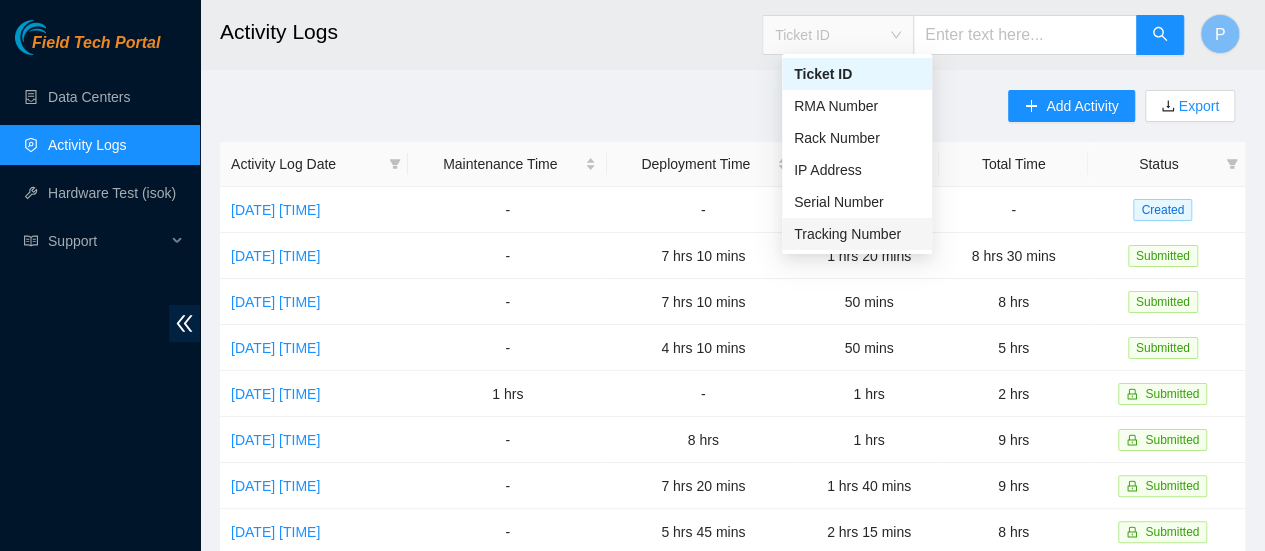 click on "Tracking Number" at bounding box center [857, 234] 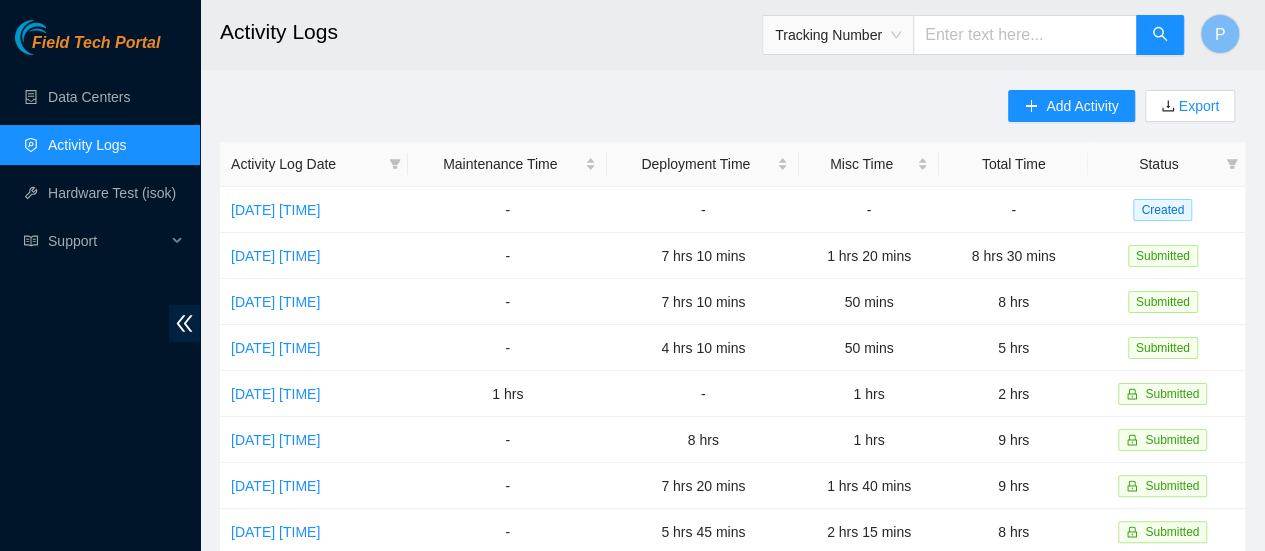 click at bounding box center (1025, 35) 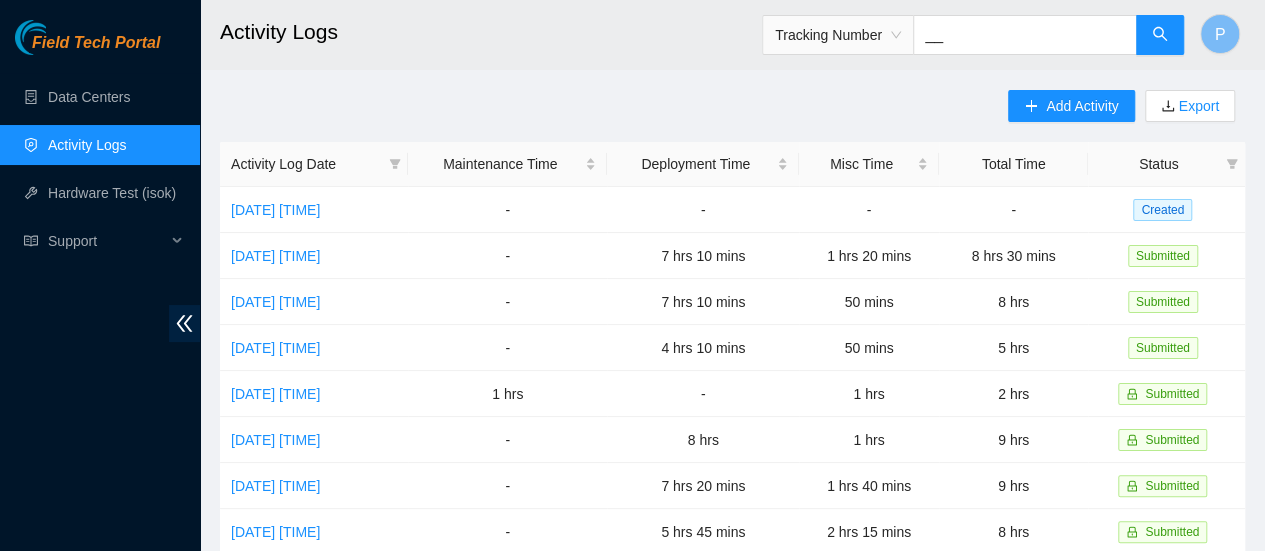 type on "_" 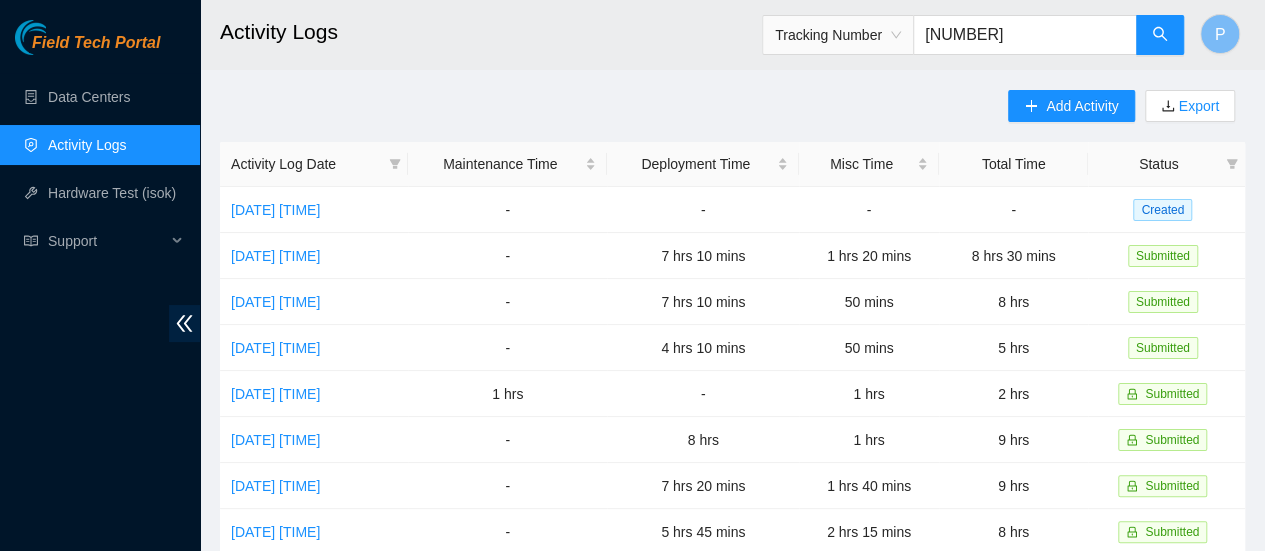 type on "[NUMBER]" 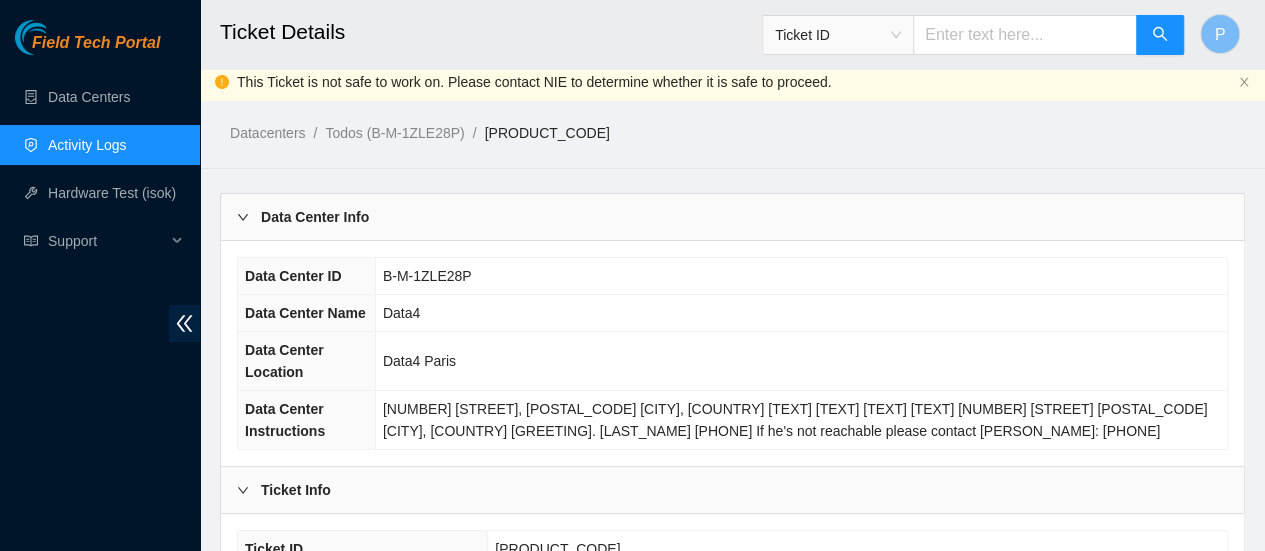 scroll, scrollTop: 0, scrollLeft: 0, axis: both 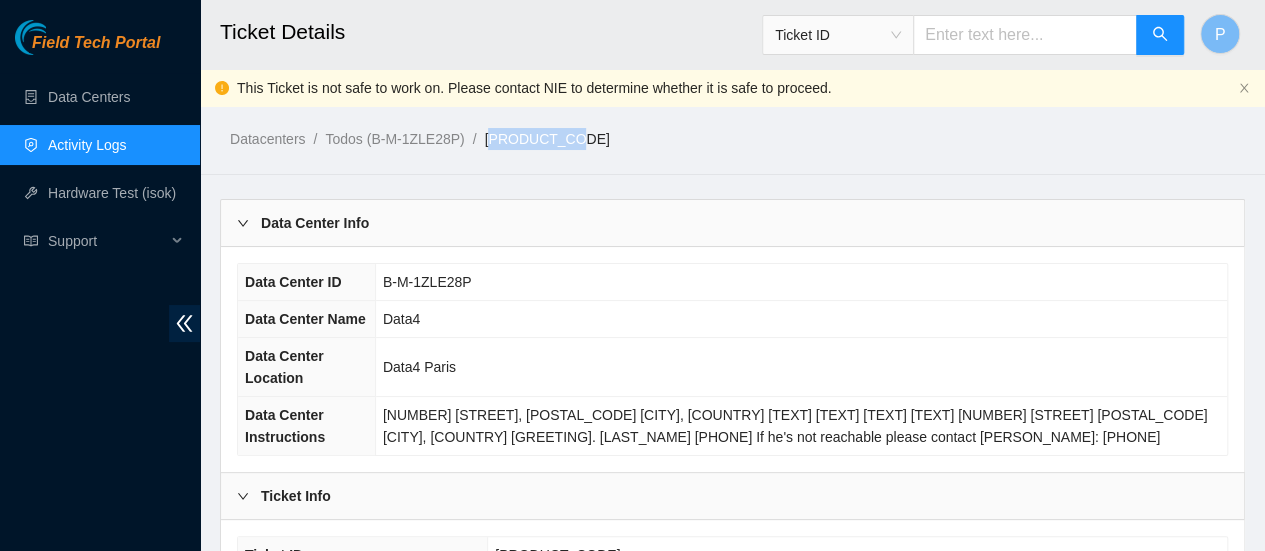 drag, startPoint x: 580, startPoint y: 141, endPoint x: 497, endPoint y: 141, distance: 83 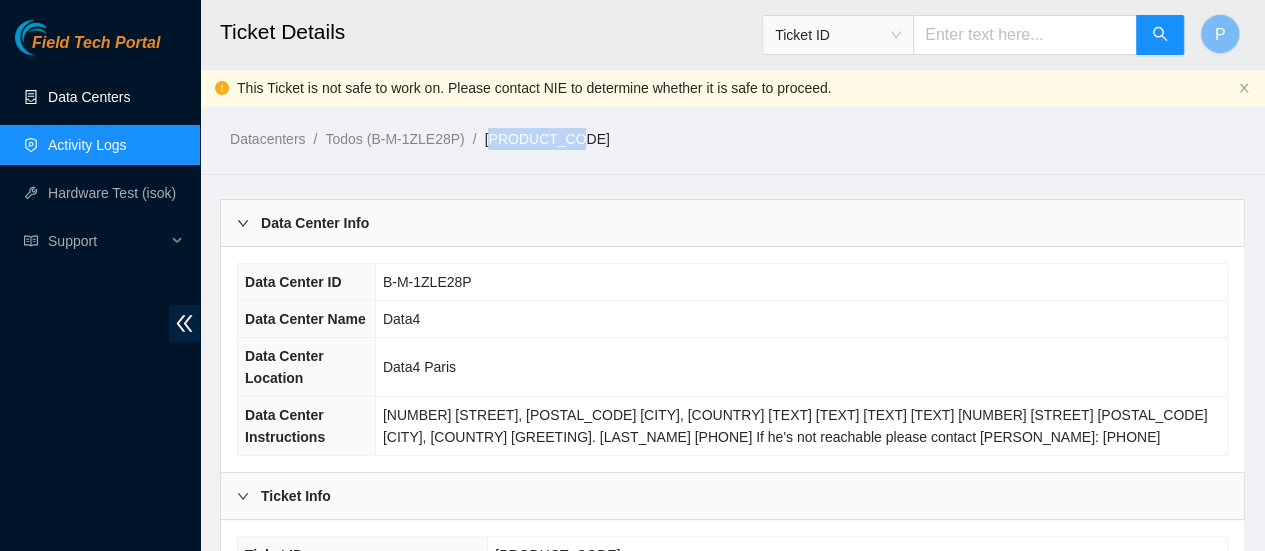 click on "Data Centers" at bounding box center (89, 97) 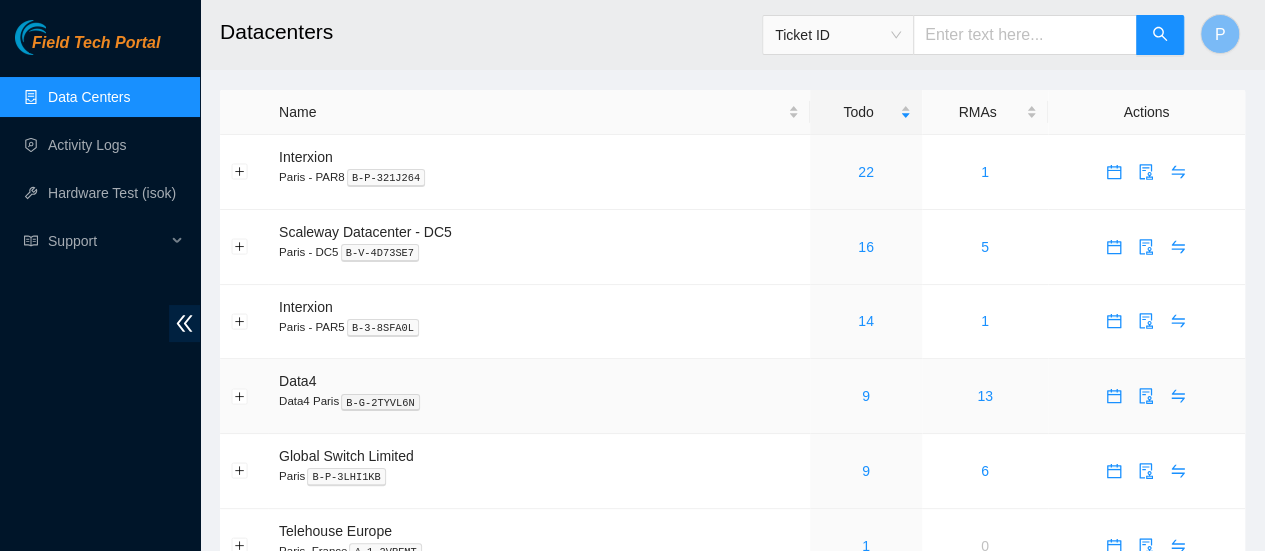 click on "9" at bounding box center (866, 396) 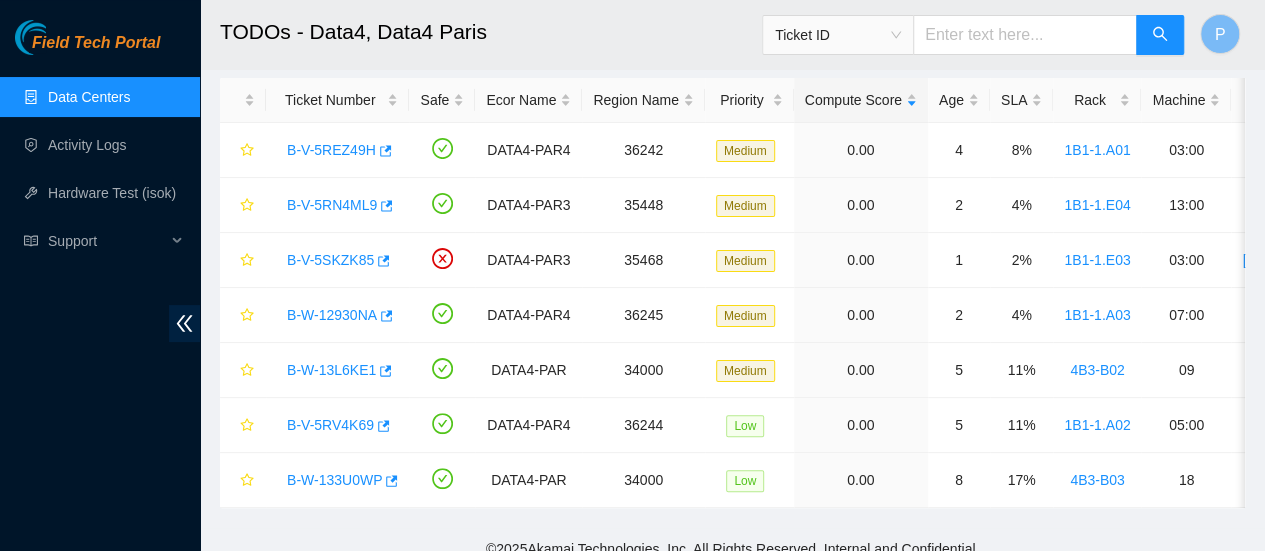 scroll, scrollTop: 83, scrollLeft: 0, axis: vertical 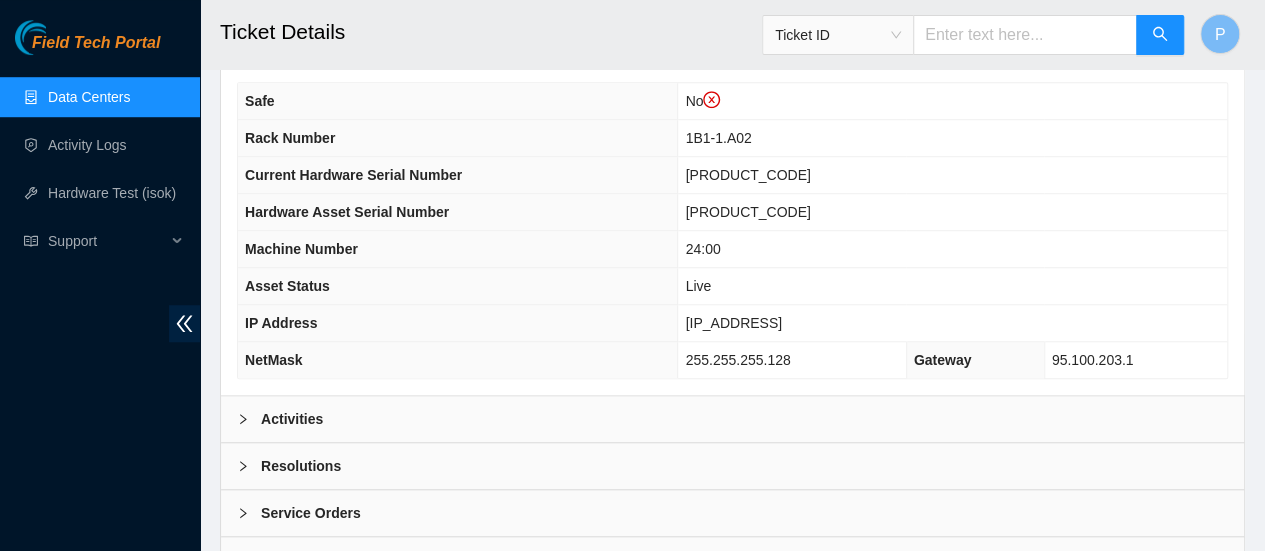 click at bounding box center [249, 419] 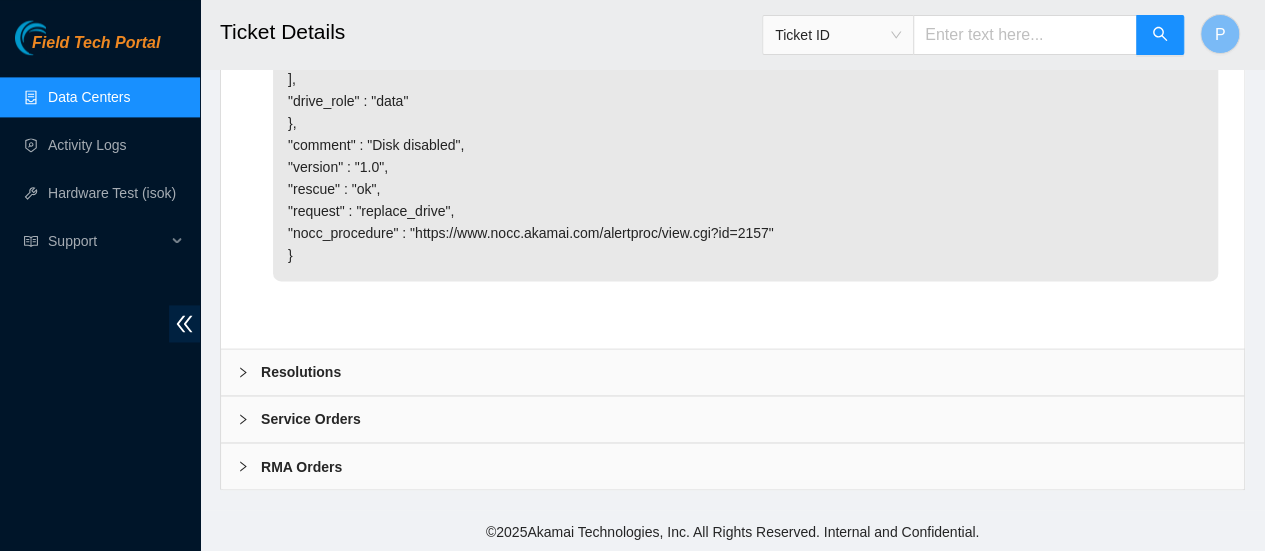 scroll, scrollTop: 1460, scrollLeft: 0, axis: vertical 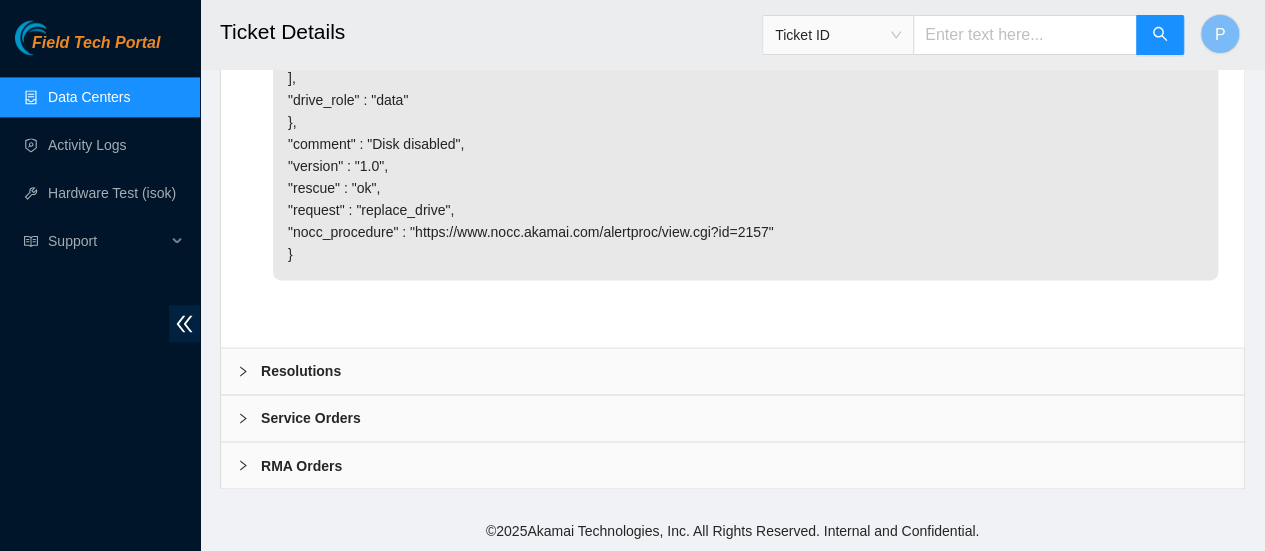 click on "Resolutions" at bounding box center (301, 371) 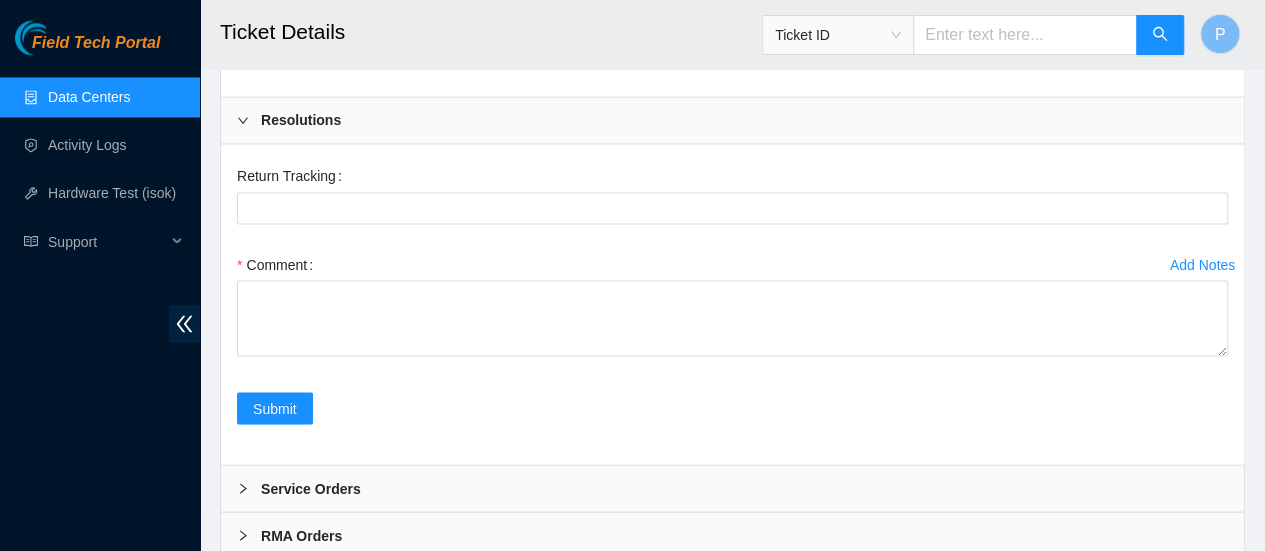 scroll, scrollTop: 1780, scrollLeft: 0, axis: vertical 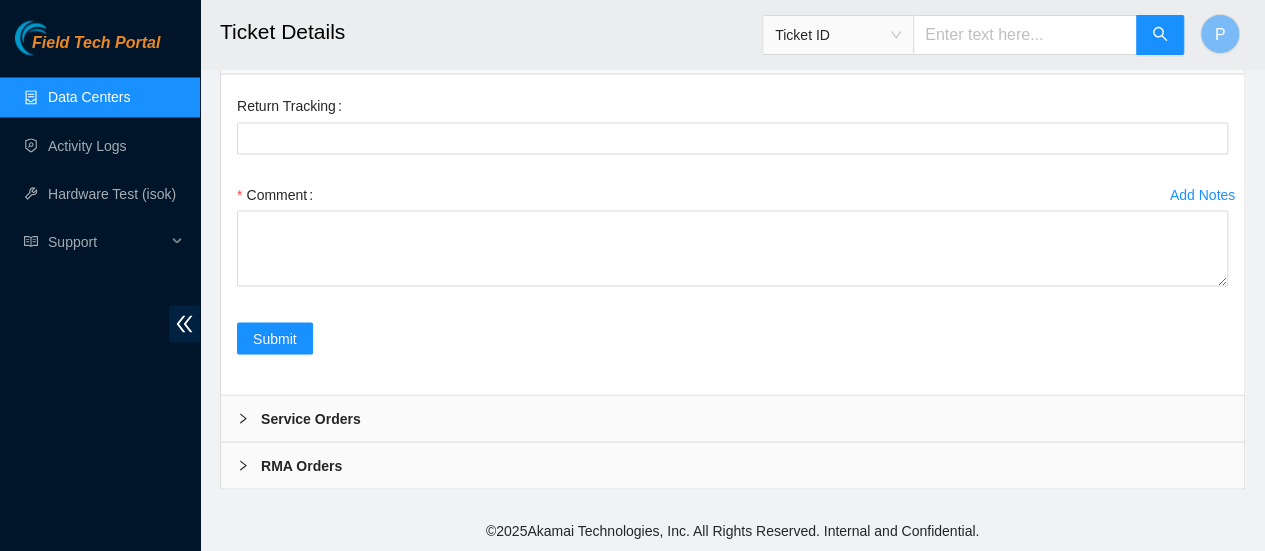 click at bounding box center (249, 418) 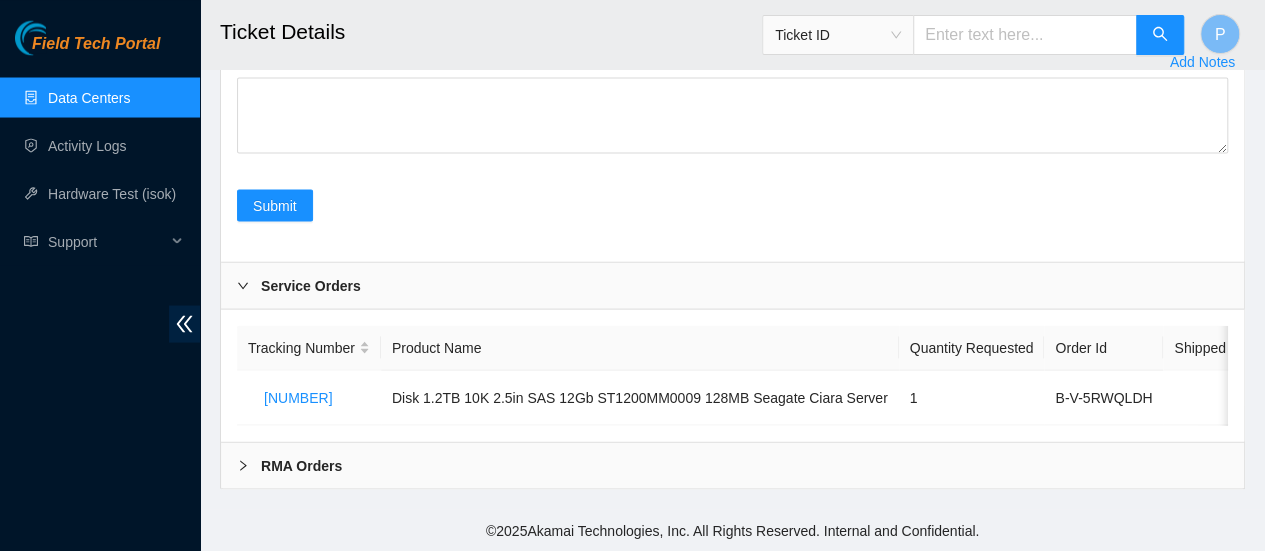 scroll, scrollTop: 1927, scrollLeft: 0, axis: vertical 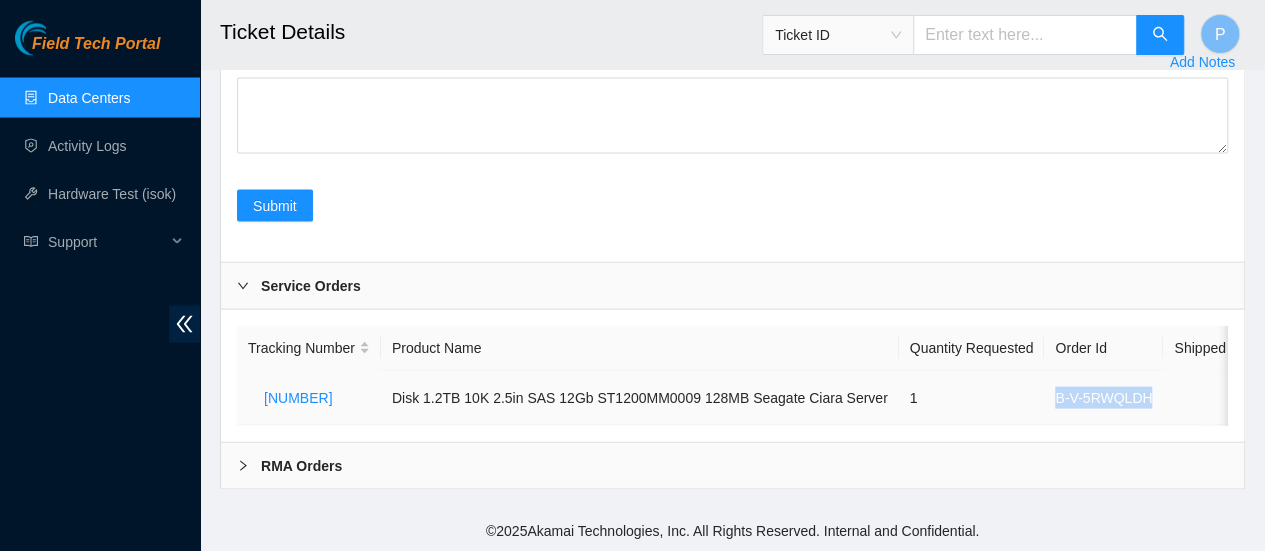 drag, startPoint x: 1128, startPoint y: 387, endPoint x: 1033, endPoint y: 385, distance: 95.02105 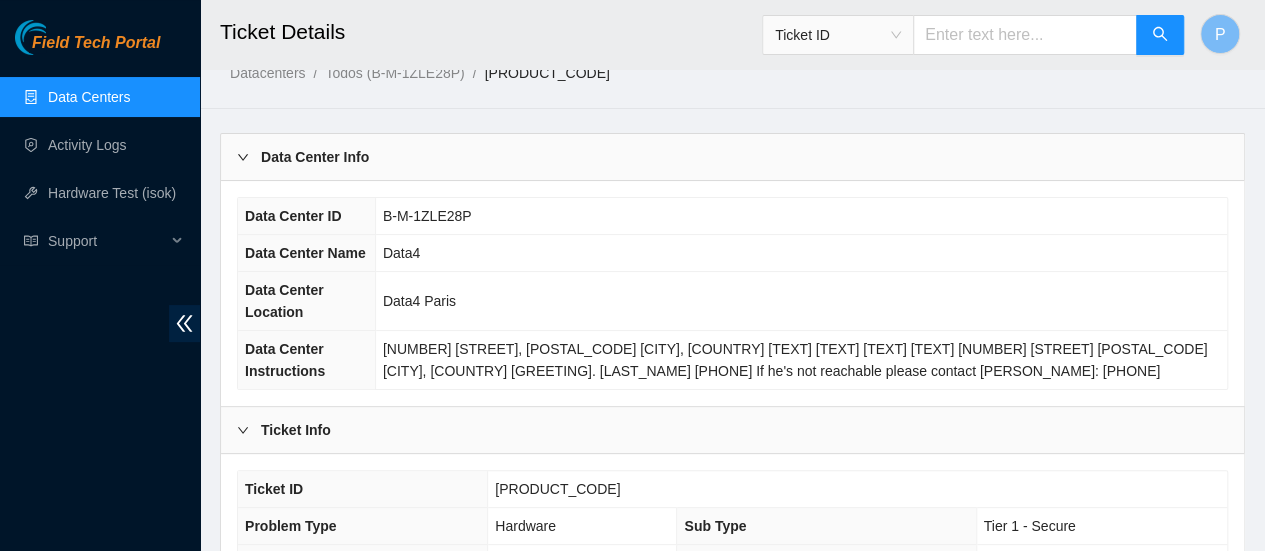 scroll, scrollTop: 0, scrollLeft: 0, axis: both 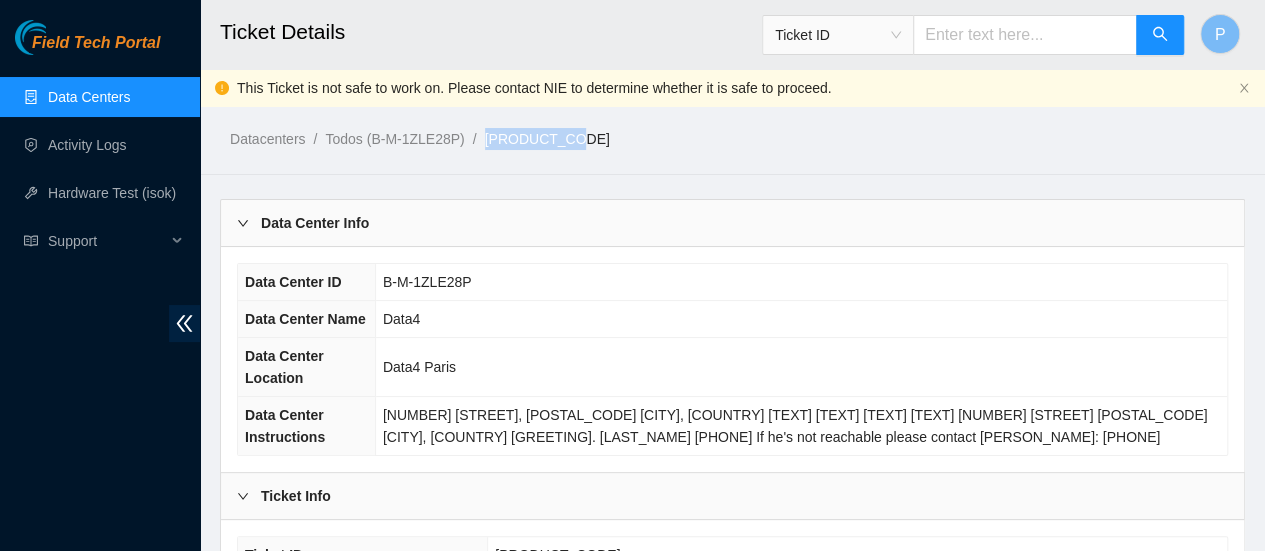 drag, startPoint x: 578, startPoint y: 135, endPoint x: 485, endPoint y: 132, distance: 93.04838 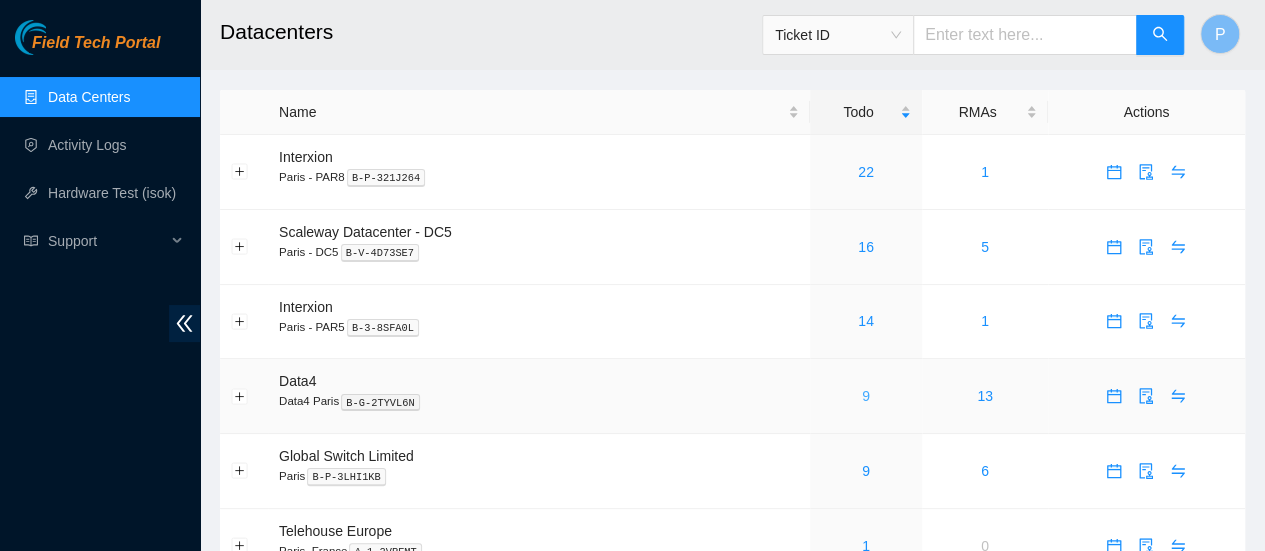 click on "9" at bounding box center [866, 396] 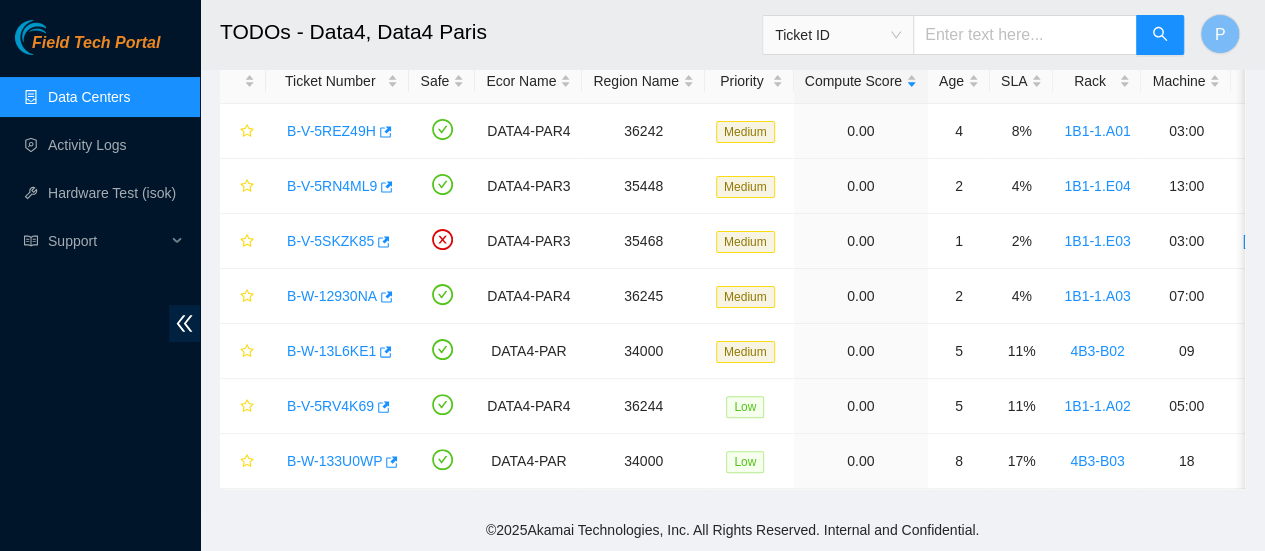 scroll, scrollTop: 0, scrollLeft: 0, axis: both 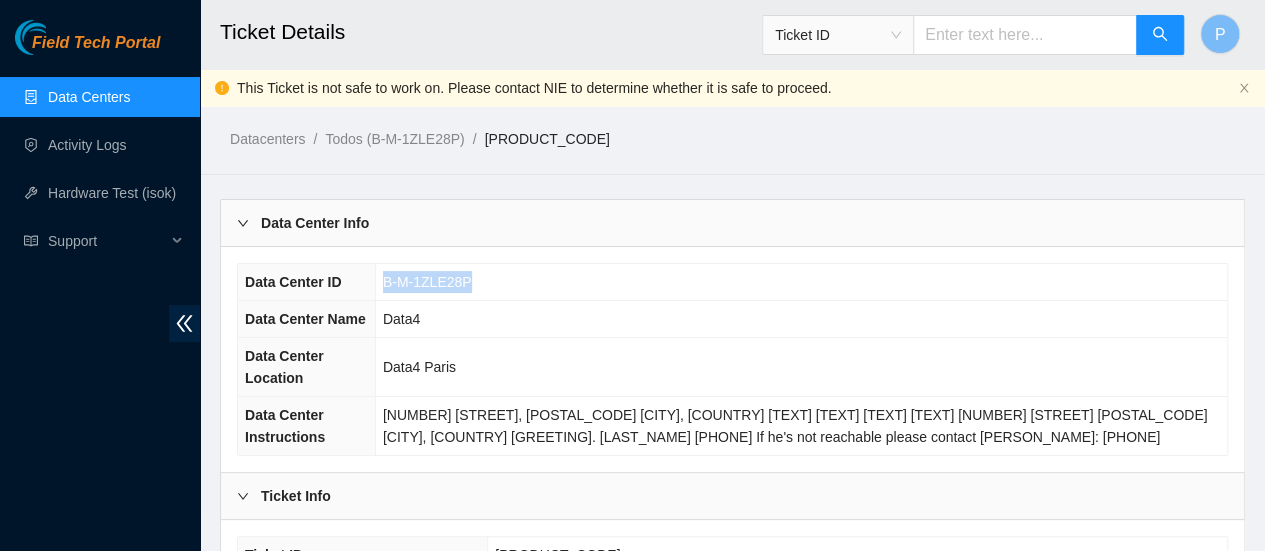 drag, startPoint x: 470, startPoint y: 279, endPoint x: 377, endPoint y: 279, distance: 93 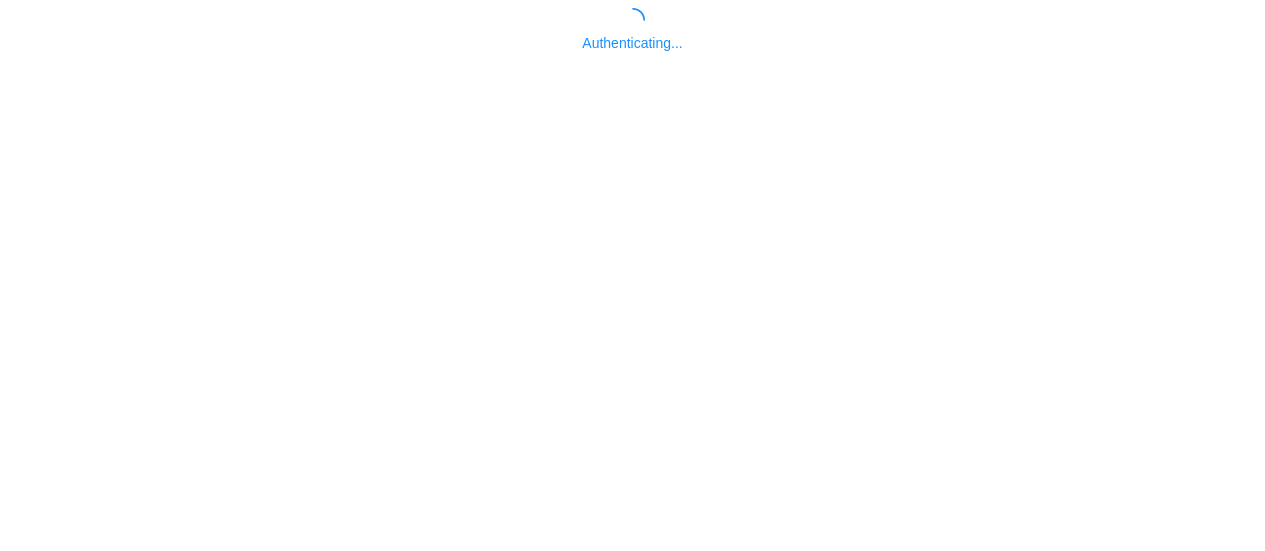 scroll, scrollTop: 0, scrollLeft: 0, axis: both 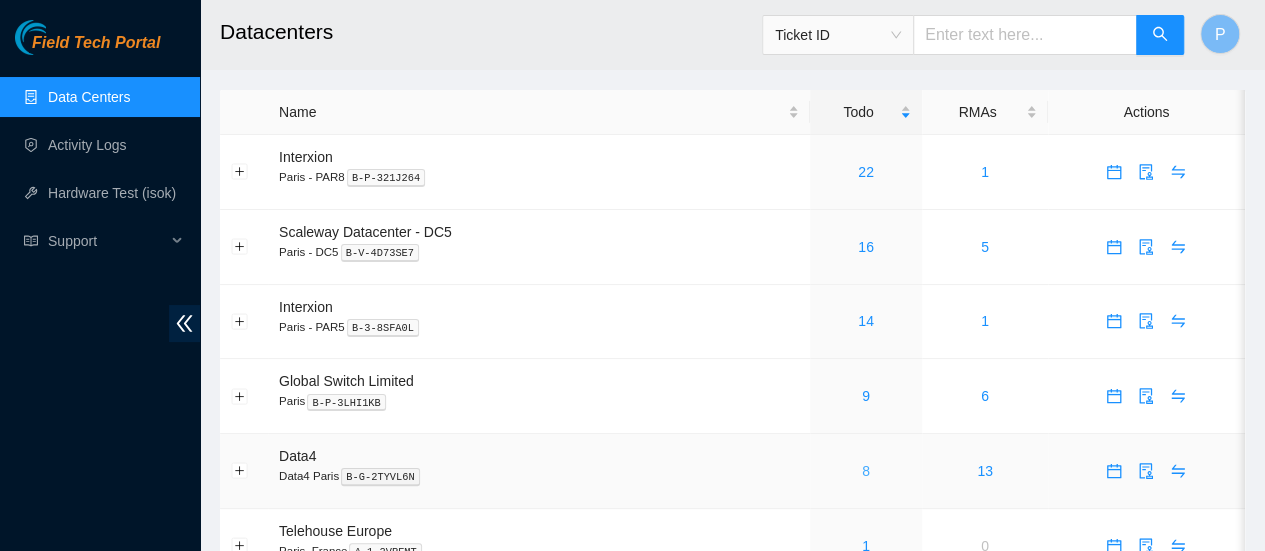 click on "8" at bounding box center (866, 471) 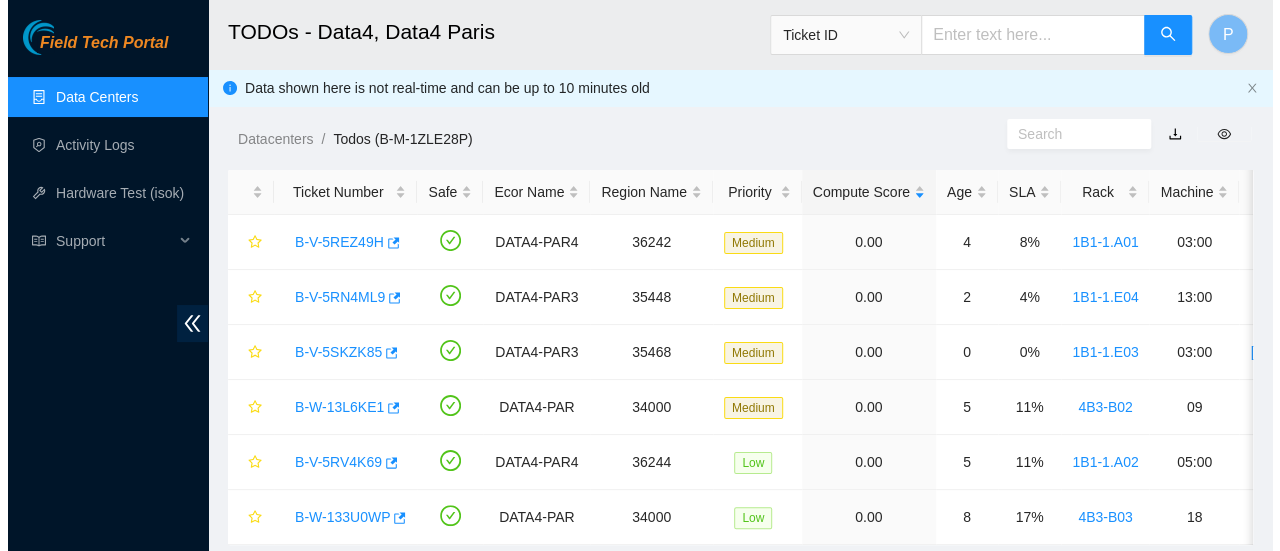 scroll, scrollTop: 68, scrollLeft: 0, axis: vertical 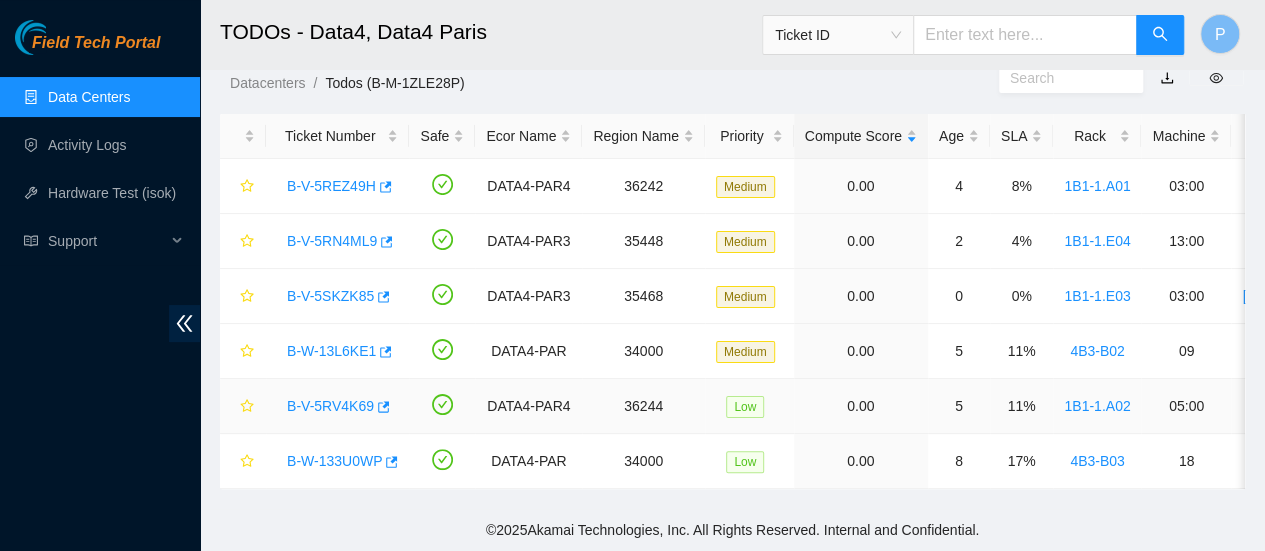 click on "B-V-5RV4K69" at bounding box center (330, 406) 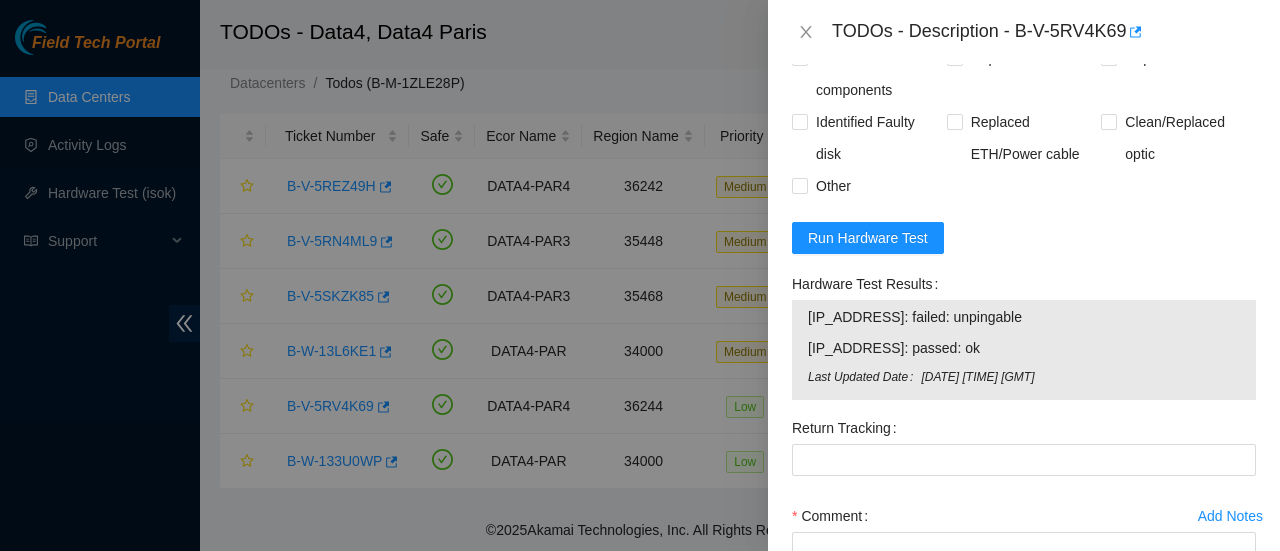scroll, scrollTop: 1494, scrollLeft: 0, axis: vertical 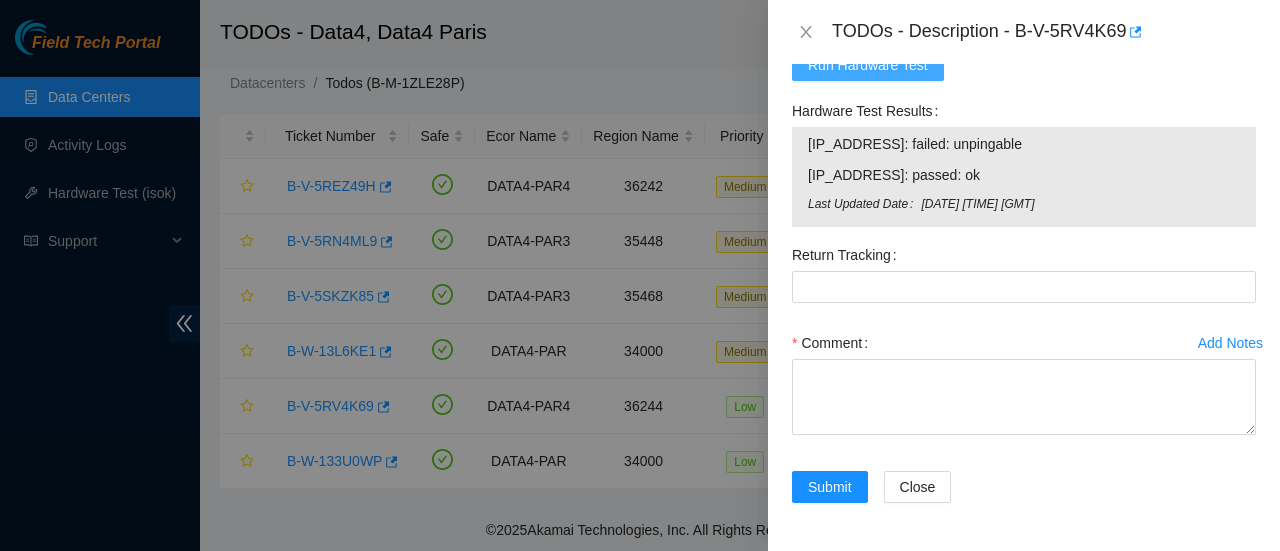 click on "Run Hardware Test" at bounding box center [868, 65] 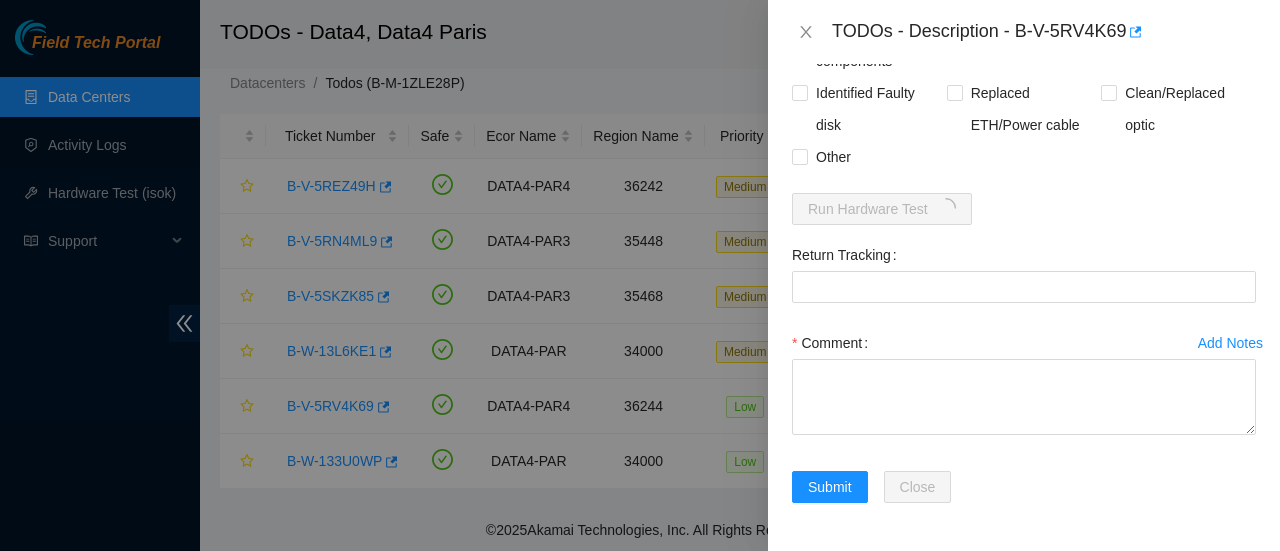 scroll, scrollTop: 1454, scrollLeft: 0, axis: vertical 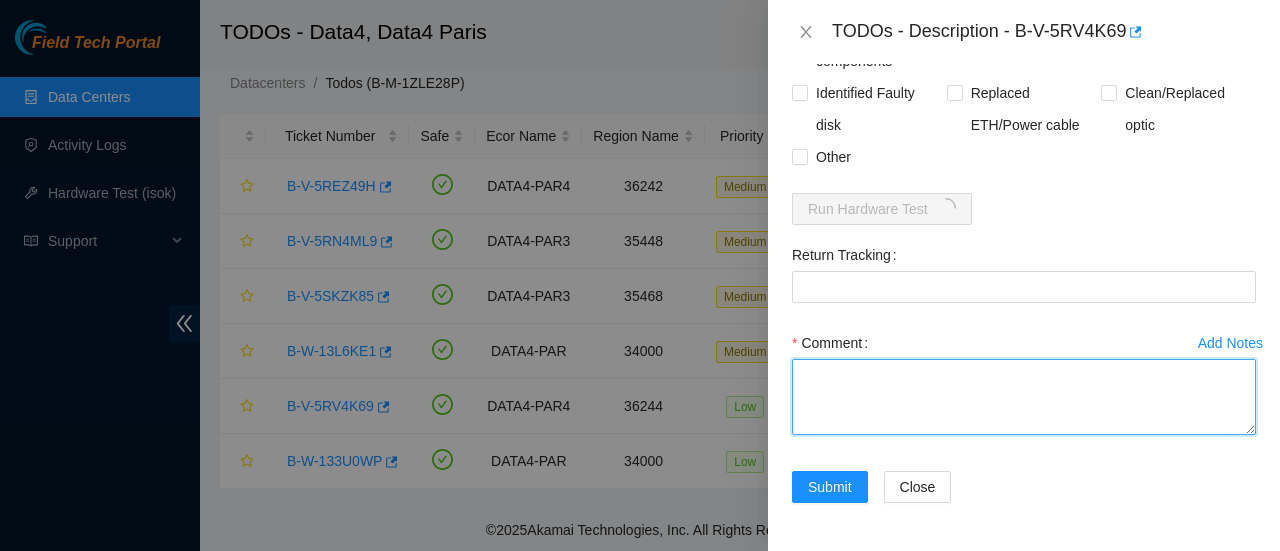 click on "Comment" at bounding box center (1024, 397) 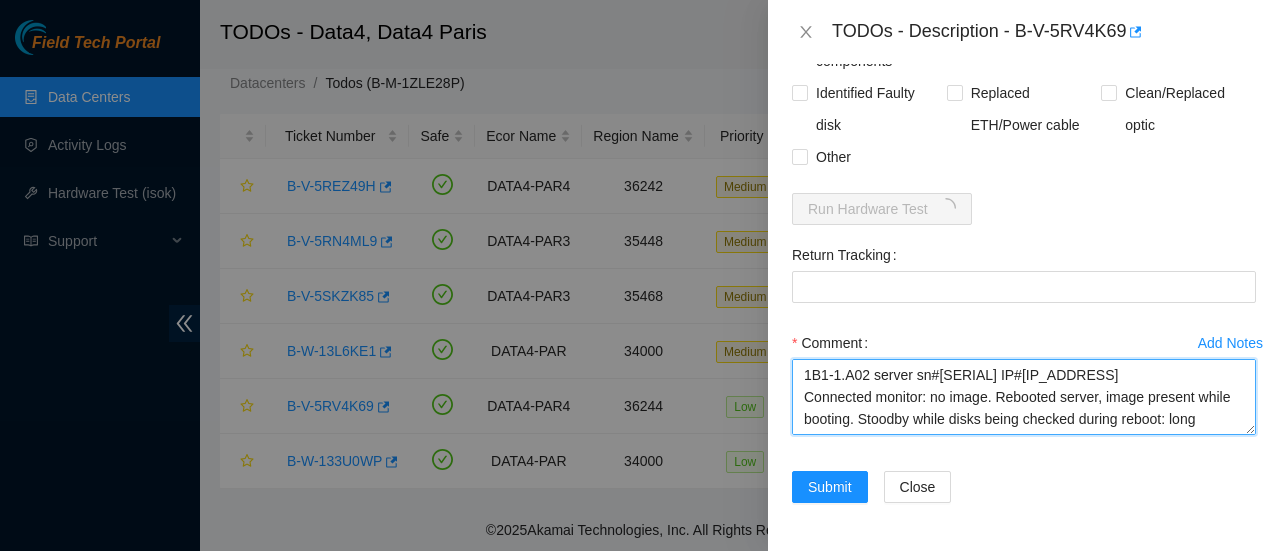 scroll, scrollTop: 60, scrollLeft: 0, axis: vertical 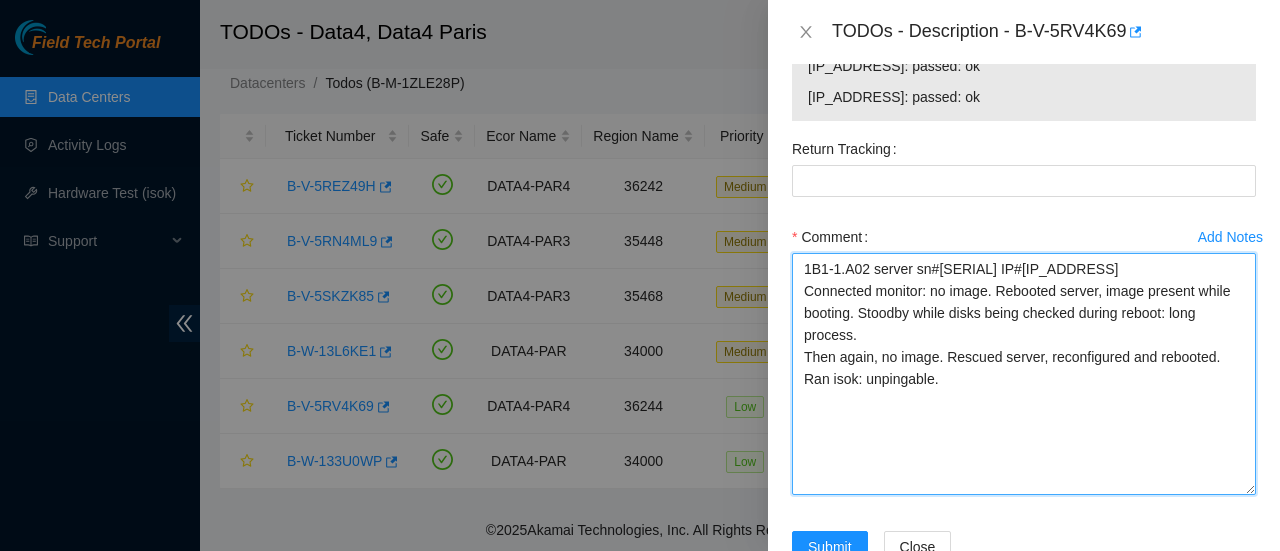 drag, startPoint x: 1234, startPoint y: 431, endPoint x: 1244, endPoint y: 598, distance: 167.29913 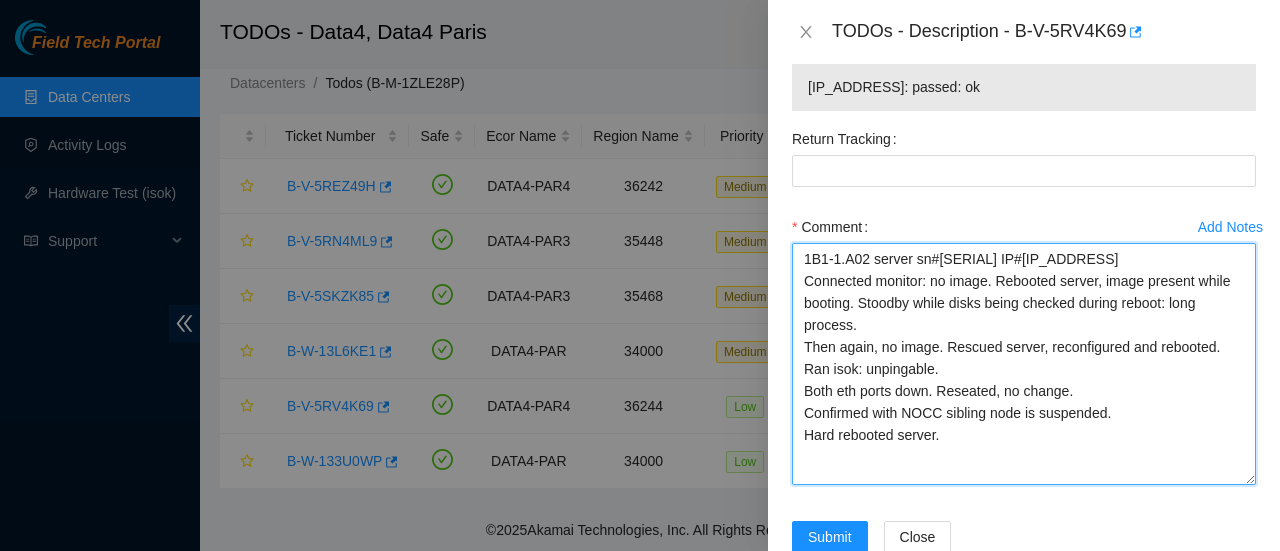 scroll, scrollTop: 1602, scrollLeft: 0, axis: vertical 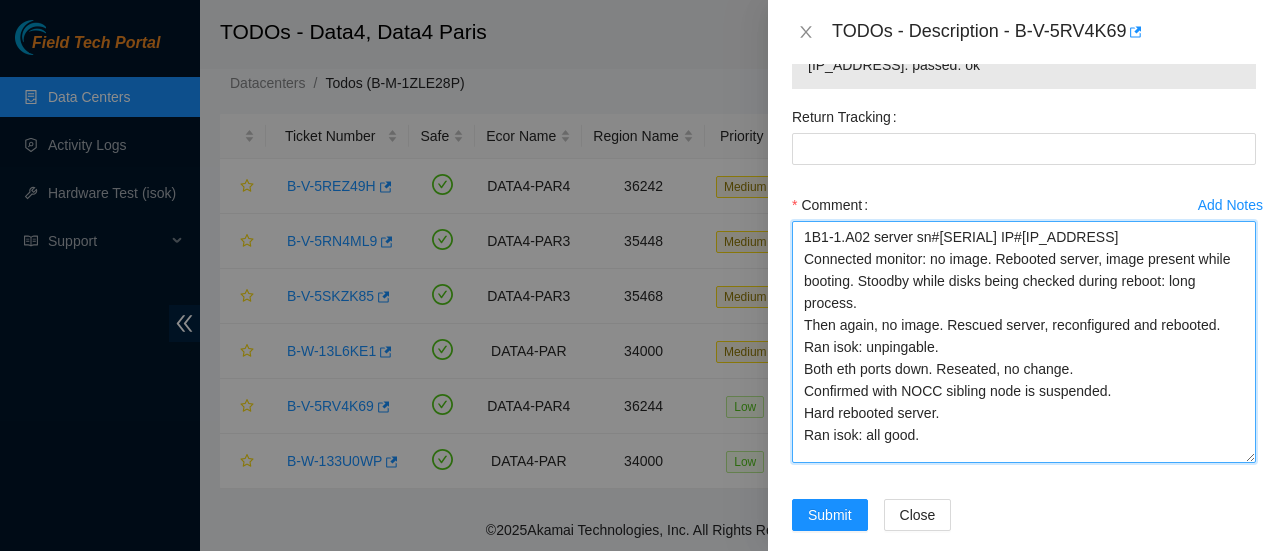 type on "1B1-1.A02 server sn#[SERIAL] IP#[IP_ADDRESS]
Connected monitor: no image. Rebooted server, image present while booting. Stoodby while disks being checked during reboot: long process.
Then again, no image. Rescued server, reconfigured and rebooted.
Ran isok: unpingable.
Both eth ports down. Reseated, no change.
Confirmed with NOCC sibling node is suspended.
Hard rebooted server.
Ran isok: all good." 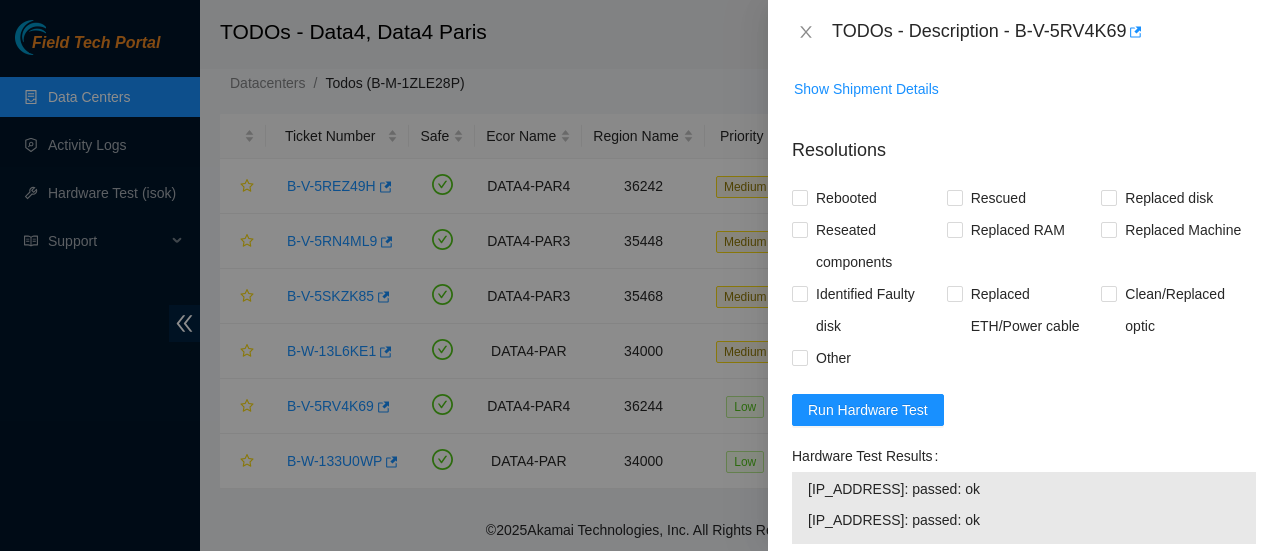 scroll, scrollTop: 1232, scrollLeft: 0, axis: vertical 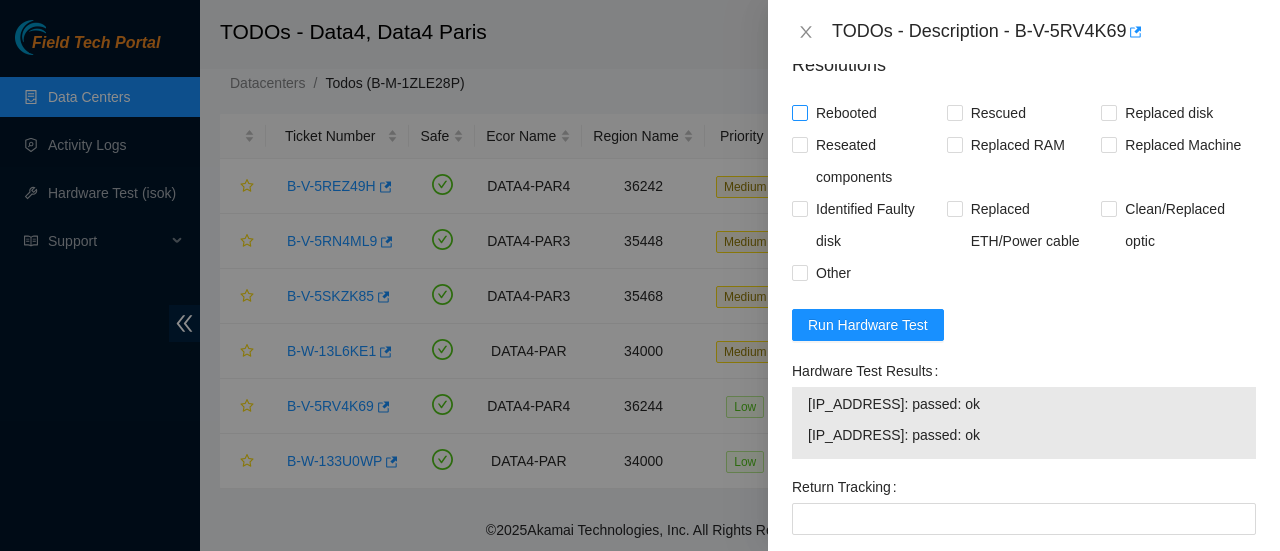 click on "Rebooted" at bounding box center (838, 113) 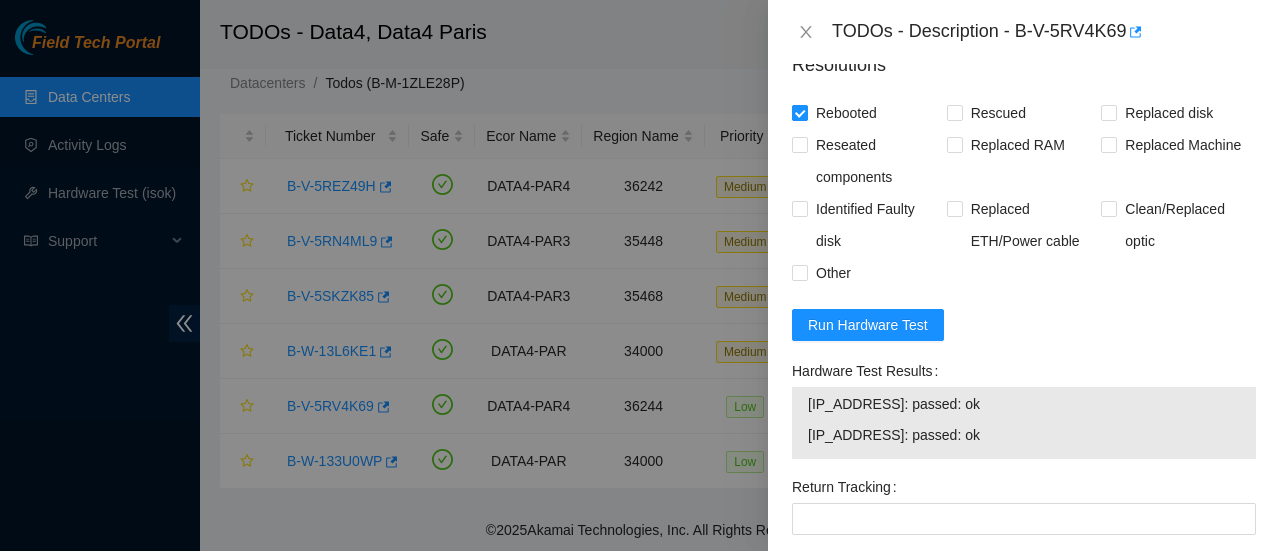 click on "Rebooted" at bounding box center [838, 113] 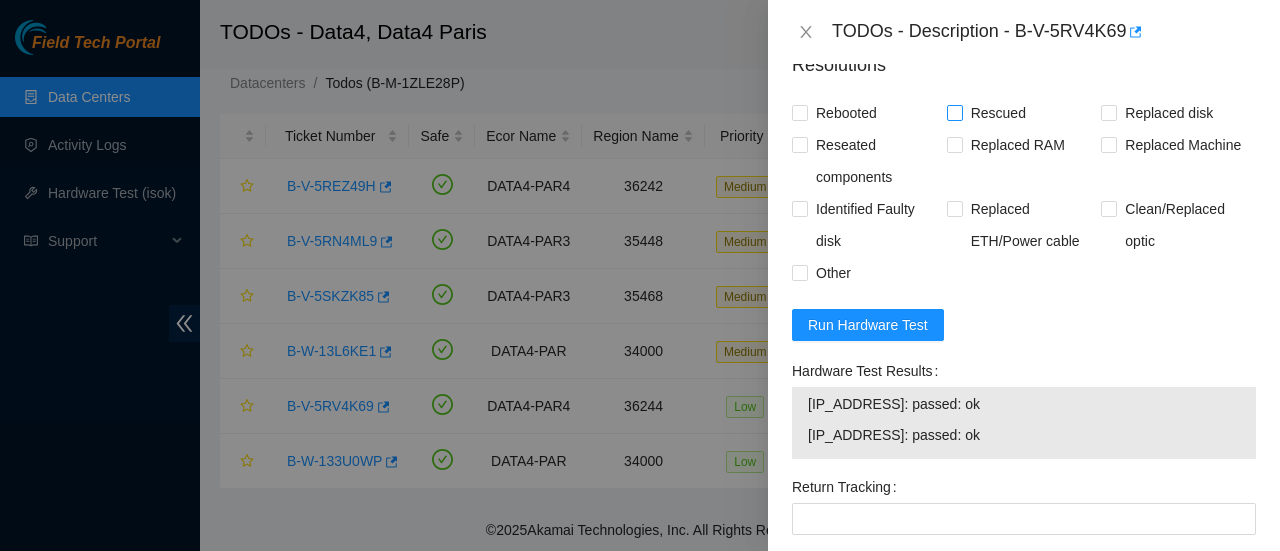 click on "Rescued" at bounding box center [954, 112] 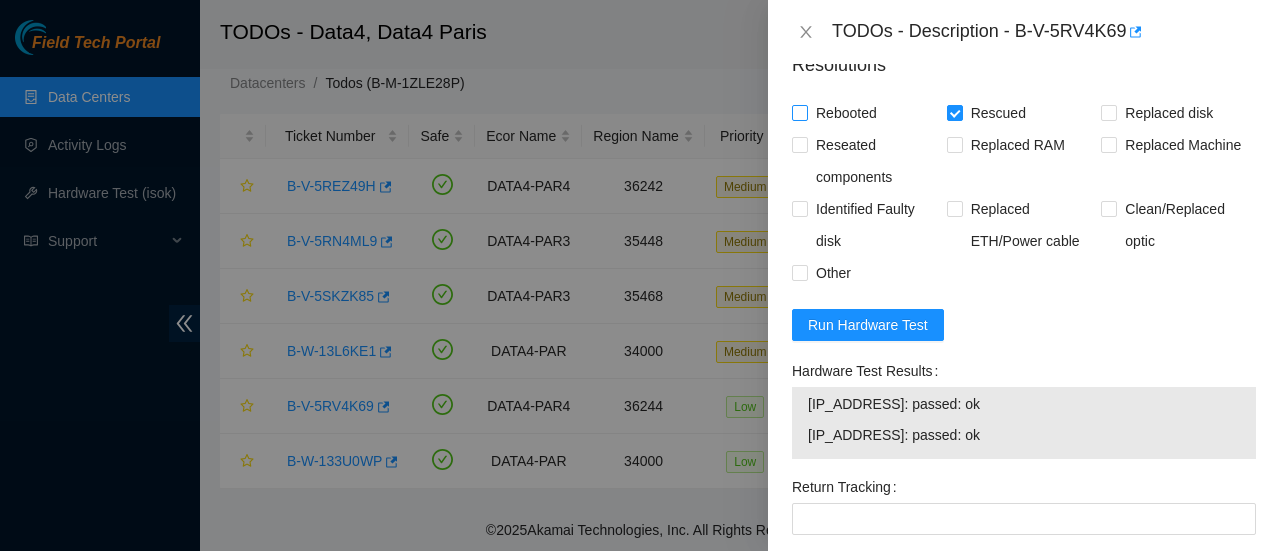 click on "Rebooted" at bounding box center [846, 113] 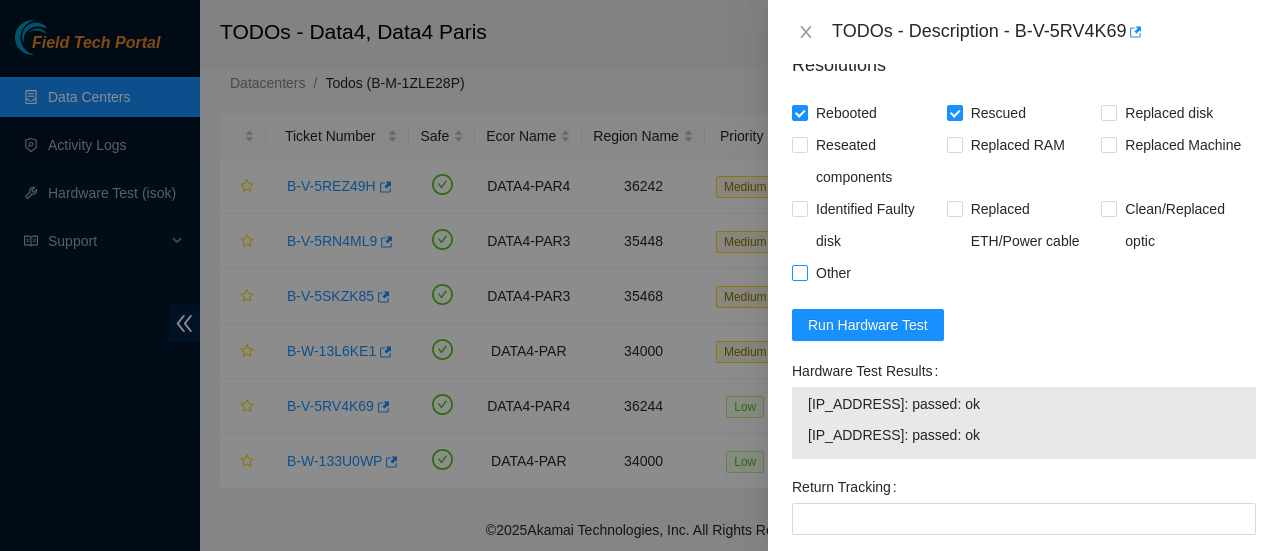 click on "Other" at bounding box center [799, 272] 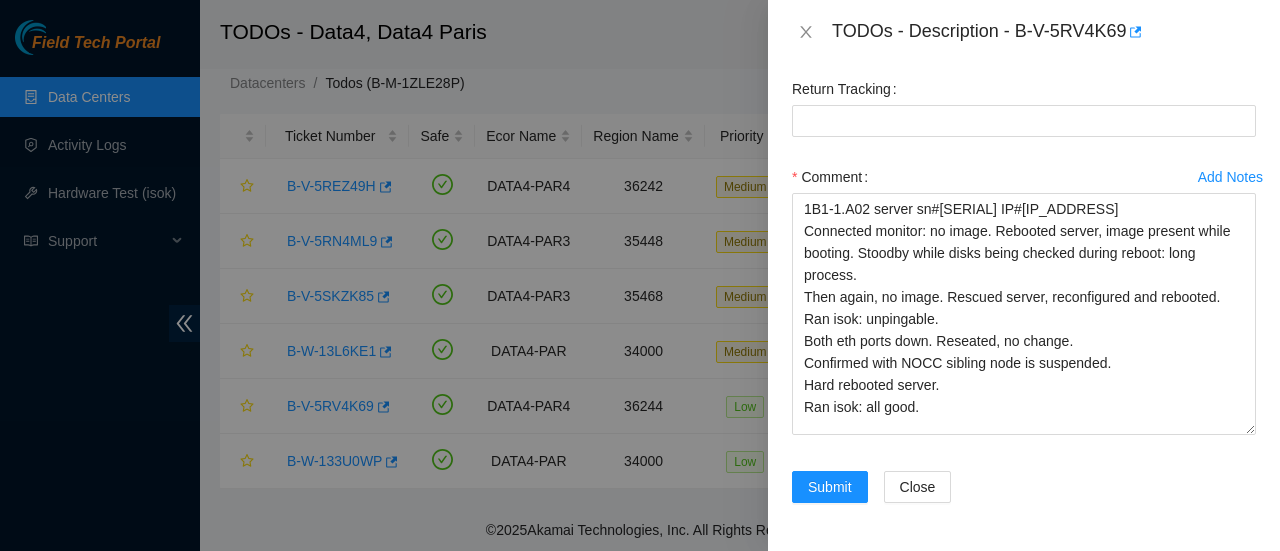 scroll, scrollTop: 1736, scrollLeft: 0, axis: vertical 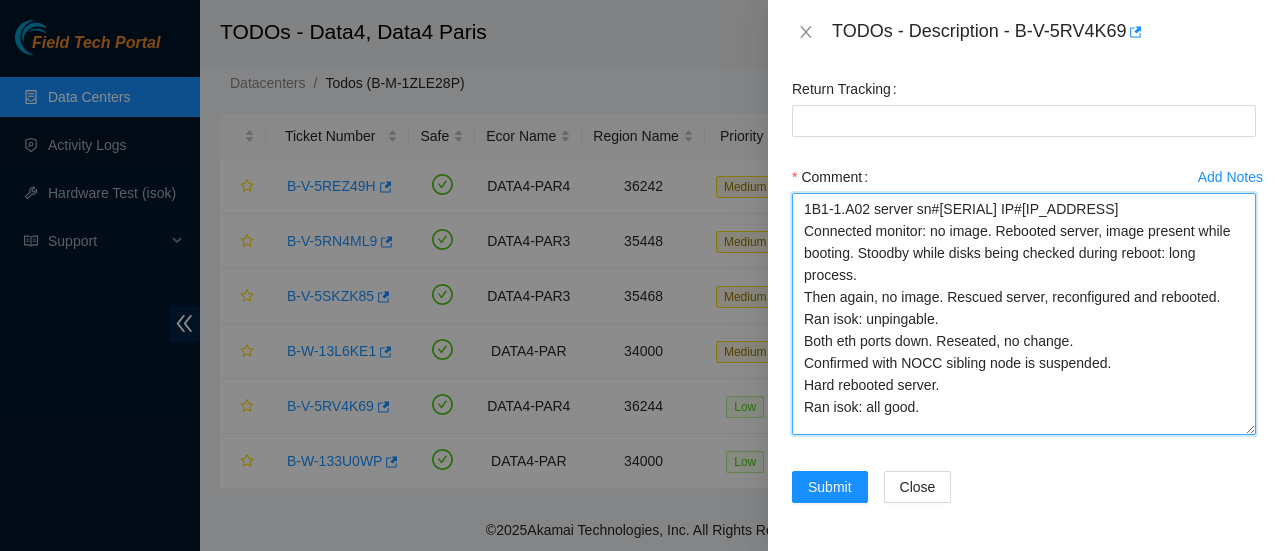 click on "1B1-1.A02 server sn#[SERIAL] IP#[IP_ADDRESS]
Connected monitor: no image. Rebooted server, image present while booting. Stoodby while disks being checked during reboot: long process.
Then again, no image. Rescued server, reconfigured and rebooted.
Ran isok: unpingable.
Both eth ports down. Reseated, no change.
Confirmed with NOCC sibling node is suspended.
Hard rebooted server.
Ran isok: all good." at bounding box center (1024, 314) 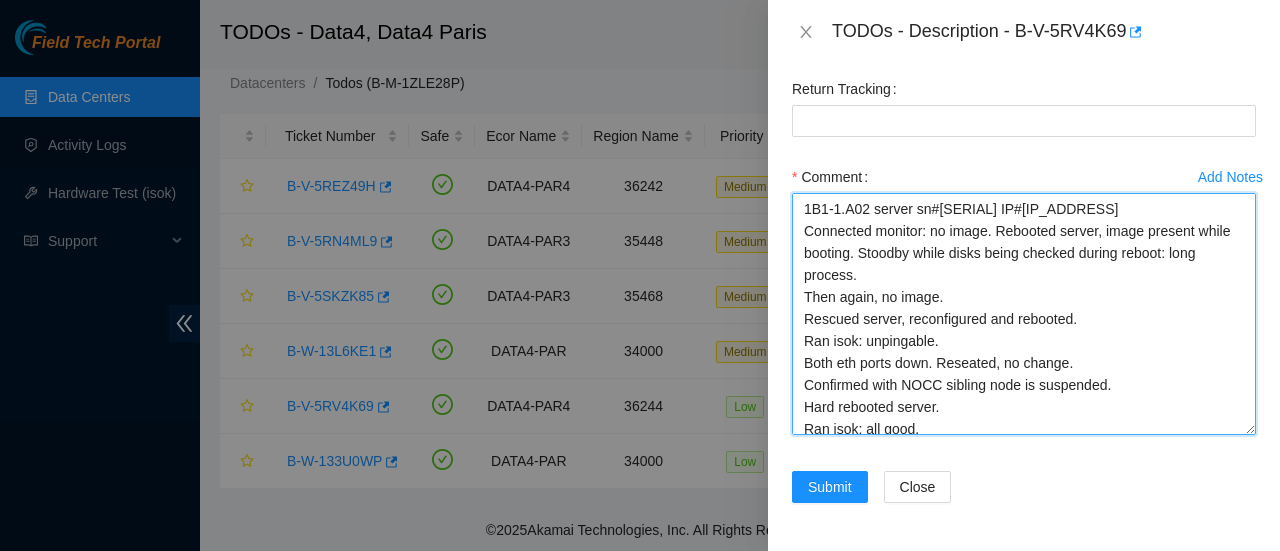 type on "1B1-1.A02 server sn#[SERIAL] IP#[IP_ADDRESS]
Connected monitor: no image. Rebooted server, image present while booting. Stoodby while disks being checked during reboot: long process.
Then again, no image.
Rescued server, reconfigured and rebooted.
Ran isok: unpingable.
Both eth ports down. Reseated, no change.
Confirmed with NOCC sibling node is suspended.
Hard rebooted server.
Ran isok: all good." 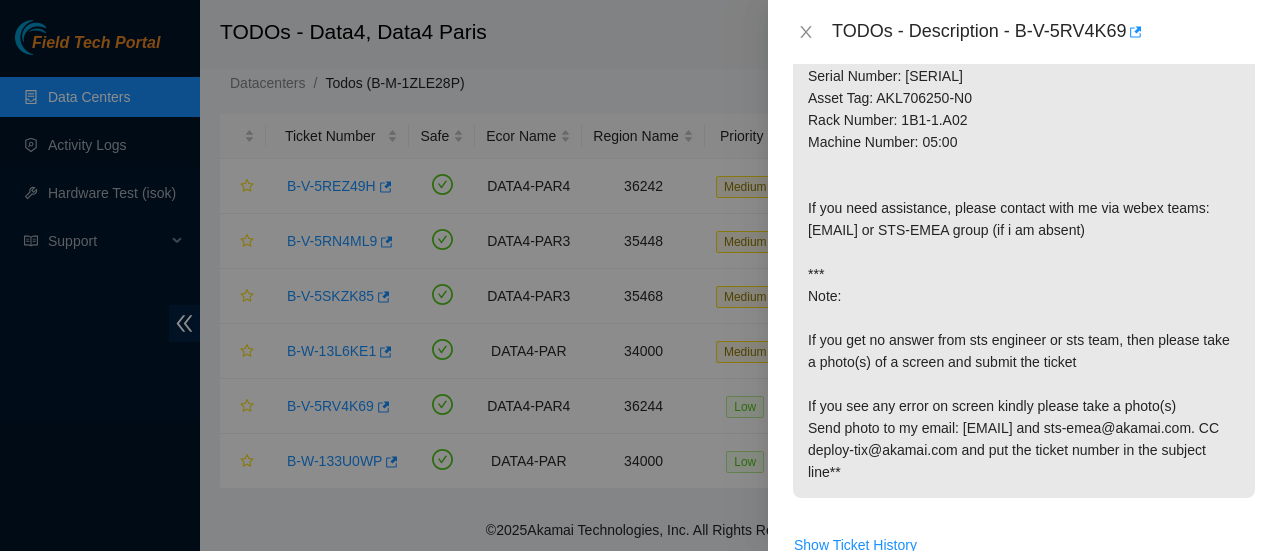 scroll, scrollTop: 1736, scrollLeft: 0, axis: vertical 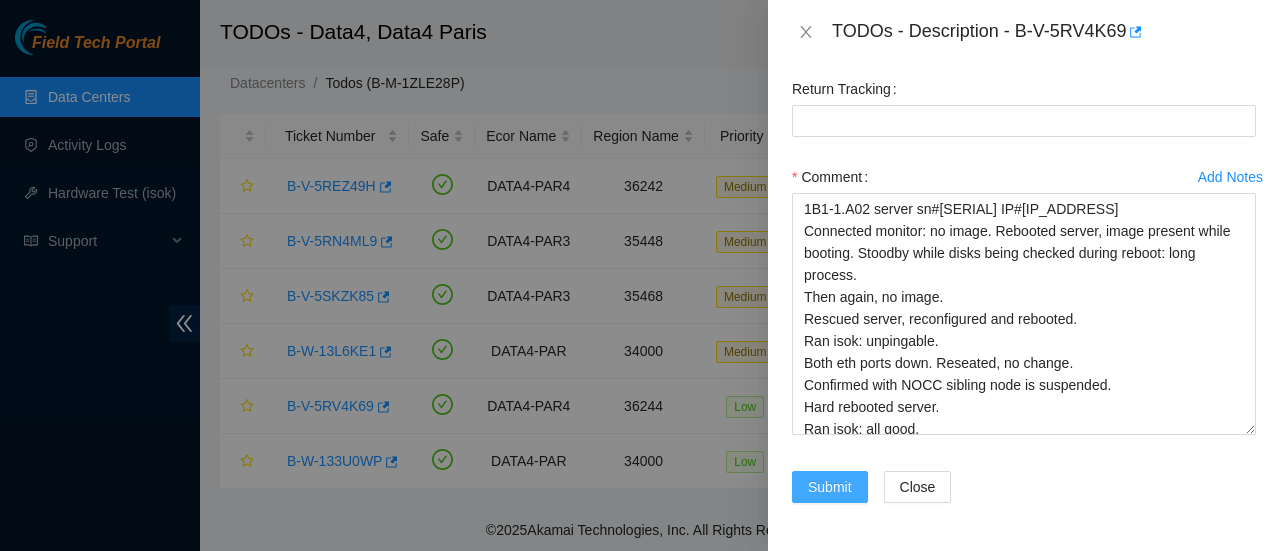 click on "Submit" at bounding box center (830, 487) 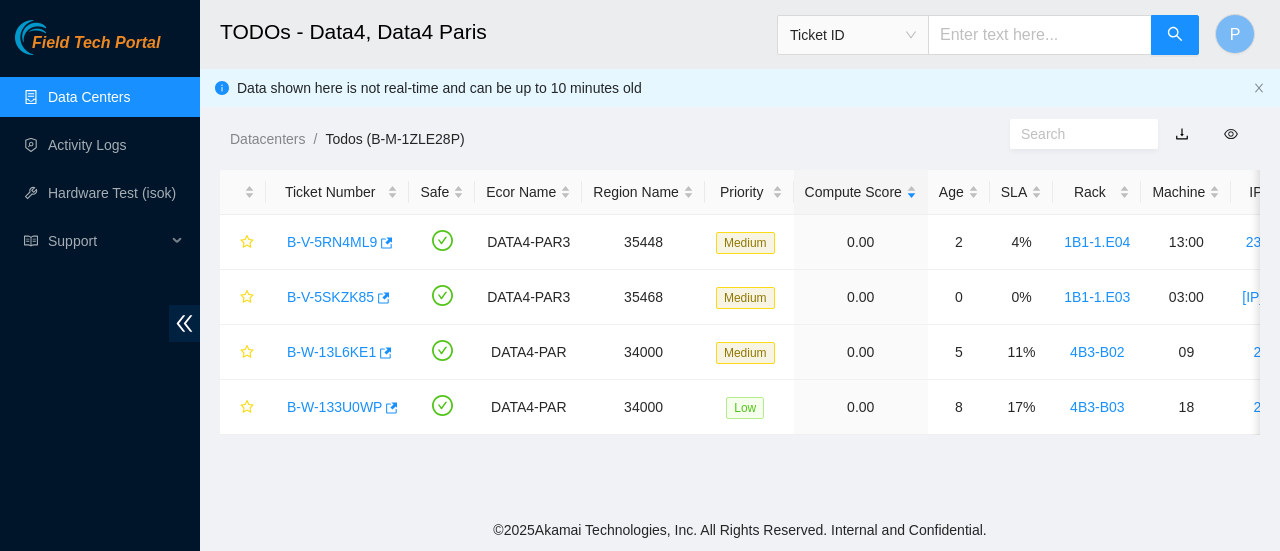scroll, scrollTop: 0, scrollLeft: 0, axis: both 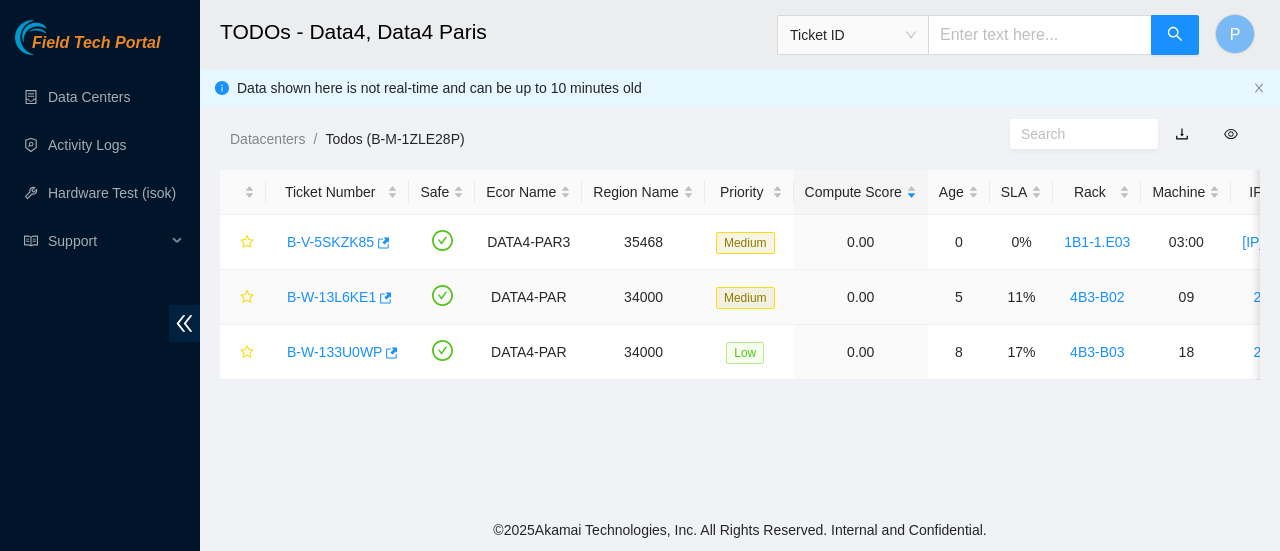 click on "B-W-13L6KE1" at bounding box center (331, 297) 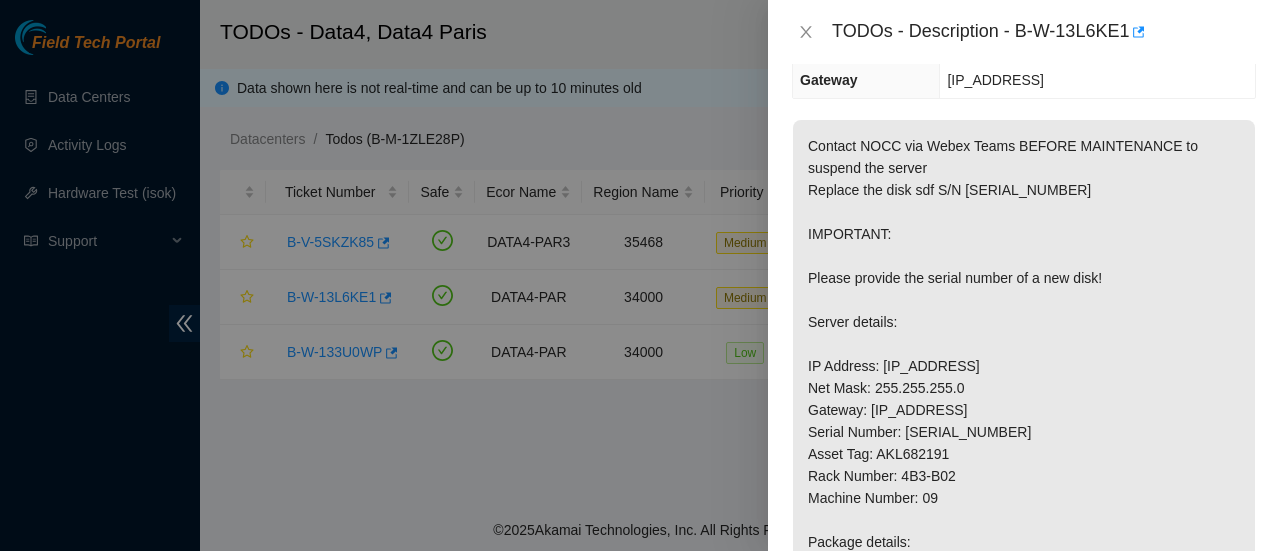 scroll, scrollTop: 295, scrollLeft: 0, axis: vertical 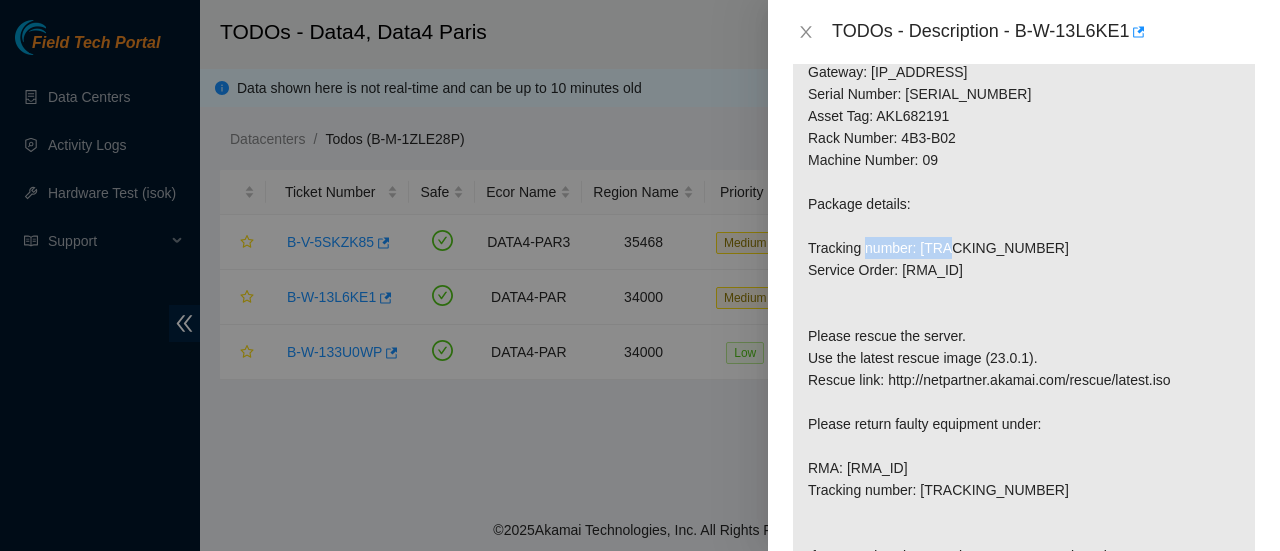 drag, startPoint x: 1011, startPoint y: 263, endPoint x: 920, endPoint y: 265, distance: 91.02197 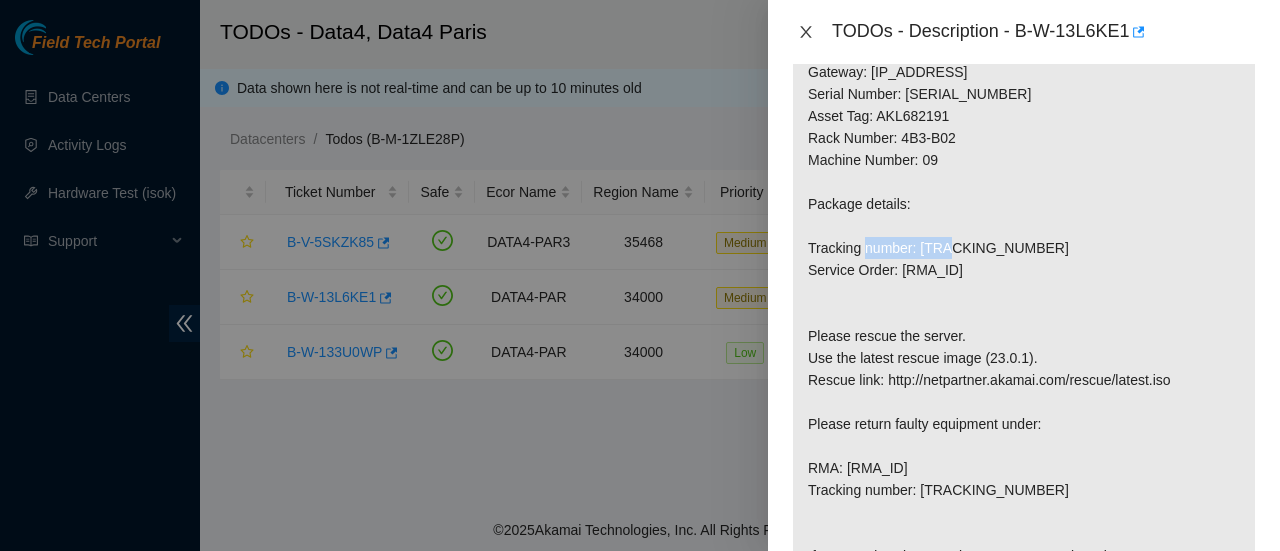 click 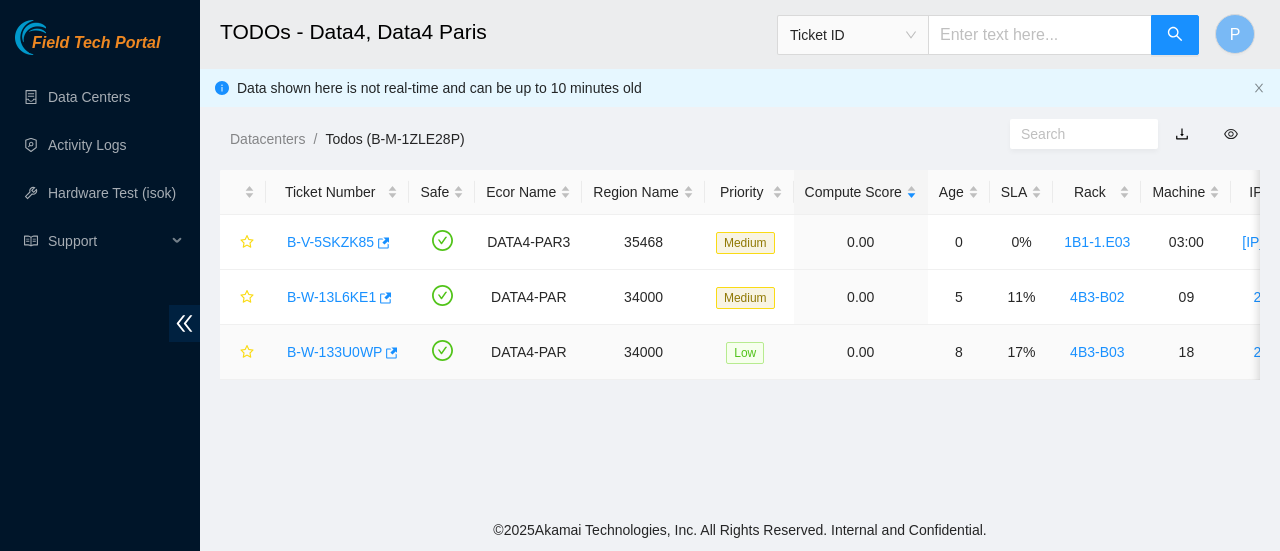 click on "B-W-133U0WP" at bounding box center [334, 352] 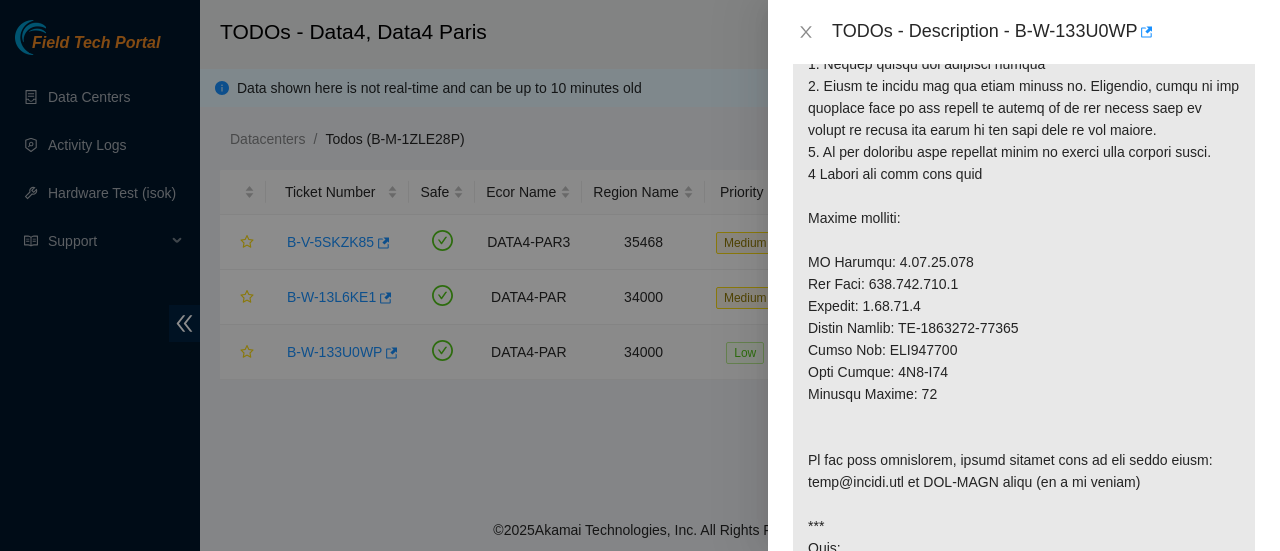 scroll, scrollTop: 624, scrollLeft: 0, axis: vertical 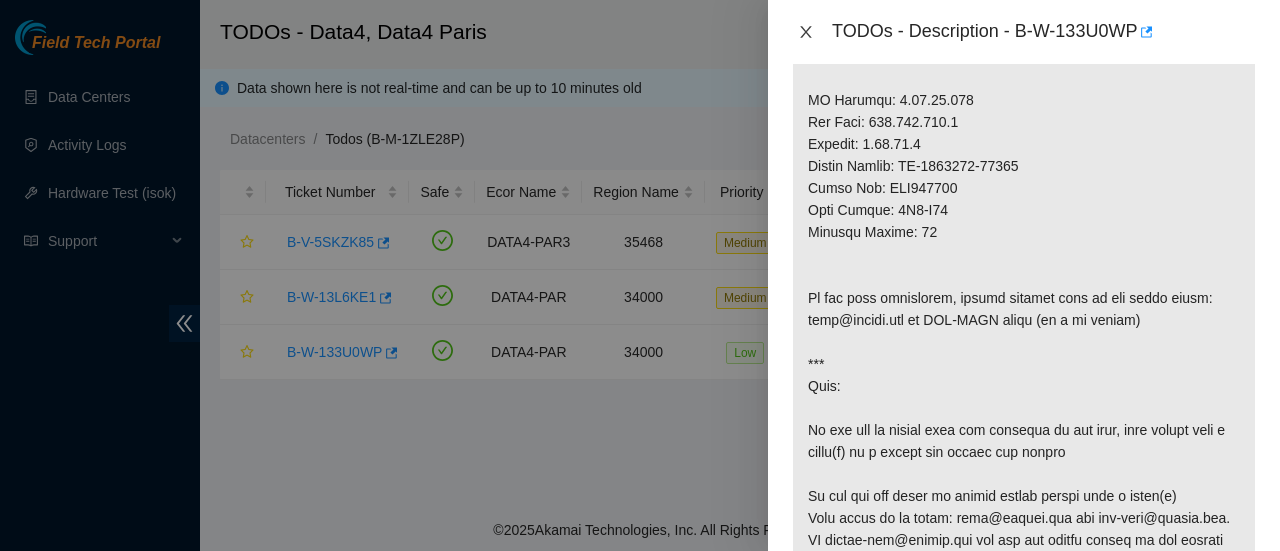 click 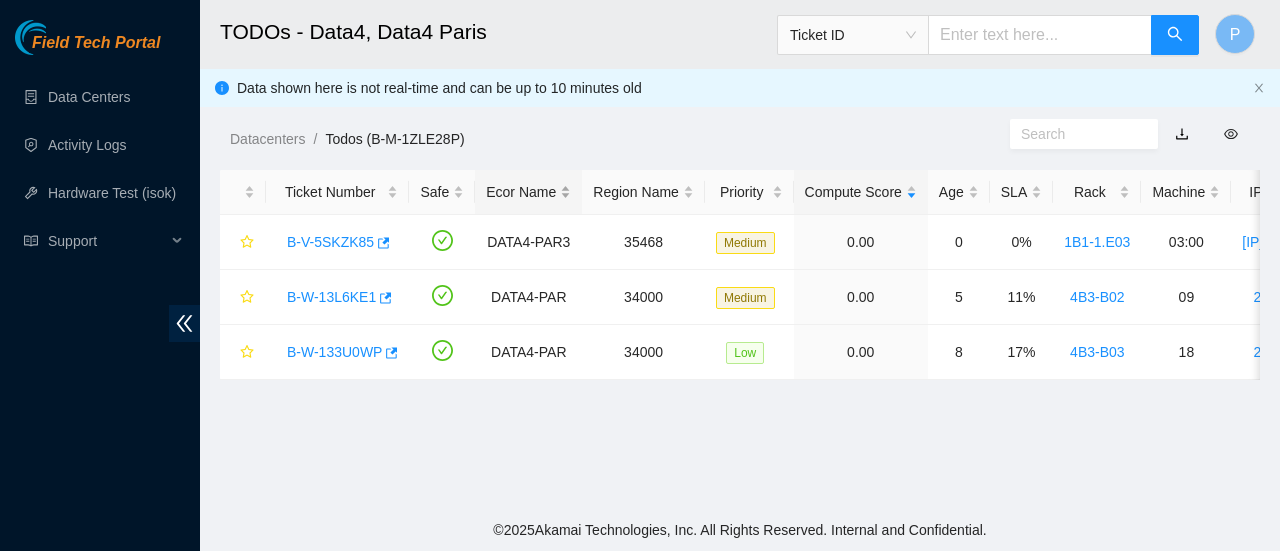 scroll, scrollTop: 766, scrollLeft: 0, axis: vertical 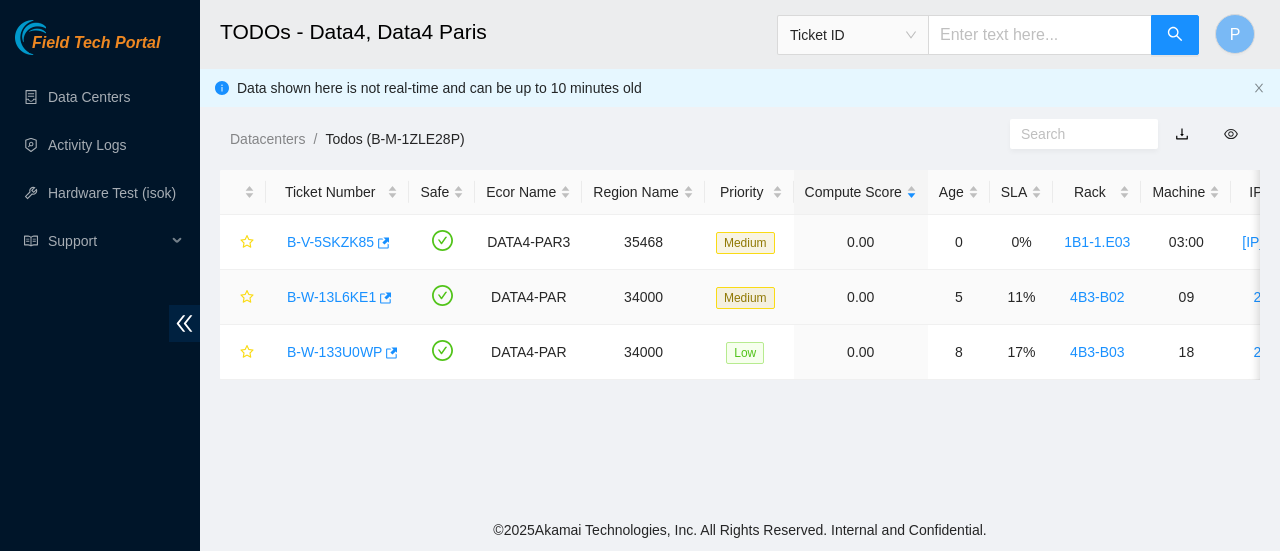 click on "B-W-13L6KE1" at bounding box center [331, 297] 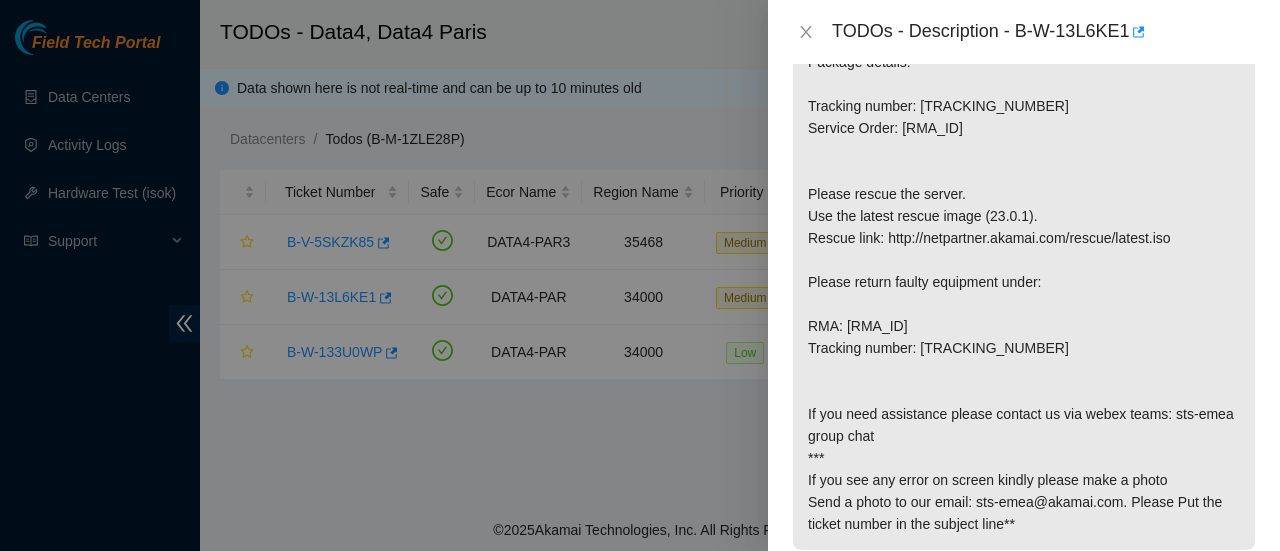 scroll, scrollTop: 816, scrollLeft: 0, axis: vertical 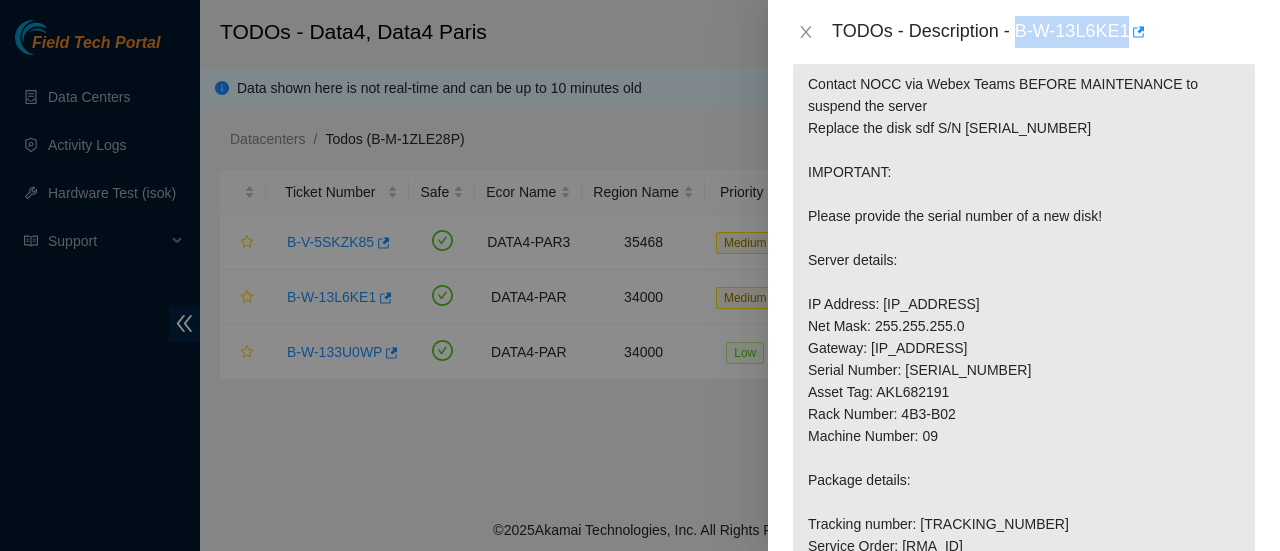 drag, startPoint x: 1018, startPoint y: 35, endPoint x: 1126, endPoint y: 27, distance: 108.29589 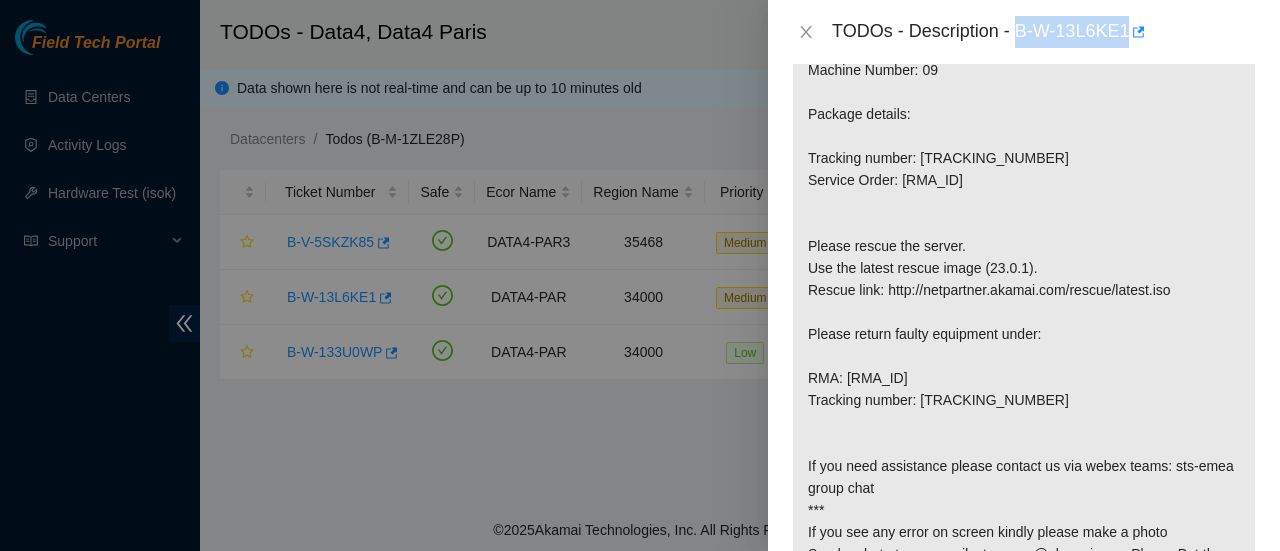 scroll, scrollTop: 732, scrollLeft: 0, axis: vertical 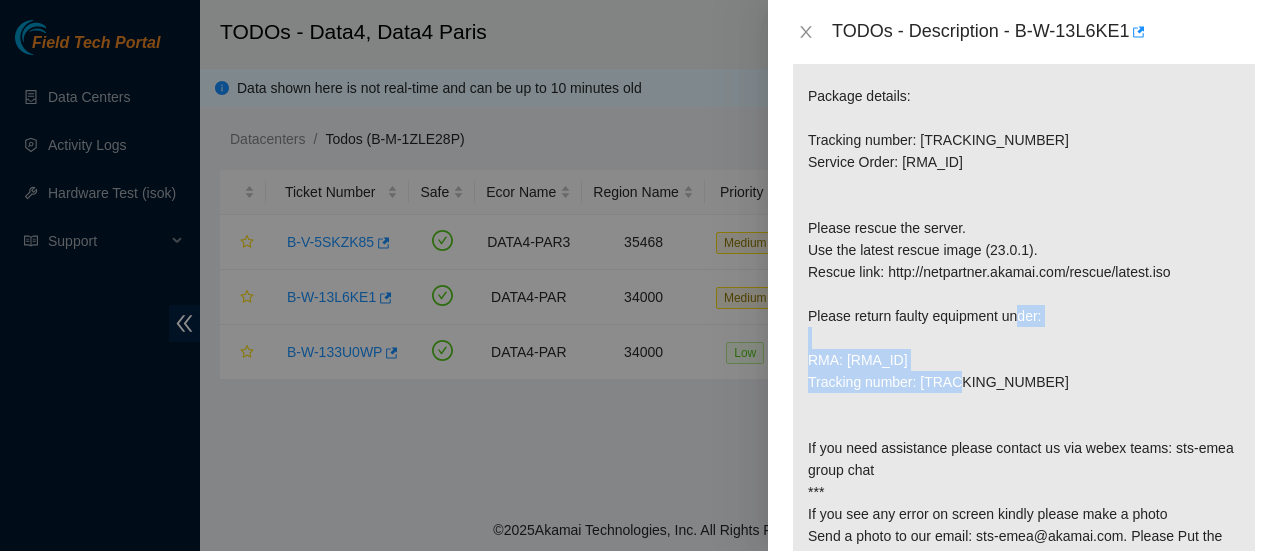 drag, startPoint x: 808, startPoint y: 374, endPoint x: 1050, endPoint y: 408, distance: 244.37675 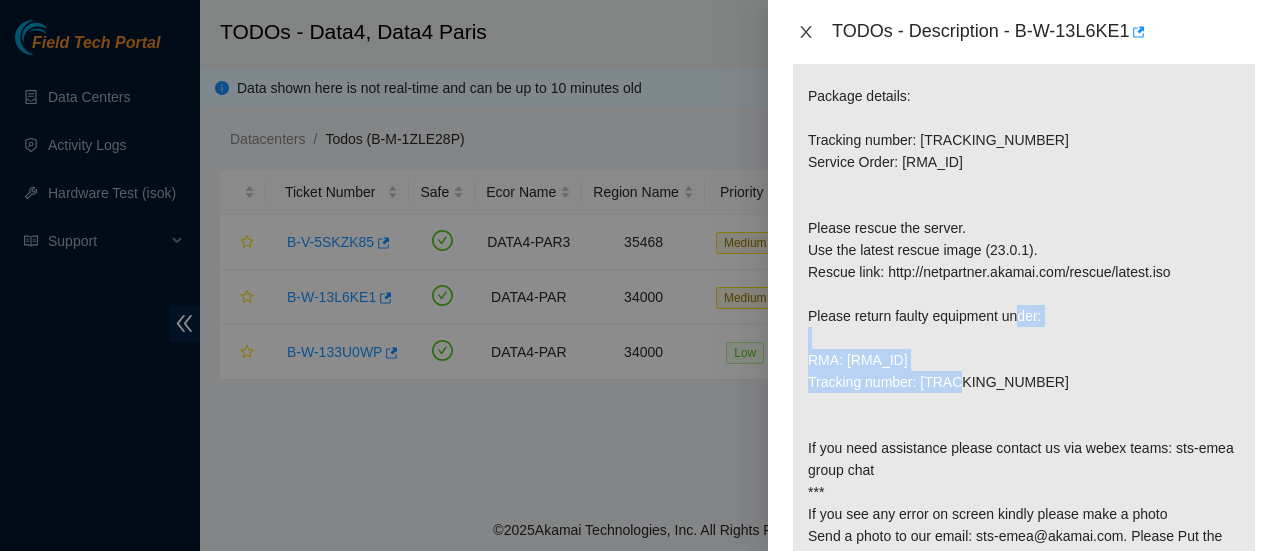 click 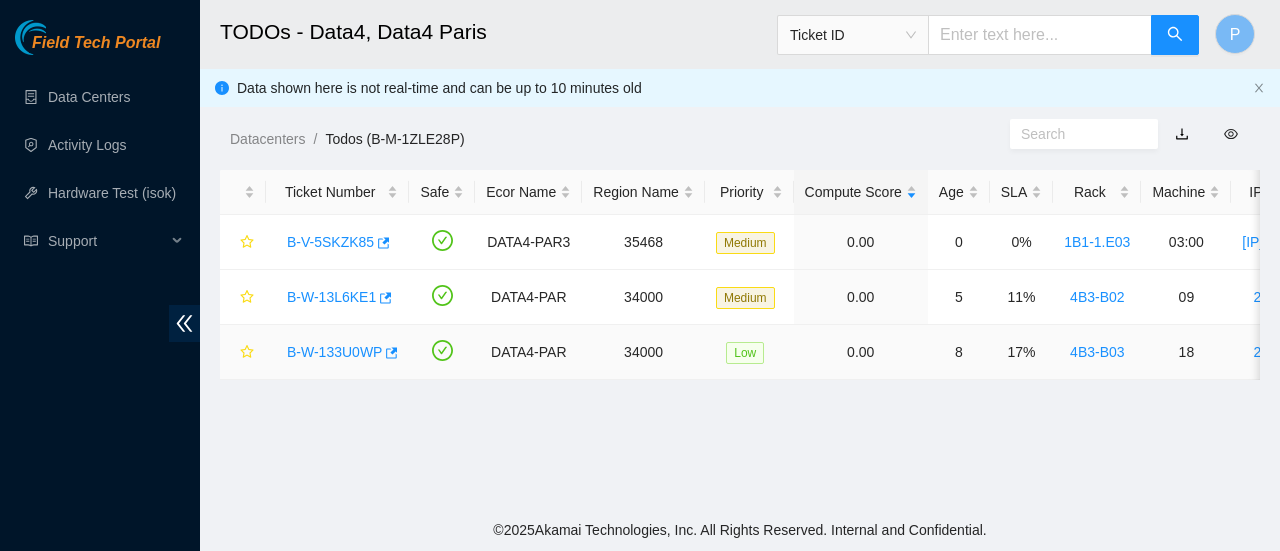 click on "B-W-133U0WP" at bounding box center [334, 352] 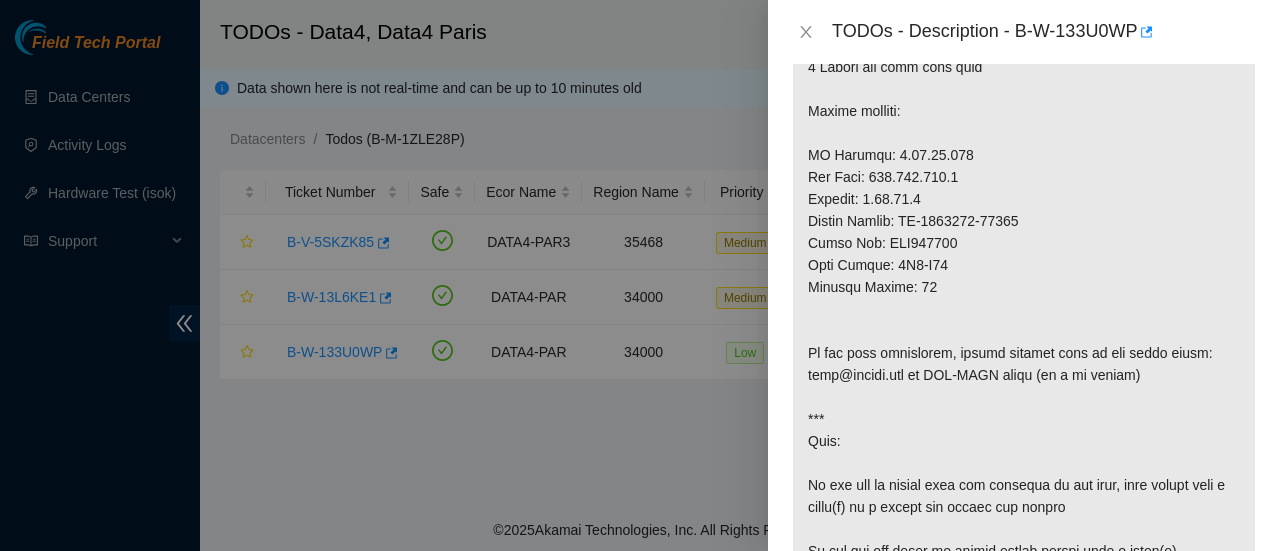 scroll, scrollTop: 732, scrollLeft: 0, axis: vertical 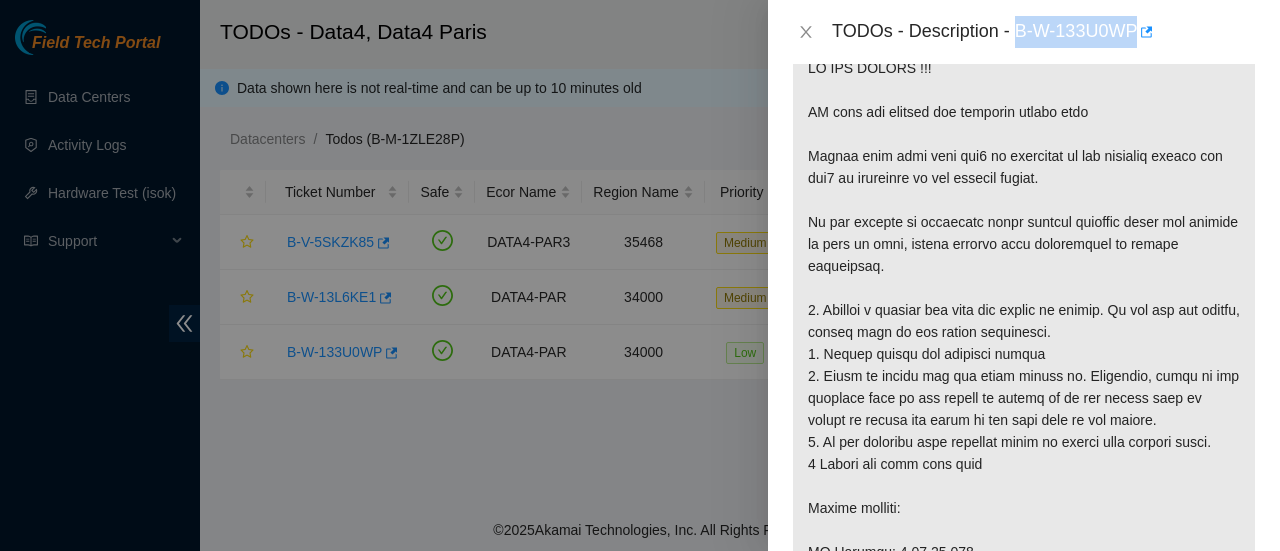 drag, startPoint x: 1017, startPoint y: 27, endPoint x: 1138, endPoint y: 24, distance: 121.037186 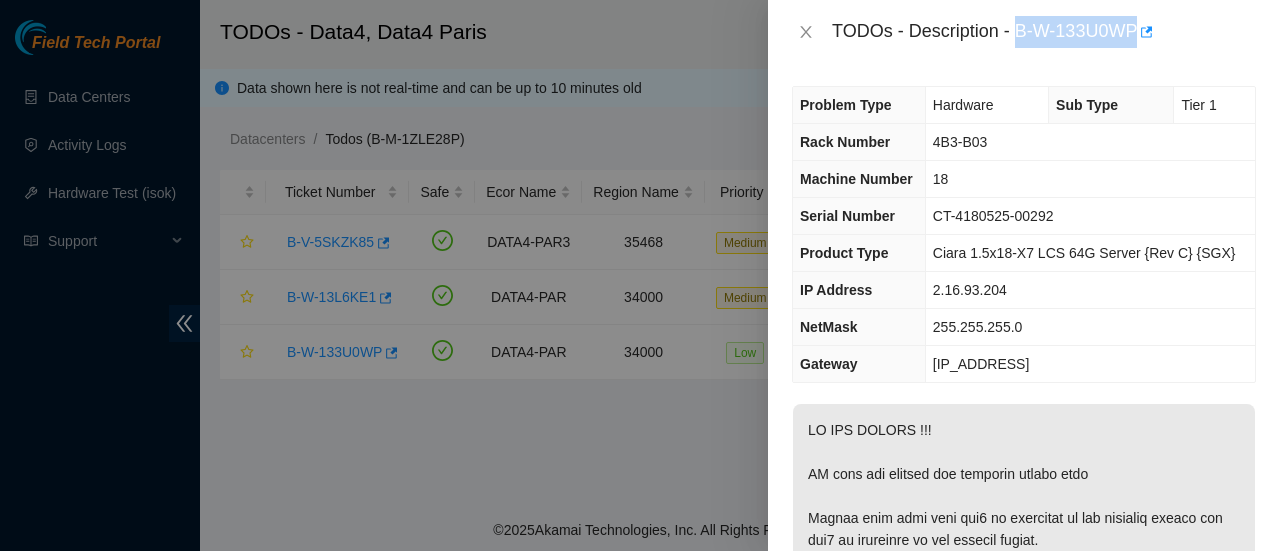 scroll, scrollTop: 0, scrollLeft: 0, axis: both 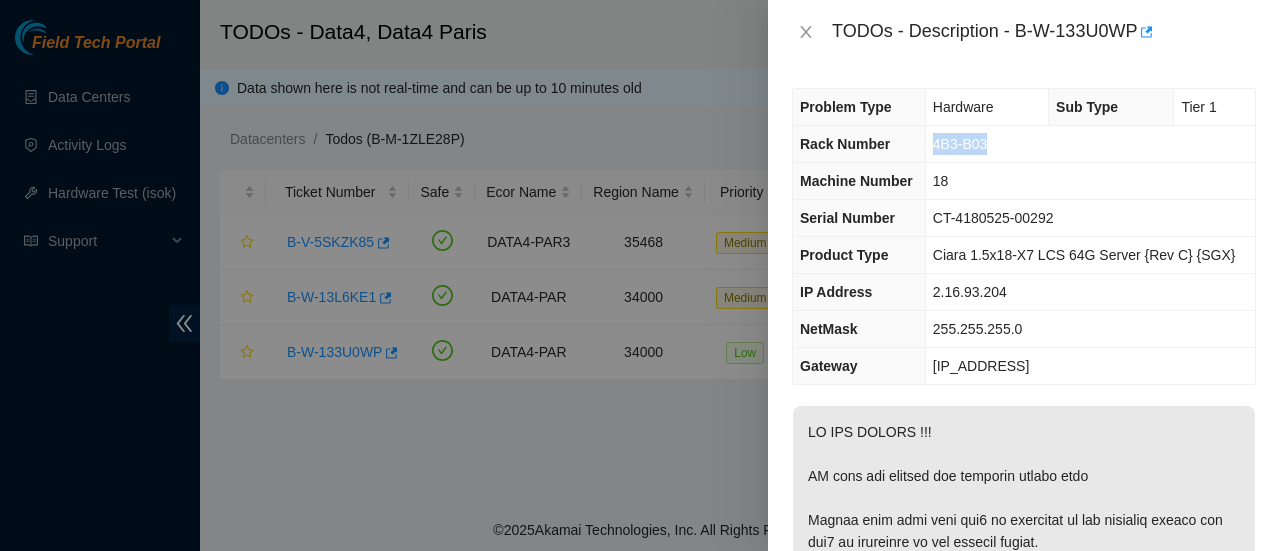 drag, startPoint x: 1009, startPoint y: 147, endPoint x: 934, endPoint y: 149, distance: 75.026665 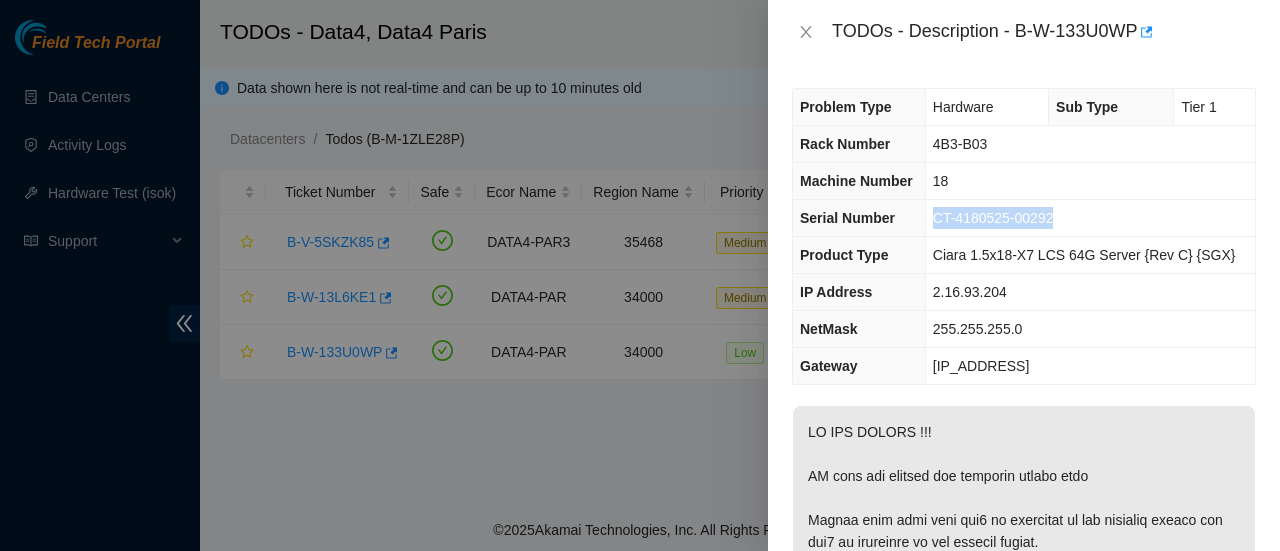 drag, startPoint x: 1066, startPoint y: 213, endPoint x: 922, endPoint y: 219, distance: 144.12494 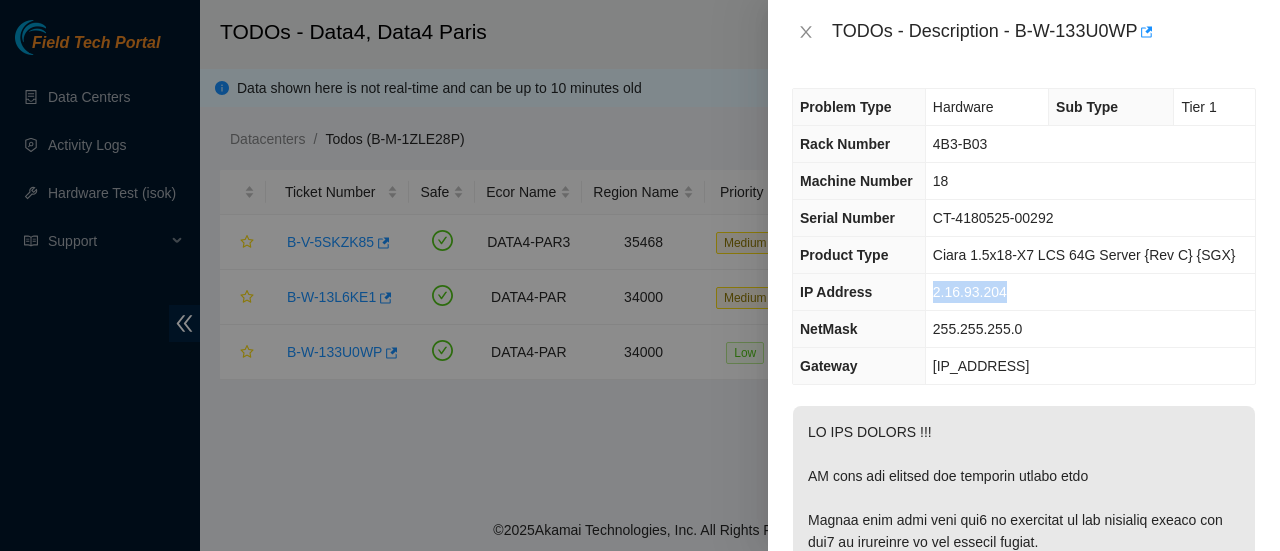 drag, startPoint x: 1020, startPoint y: 290, endPoint x: 935, endPoint y: 295, distance: 85.146935 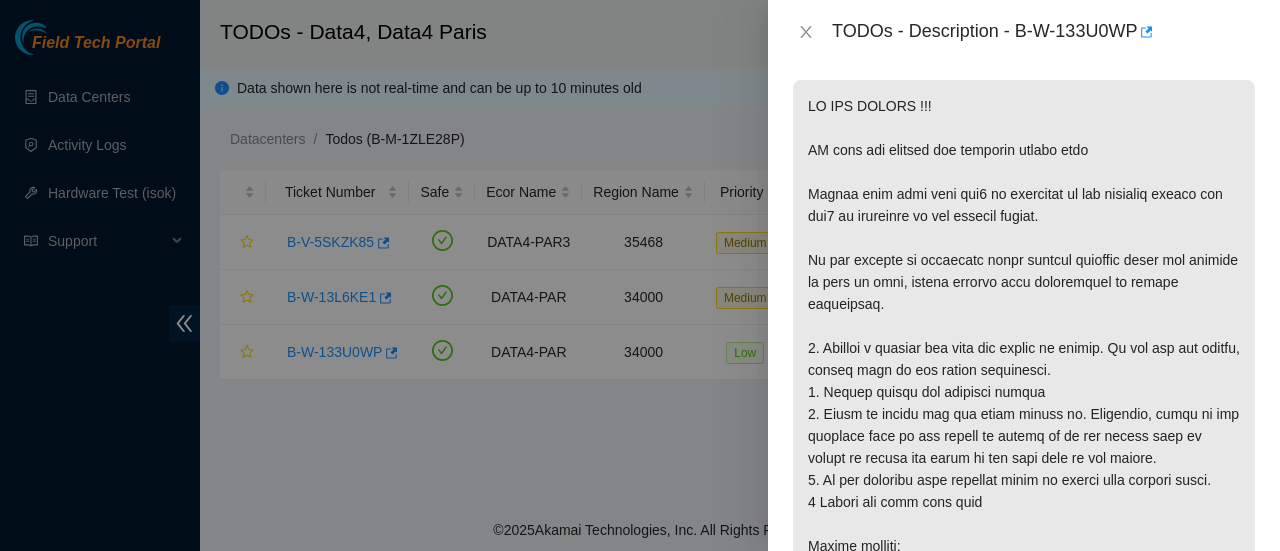 scroll, scrollTop: 364, scrollLeft: 0, axis: vertical 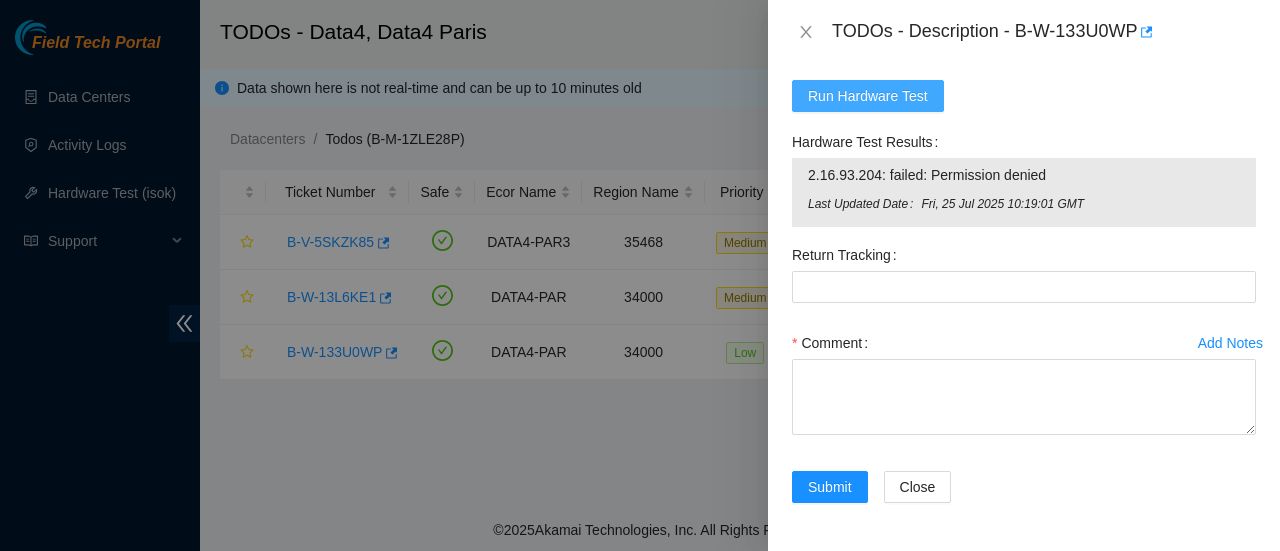 click on "Run Hardware Test" at bounding box center (868, 96) 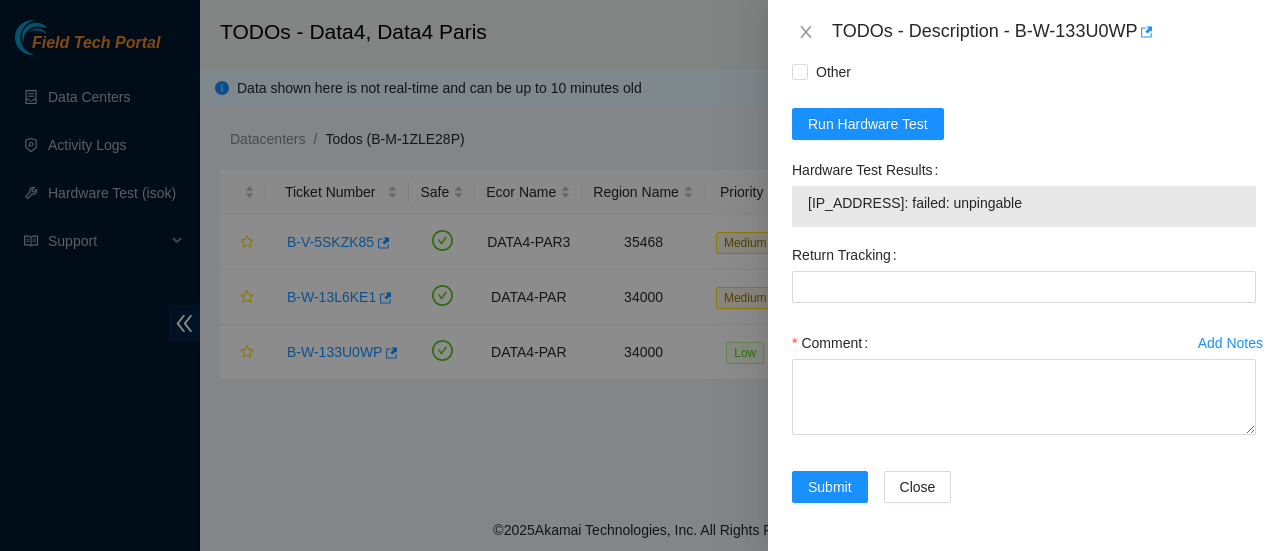 scroll, scrollTop: 1749, scrollLeft: 0, axis: vertical 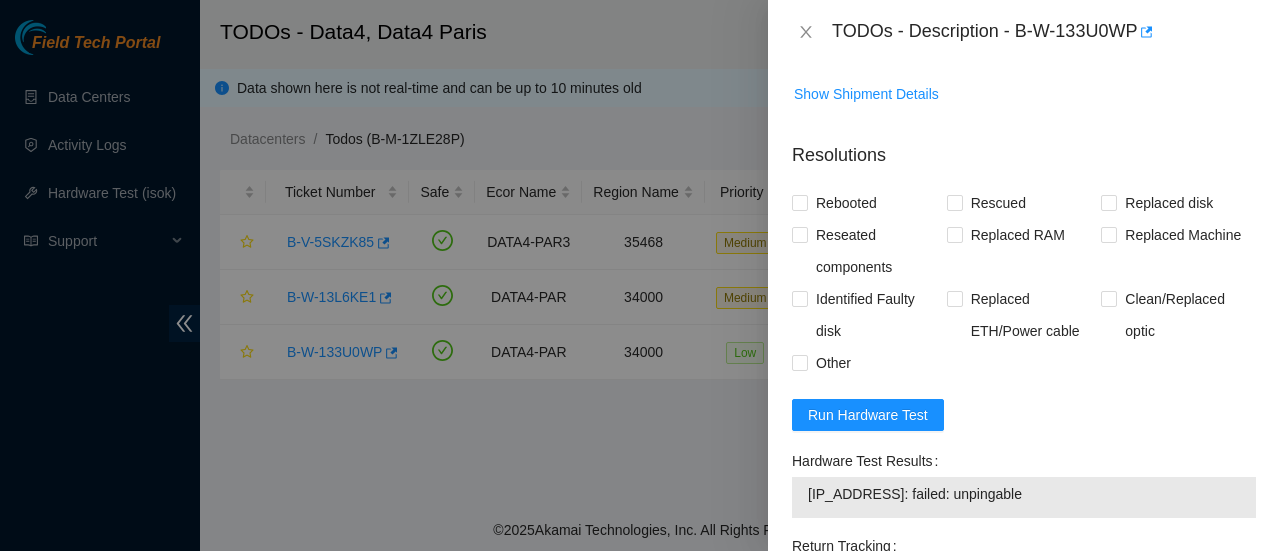 click on "Show Ticket History" at bounding box center (855, 45) 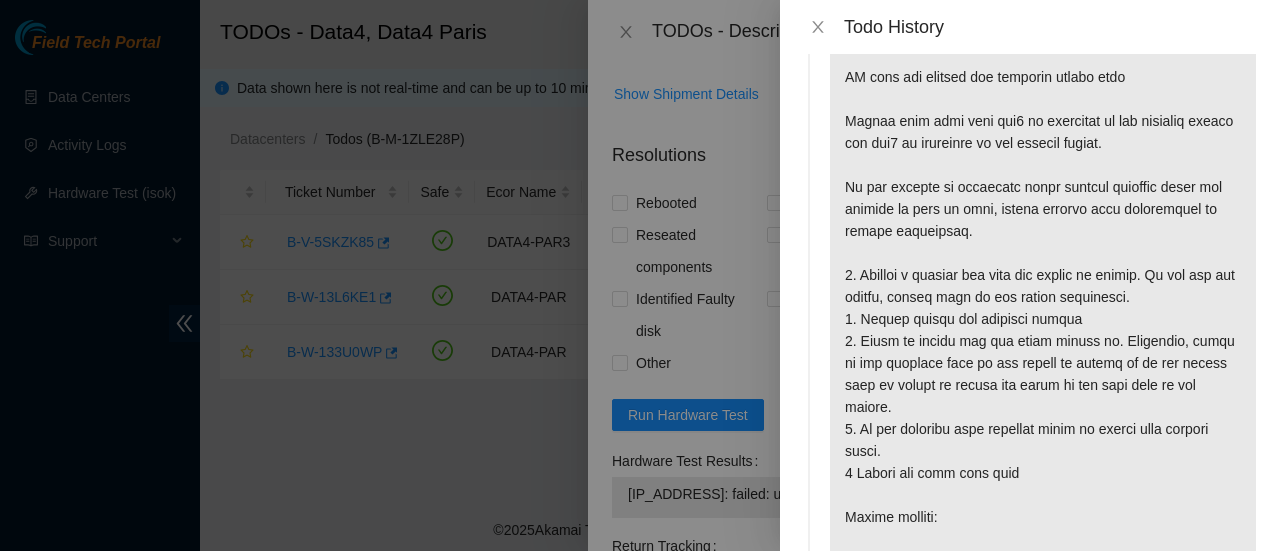scroll, scrollTop: 0, scrollLeft: 0, axis: both 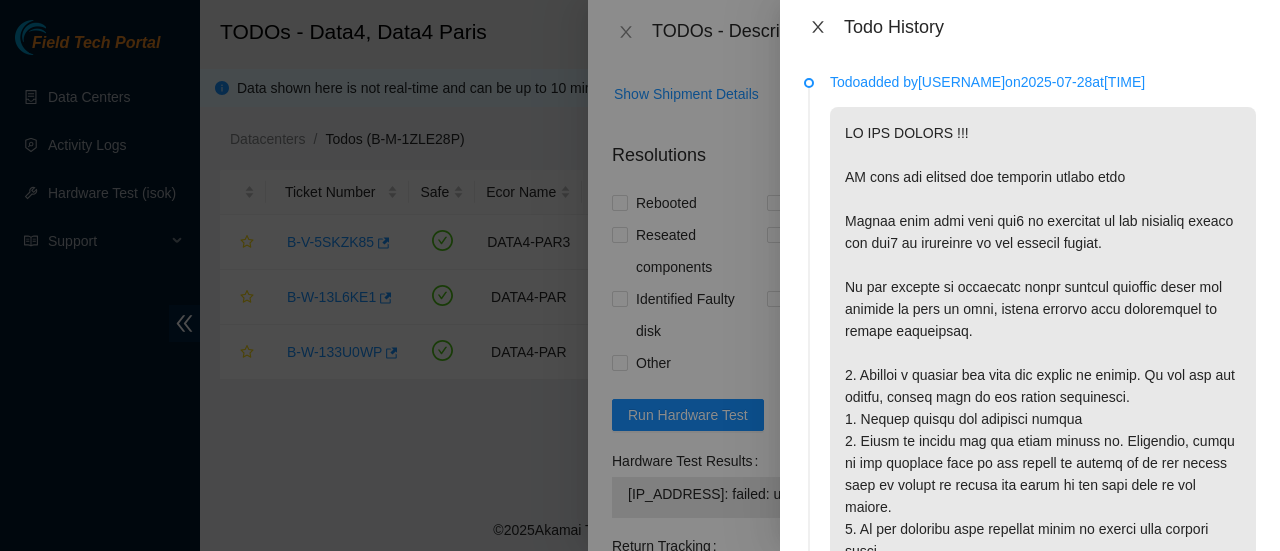 click 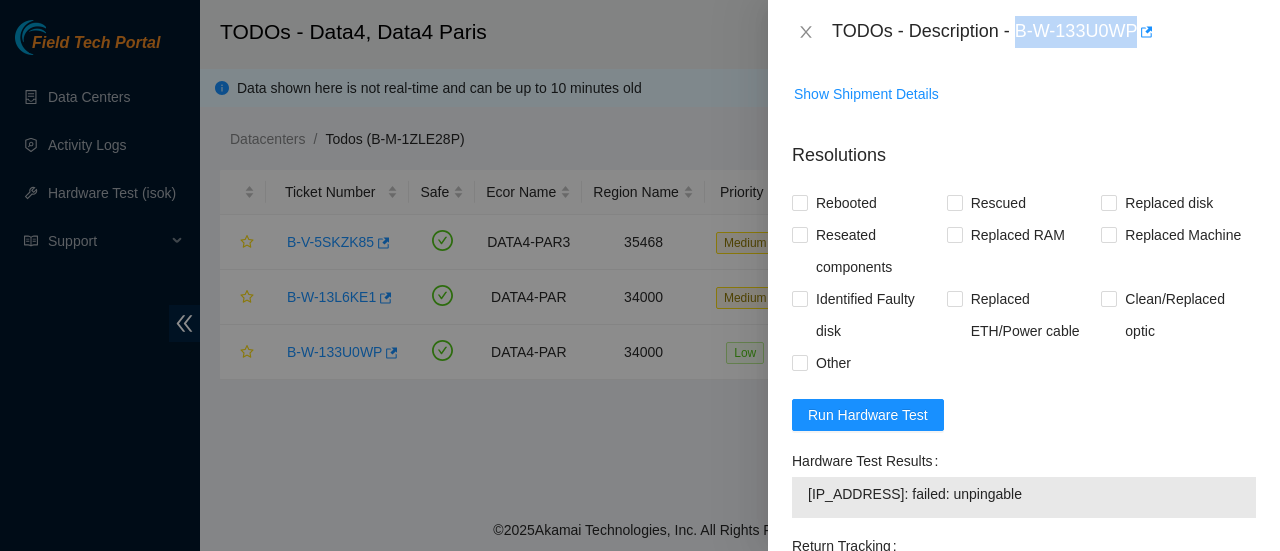 drag, startPoint x: 1014, startPoint y: 28, endPoint x: 1138, endPoint y: 17, distance: 124.486946 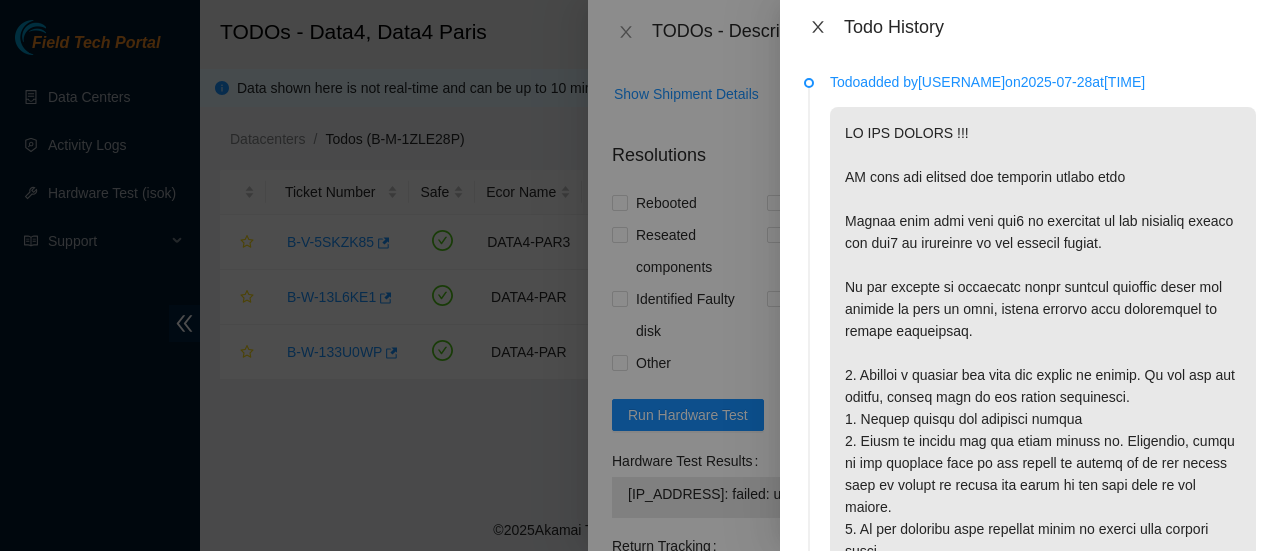 click 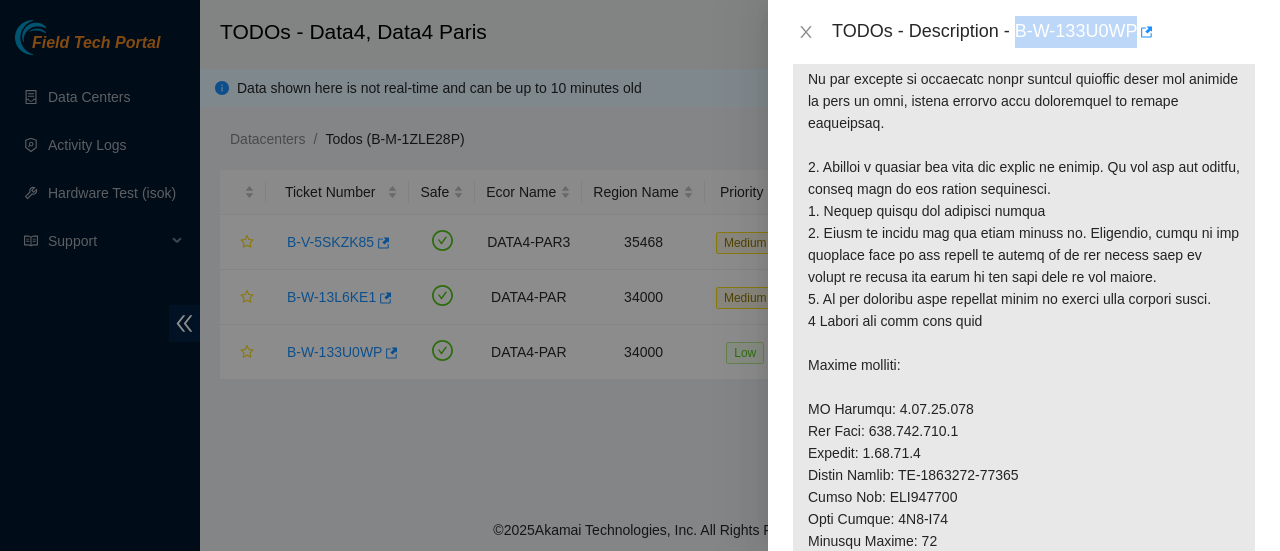 scroll, scrollTop: 0, scrollLeft: 0, axis: both 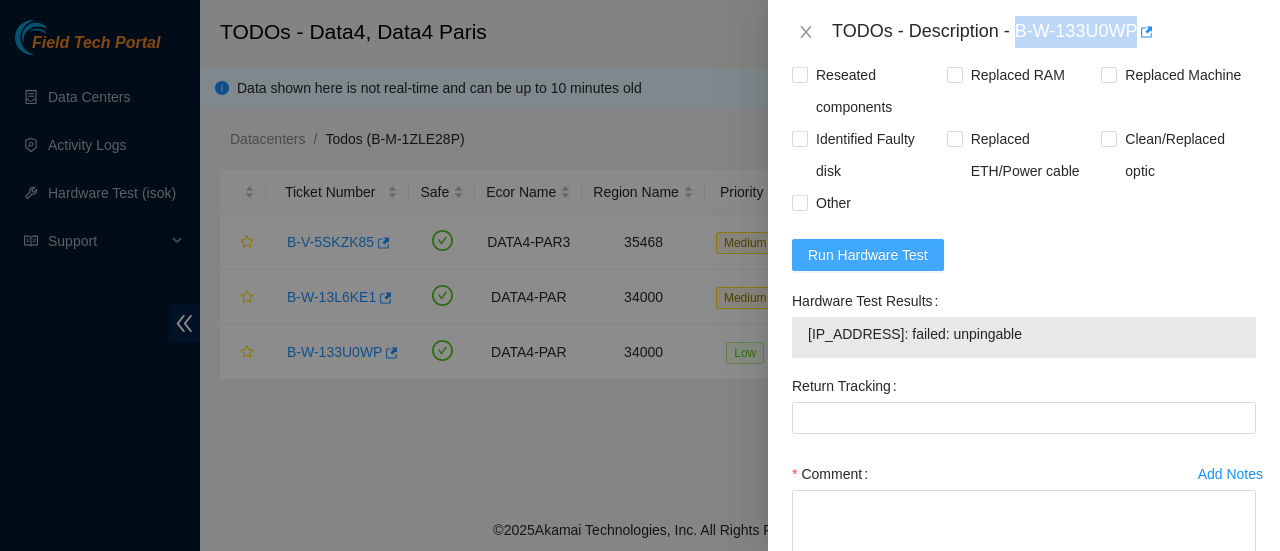 click on "Run Hardware Test" at bounding box center [868, 255] 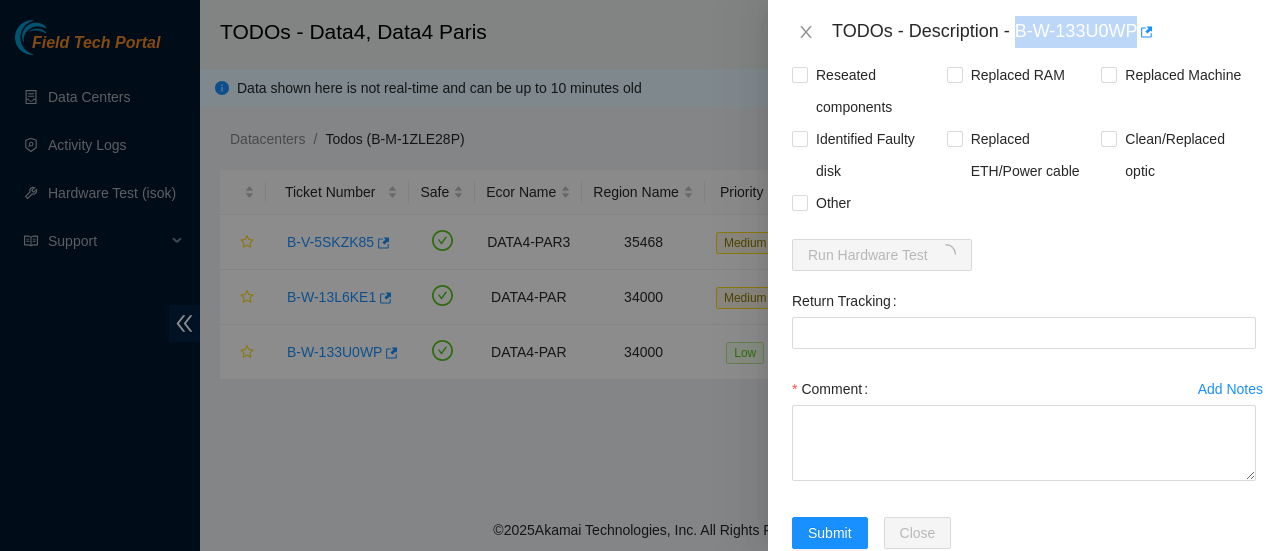 scroll, scrollTop: 0, scrollLeft: 0, axis: both 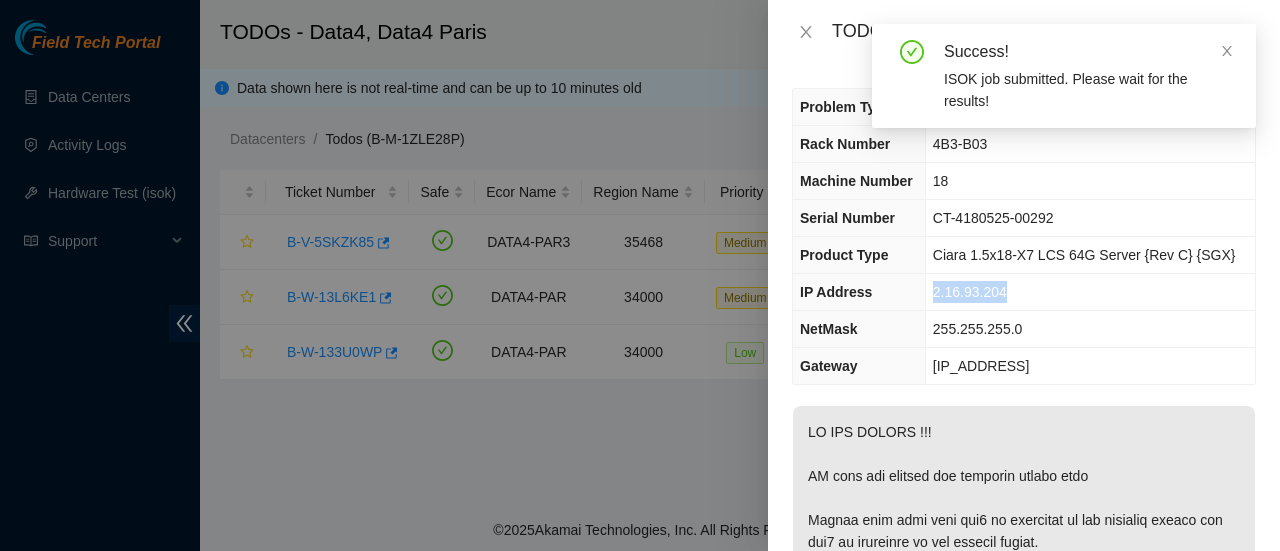drag, startPoint x: 1012, startPoint y: 293, endPoint x: 870, endPoint y: 294, distance: 142.00352 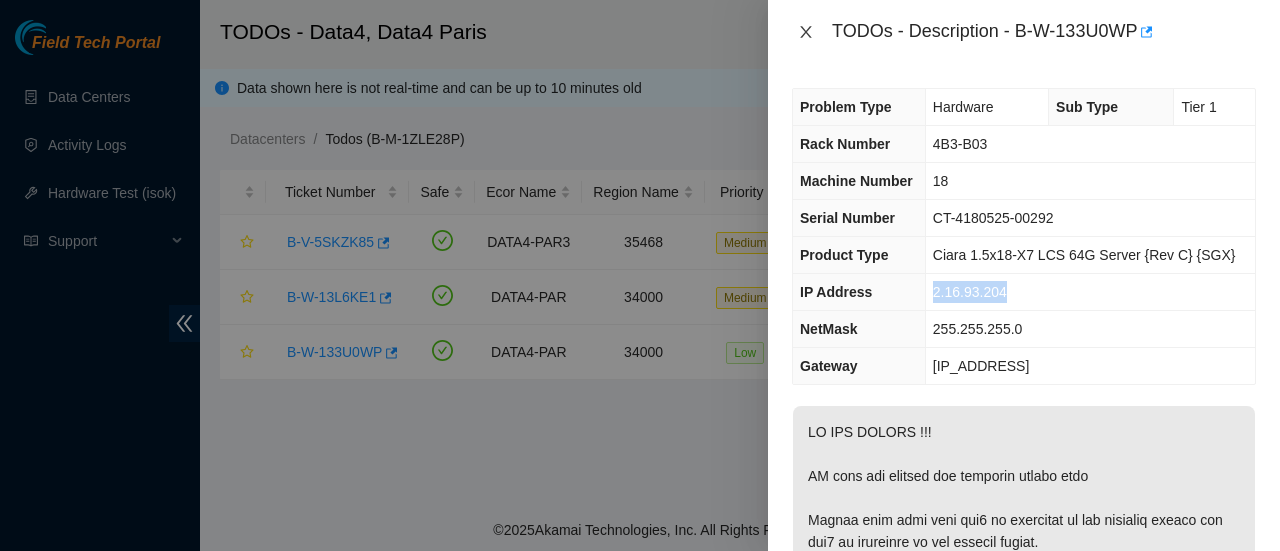 click 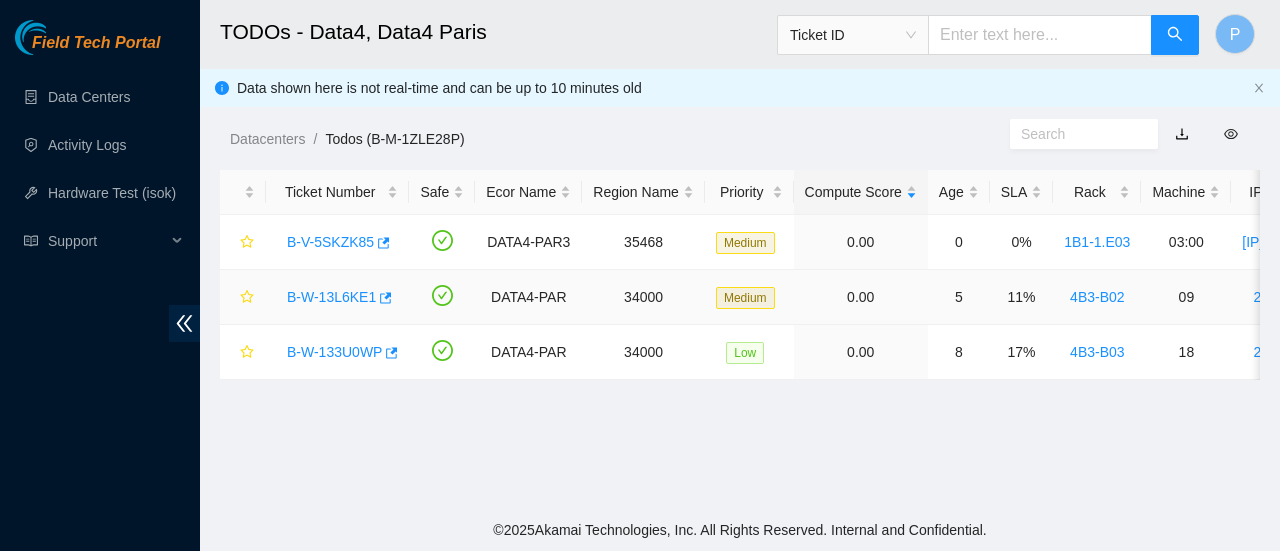 click on "B-W-13L6KE1" at bounding box center (331, 297) 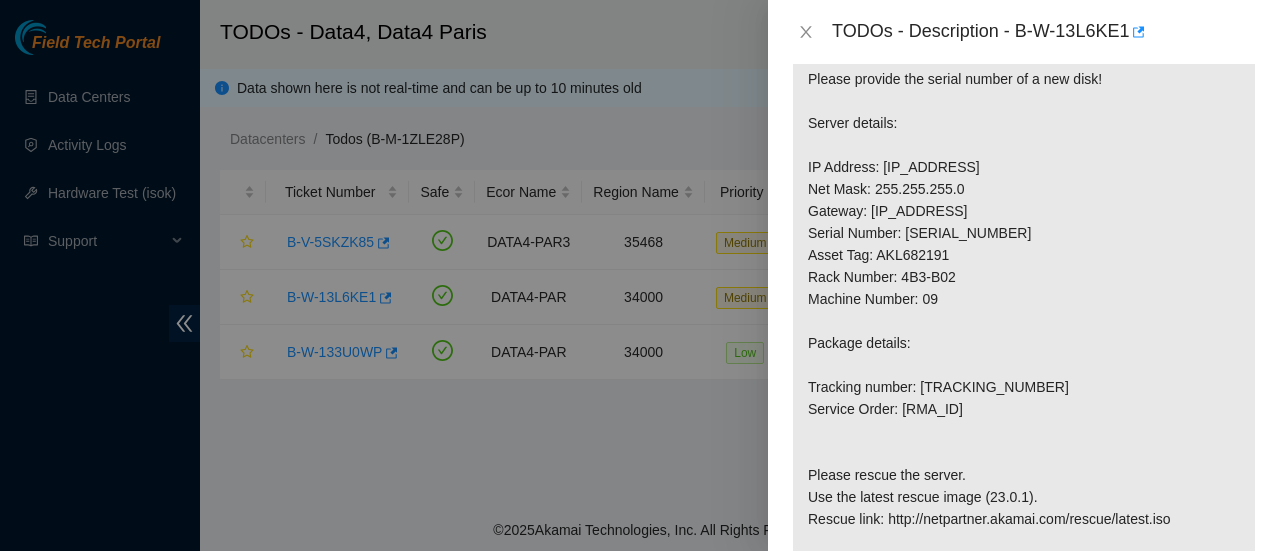 scroll, scrollTop: 482, scrollLeft: 0, axis: vertical 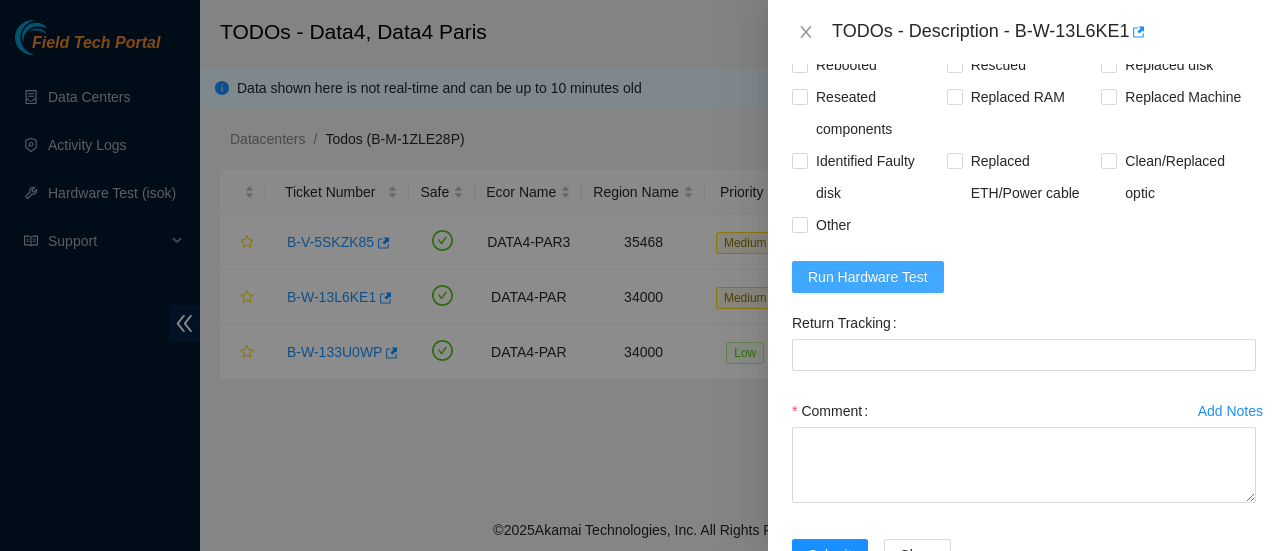 click on "Run Hardware Test" at bounding box center [868, 277] 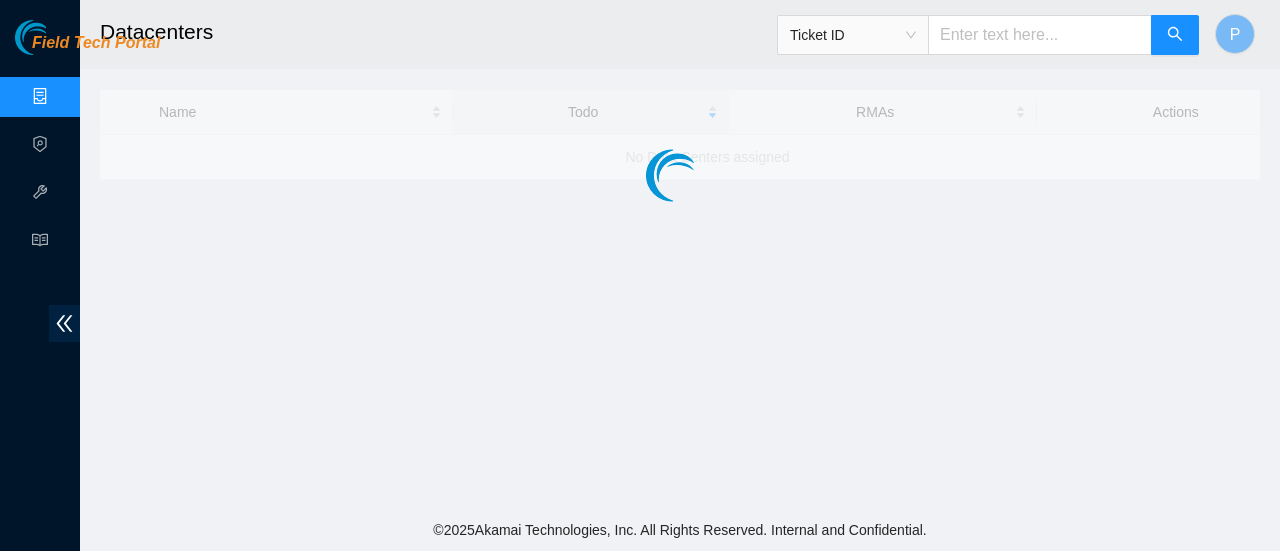 scroll, scrollTop: 0, scrollLeft: 0, axis: both 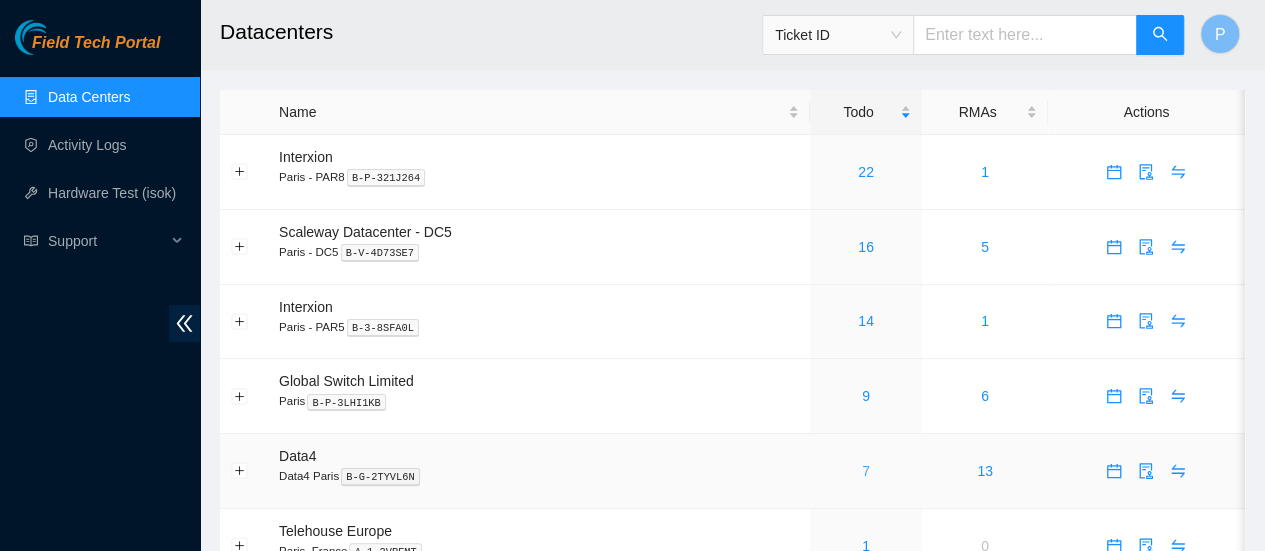 click on "7" at bounding box center [866, 471] 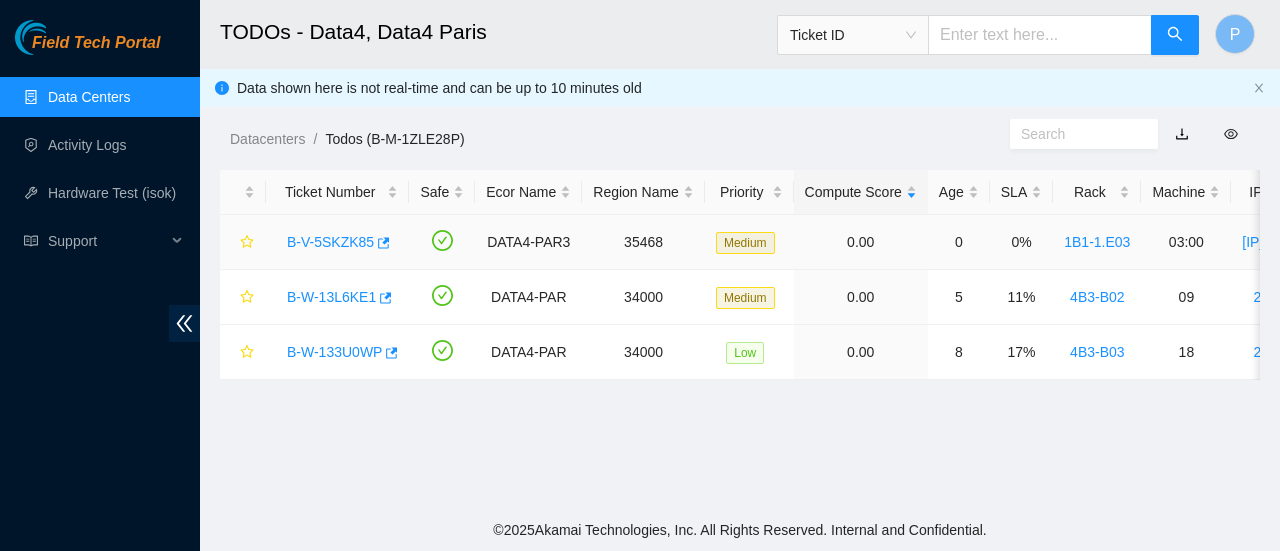click on "B-V-5SKZK85" at bounding box center [330, 242] 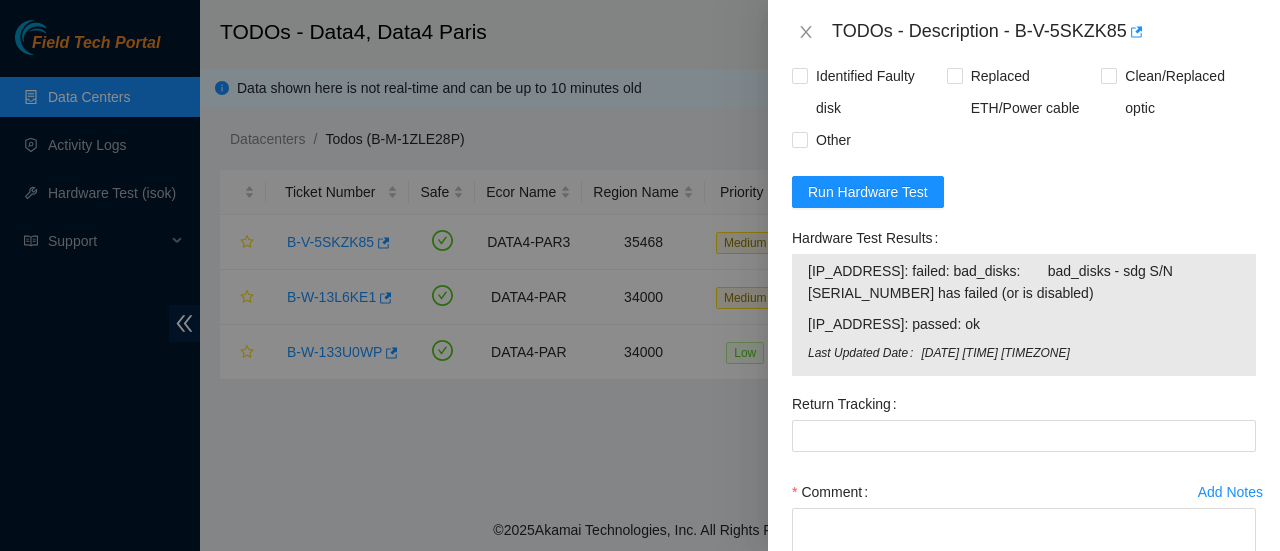 scroll, scrollTop: 1384, scrollLeft: 0, axis: vertical 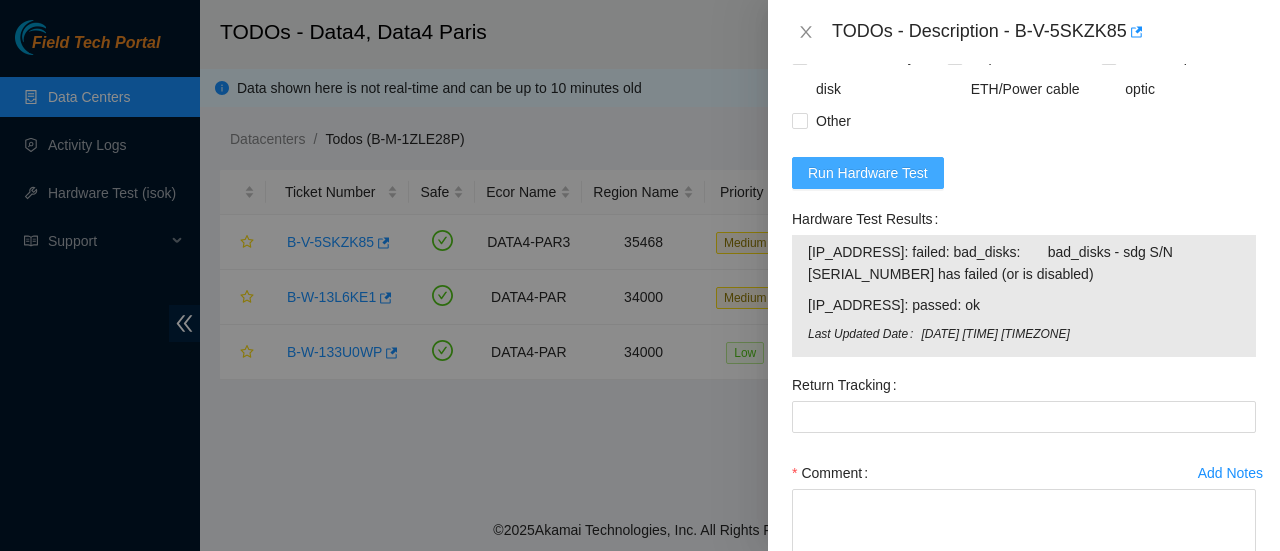 click on "Run Hardware Test" at bounding box center (868, 173) 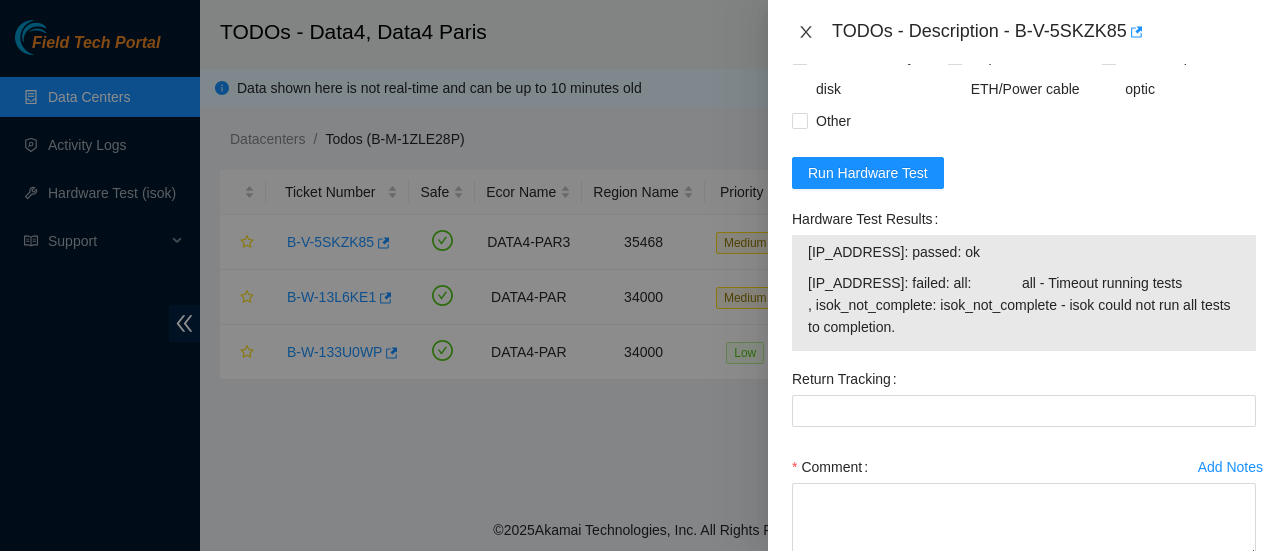 click 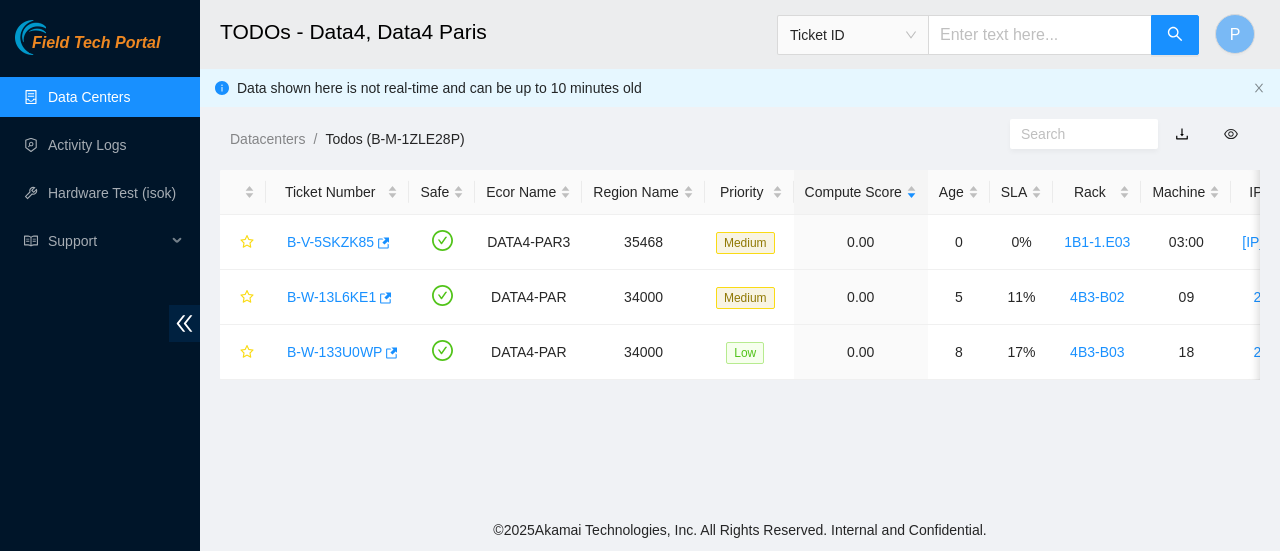 scroll, scrollTop: 483, scrollLeft: 0, axis: vertical 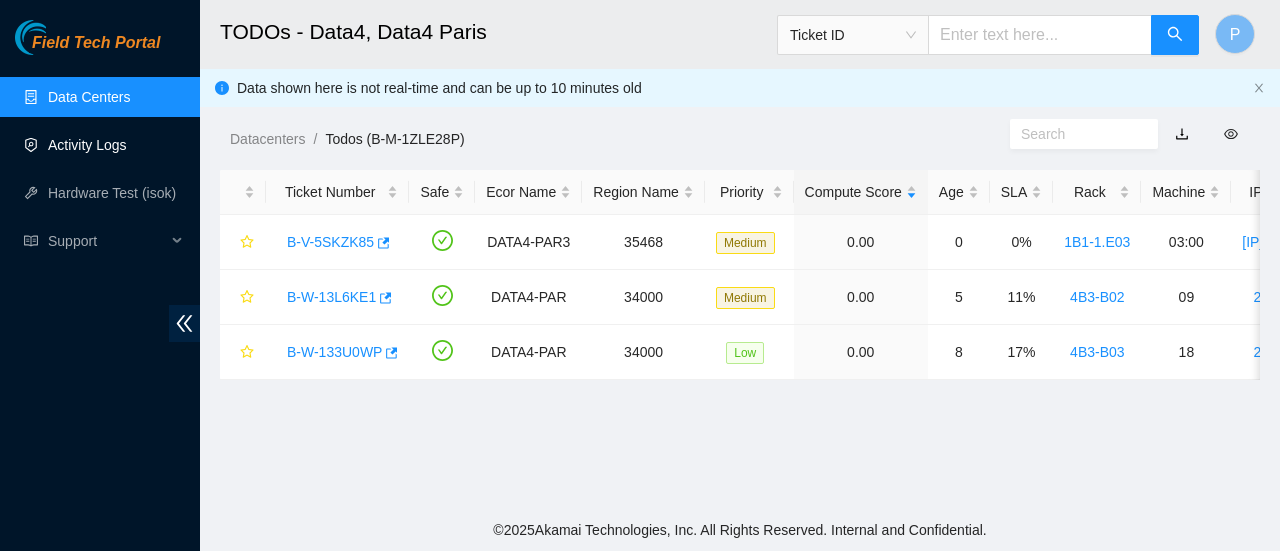 click on "Activity Logs" at bounding box center (87, 145) 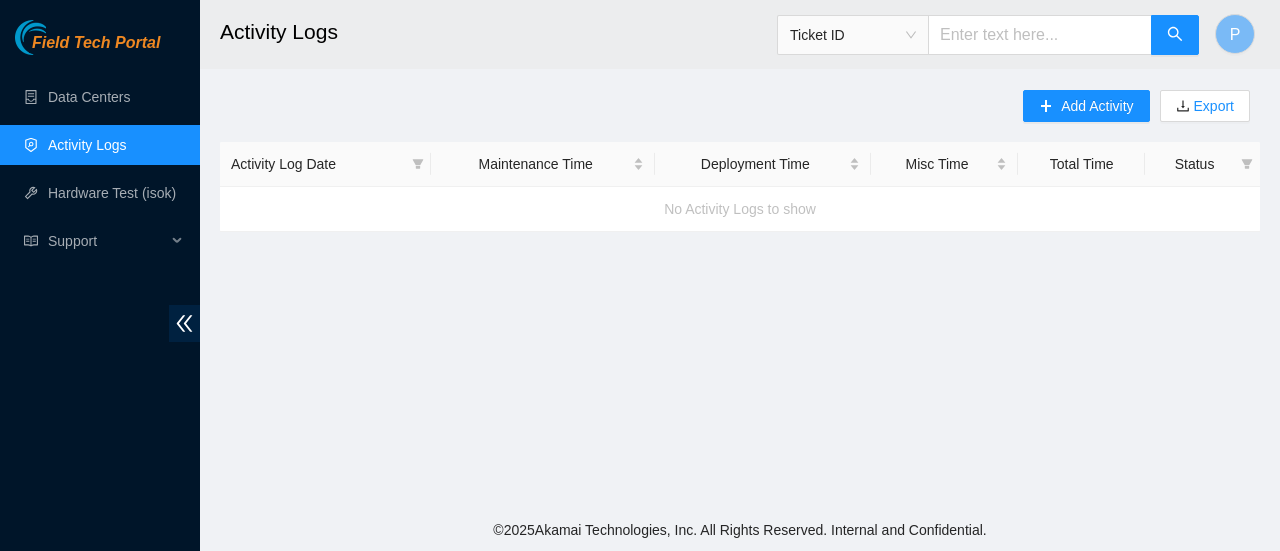 click on "Activity Logs" at bounding box center (87, 145) 